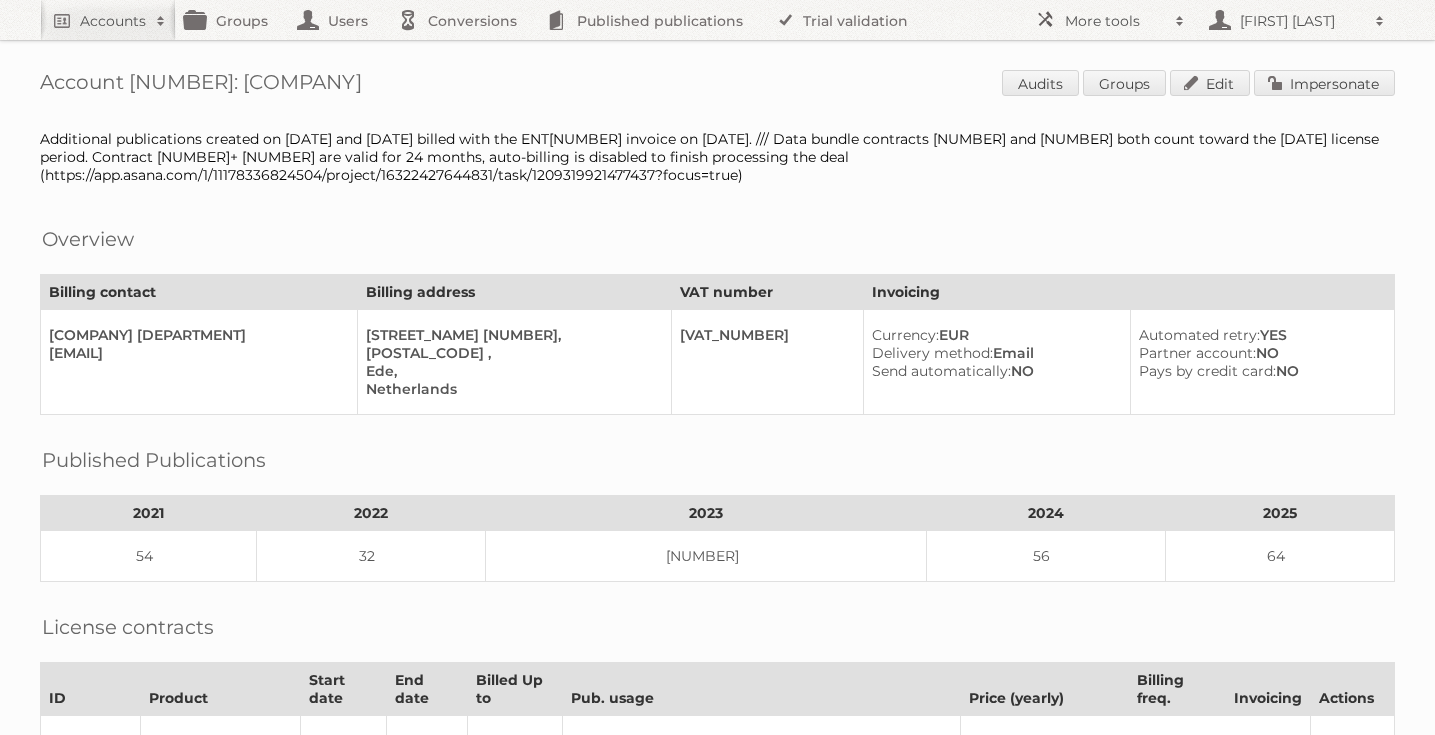 scroll, scrollTop: 0, scrollLeft: 0, axis: both 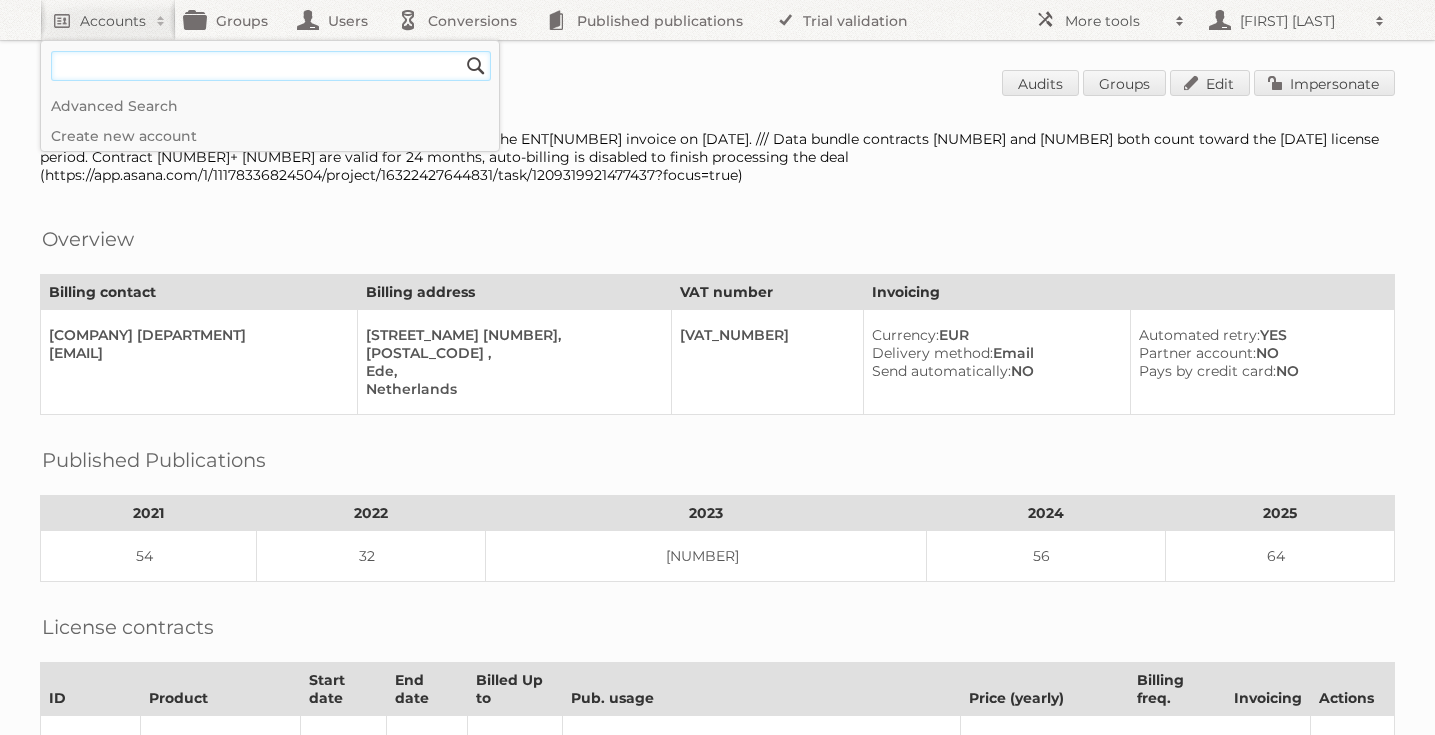 paste on "[EMAIL]" 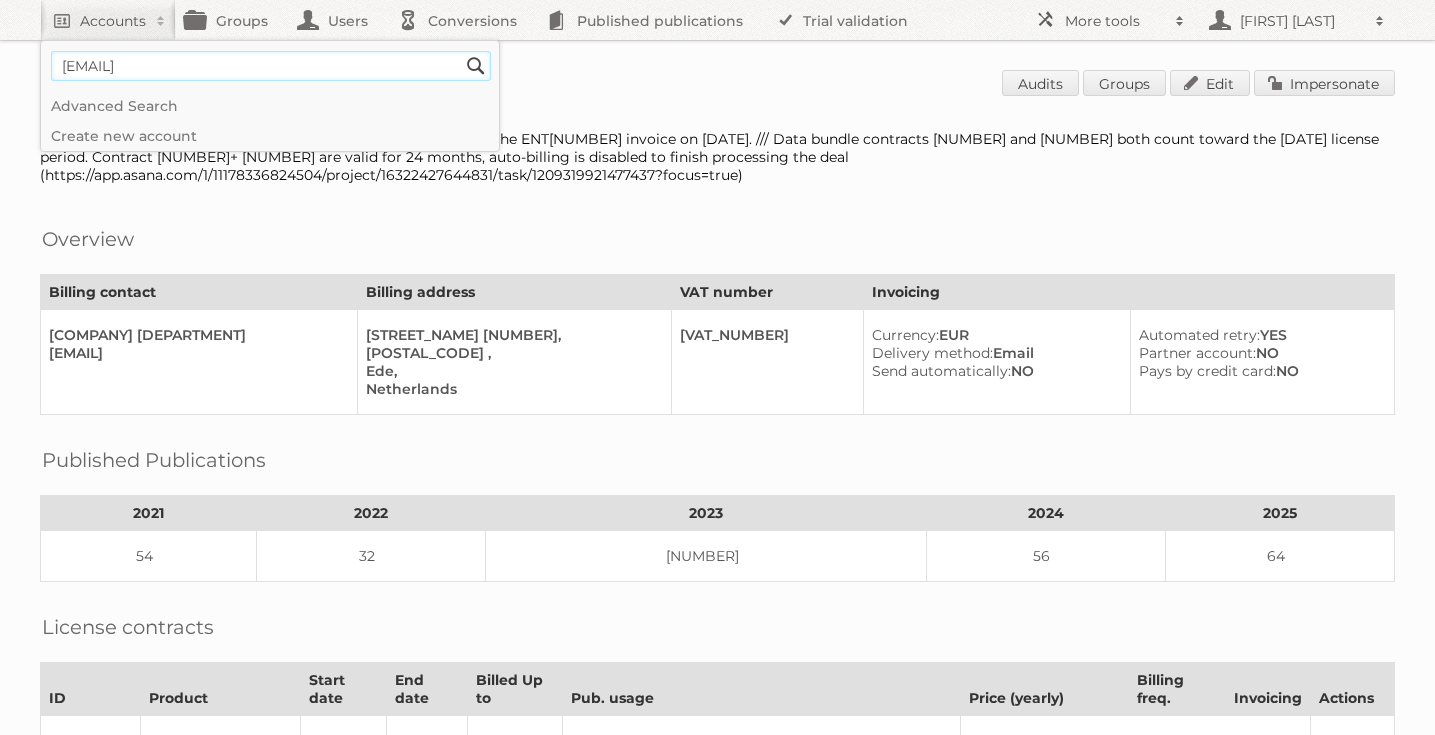 type on "[EMAIL]" 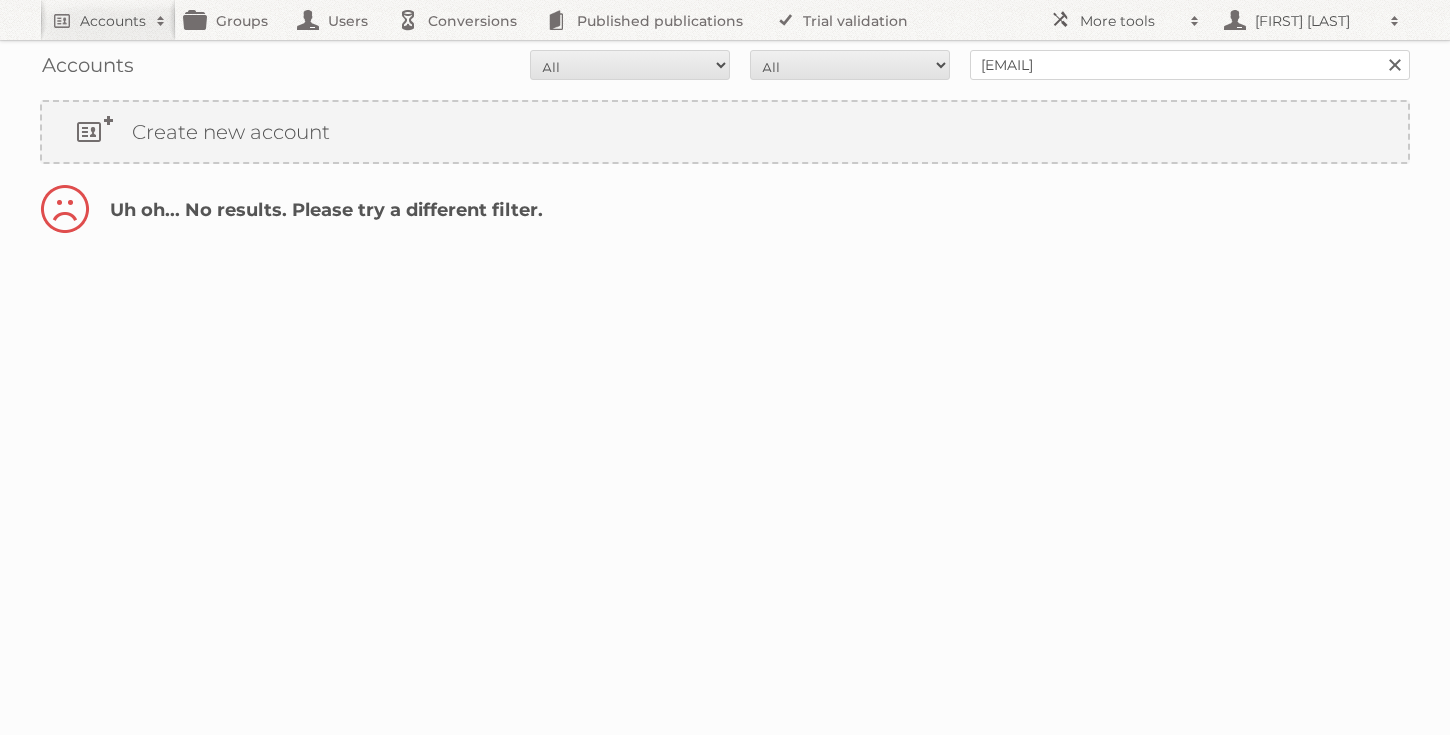 scroll, scrollTop: 0, scrollLeft: 0, axis: both 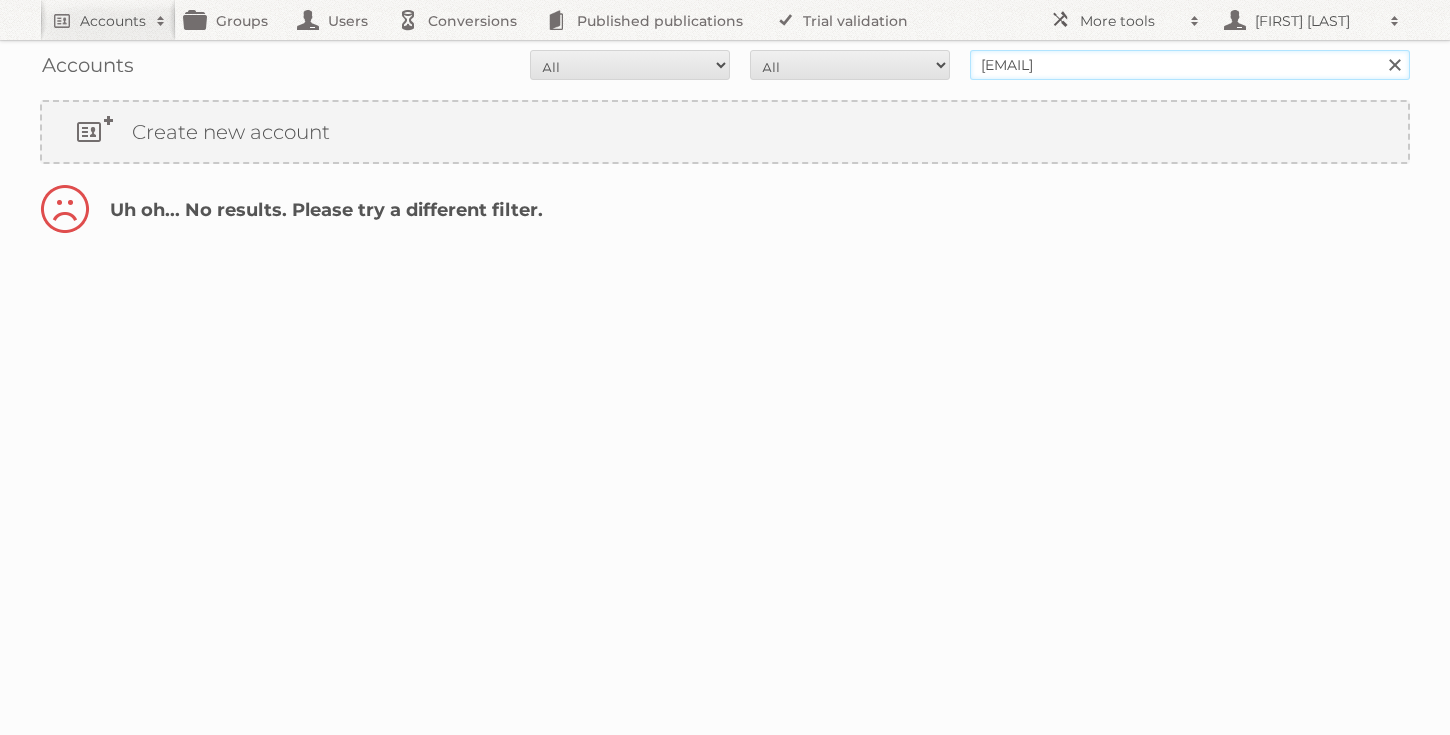 click on "[EMAIL]" at bounding box center (1190, 65) 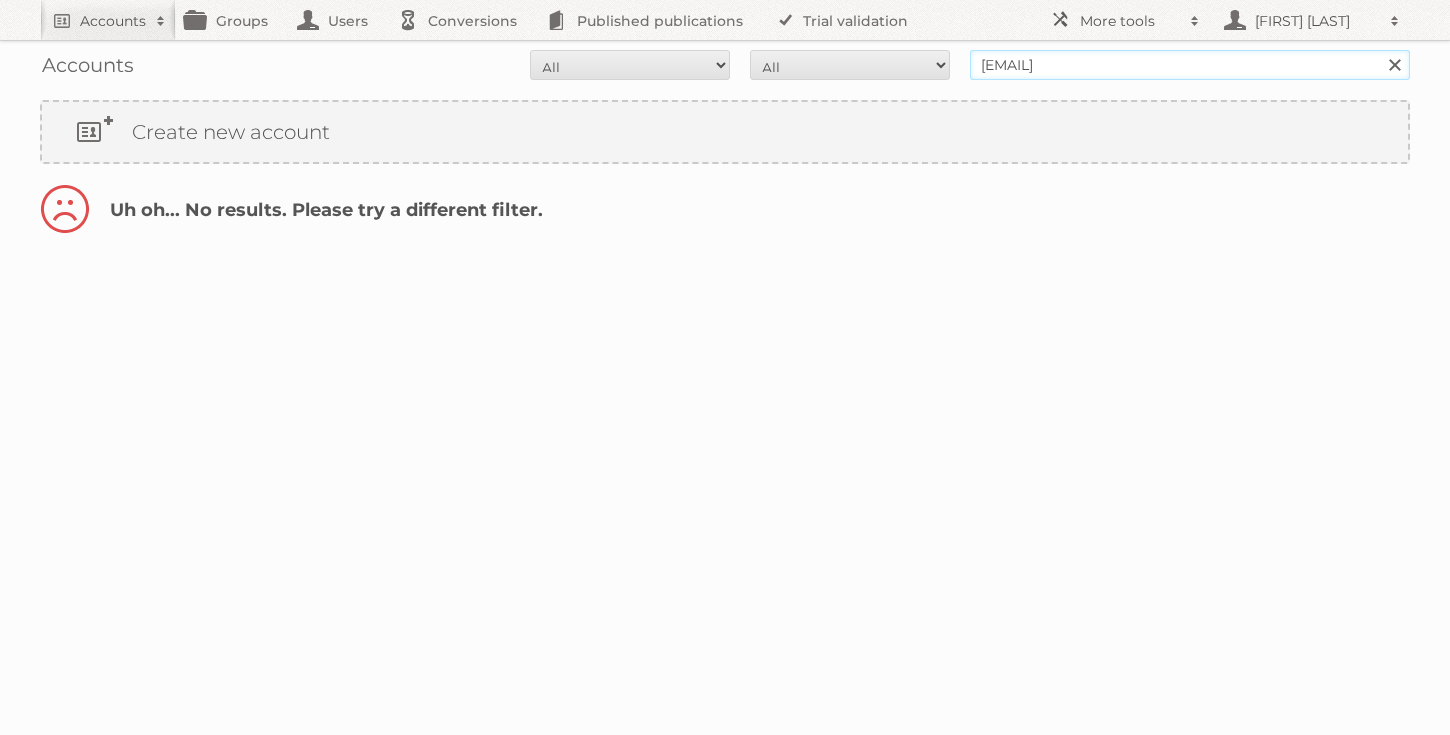 drag, startPoint x: 1040, startPoint y: 64, endPoint x: 920, endPoint y: 66, distance: 120.01666 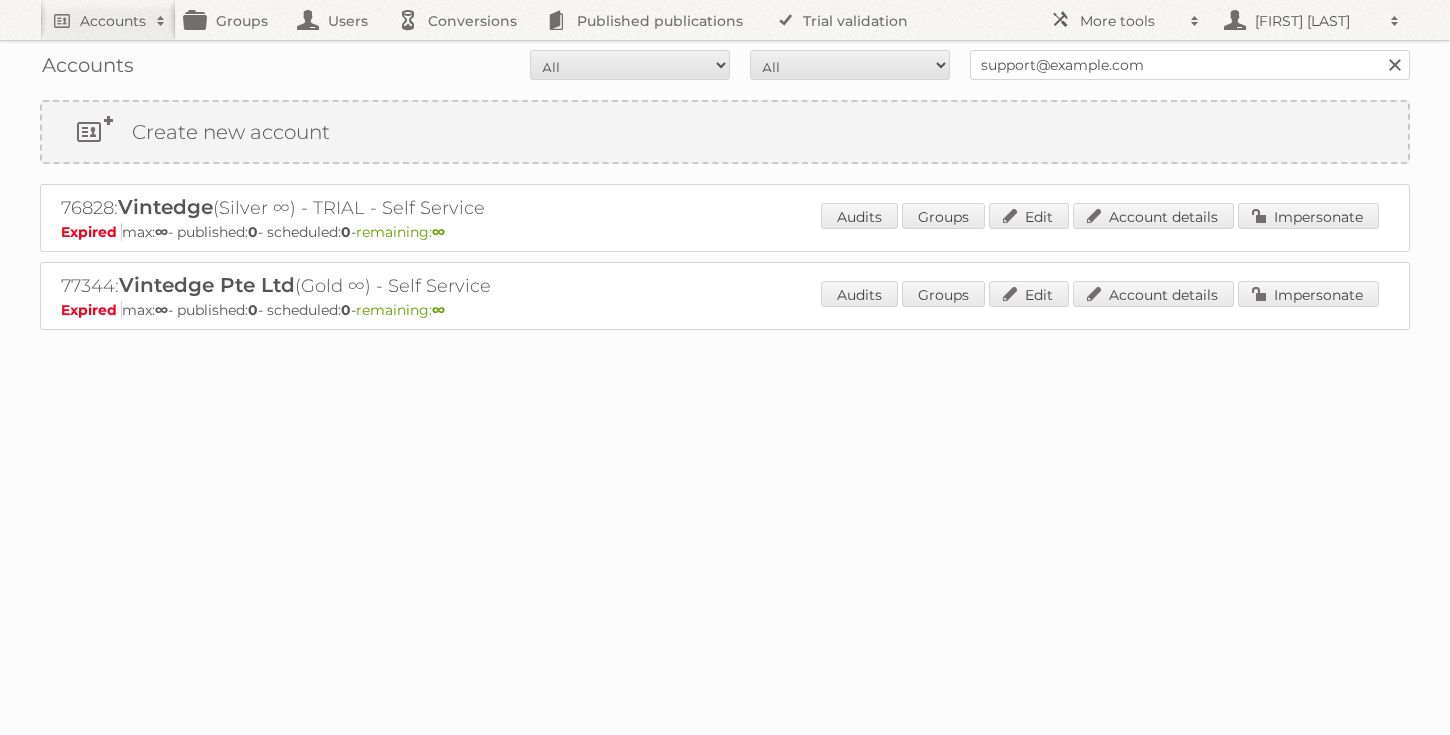 scroll, scrollTop: 0, scrollLeft: 0, axis: both 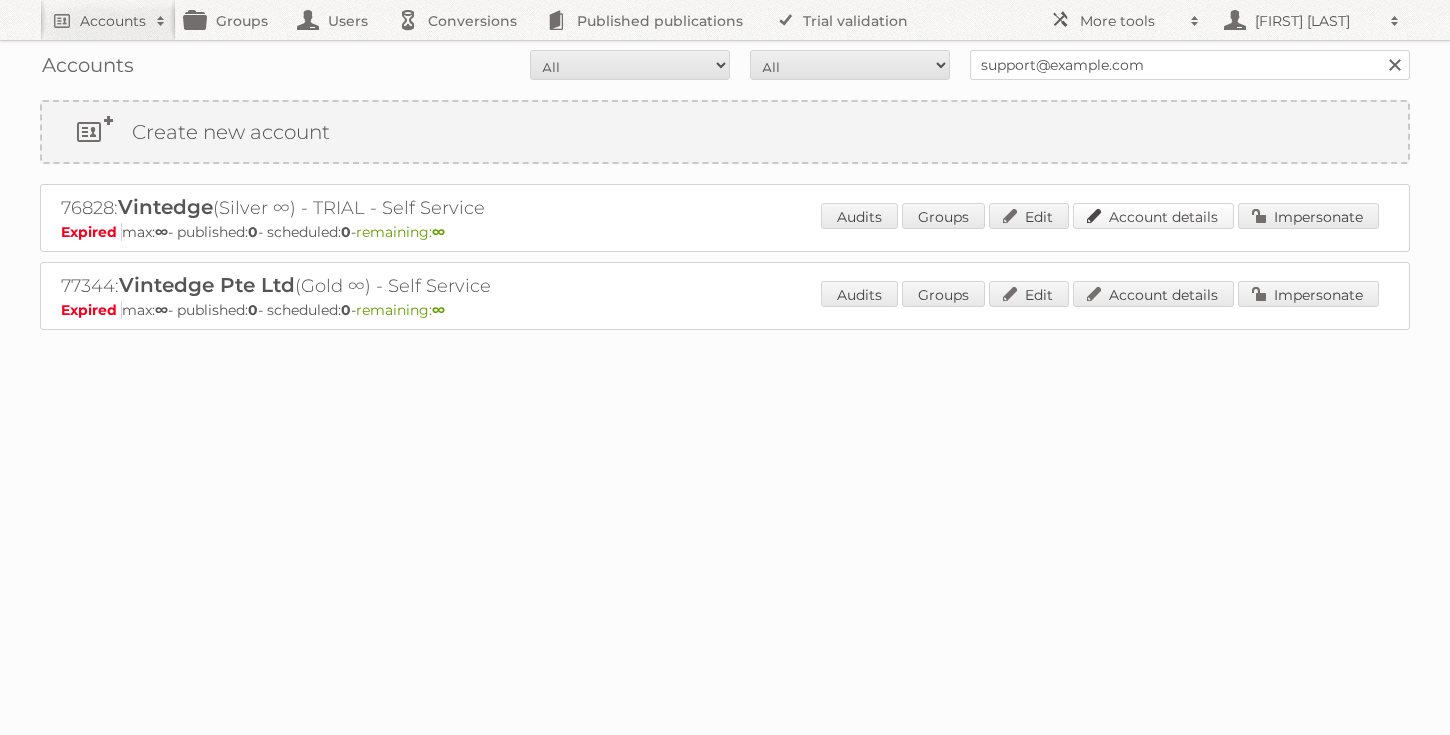 click on "Account details" at bounding box center [1153, 216] 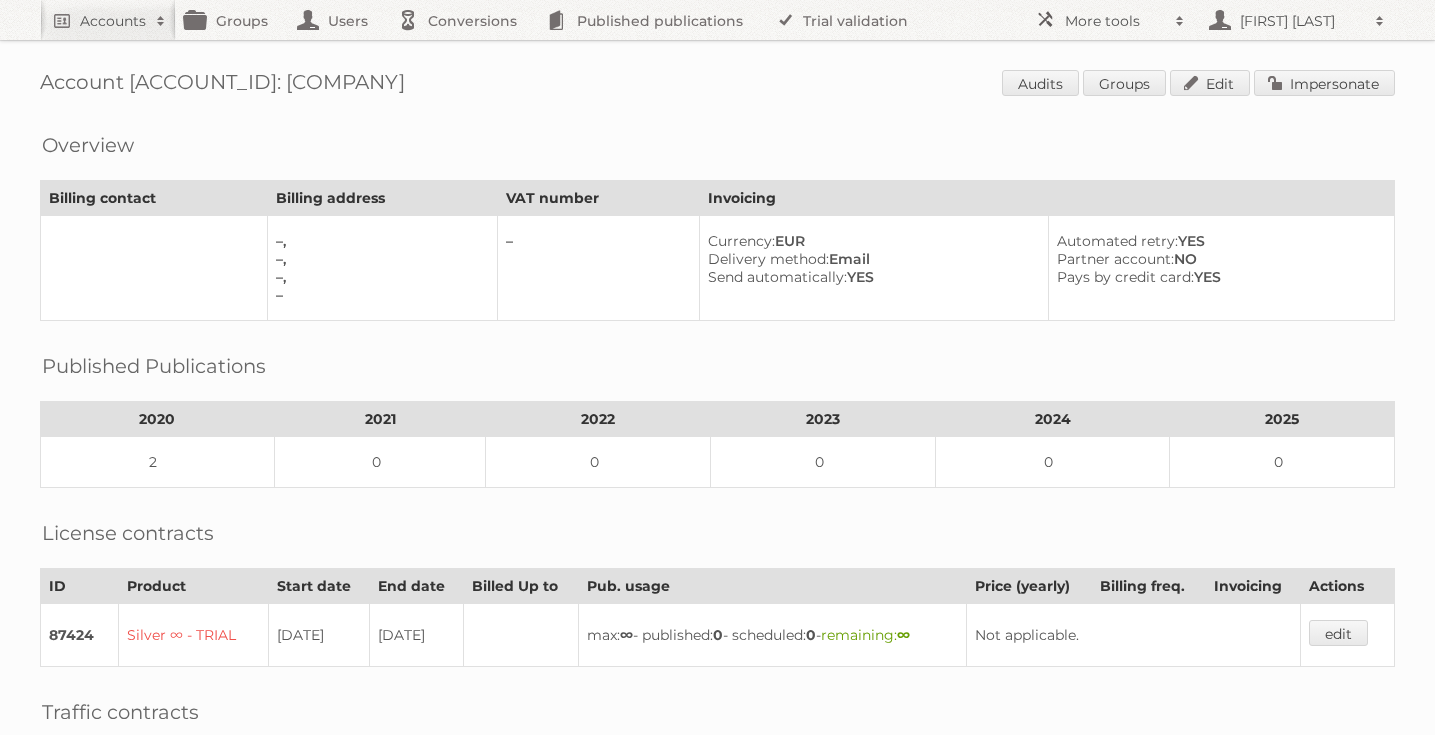 scroll, scrollTop: 9, scrollLeft: 0, axis: vertical 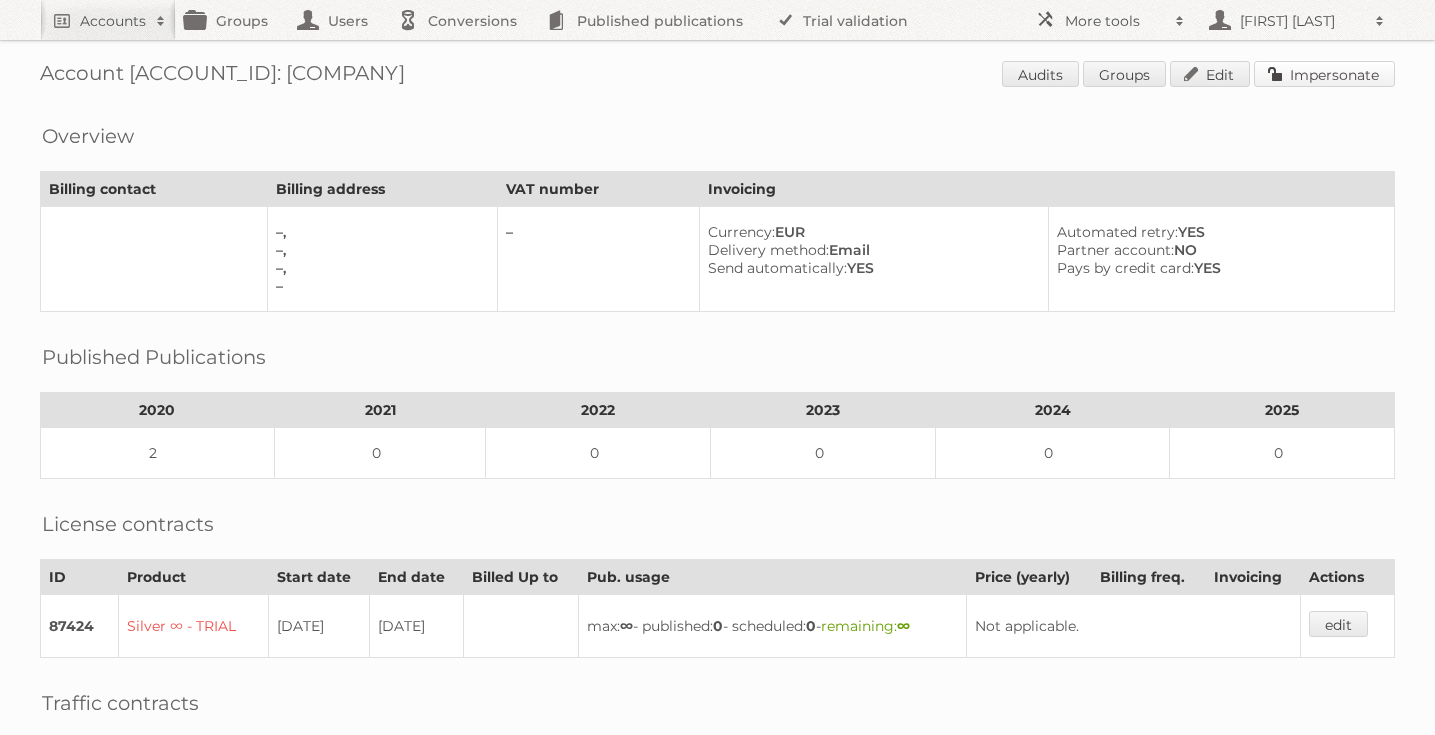 click on "Impersonate" at bounding box center (1324, 74) 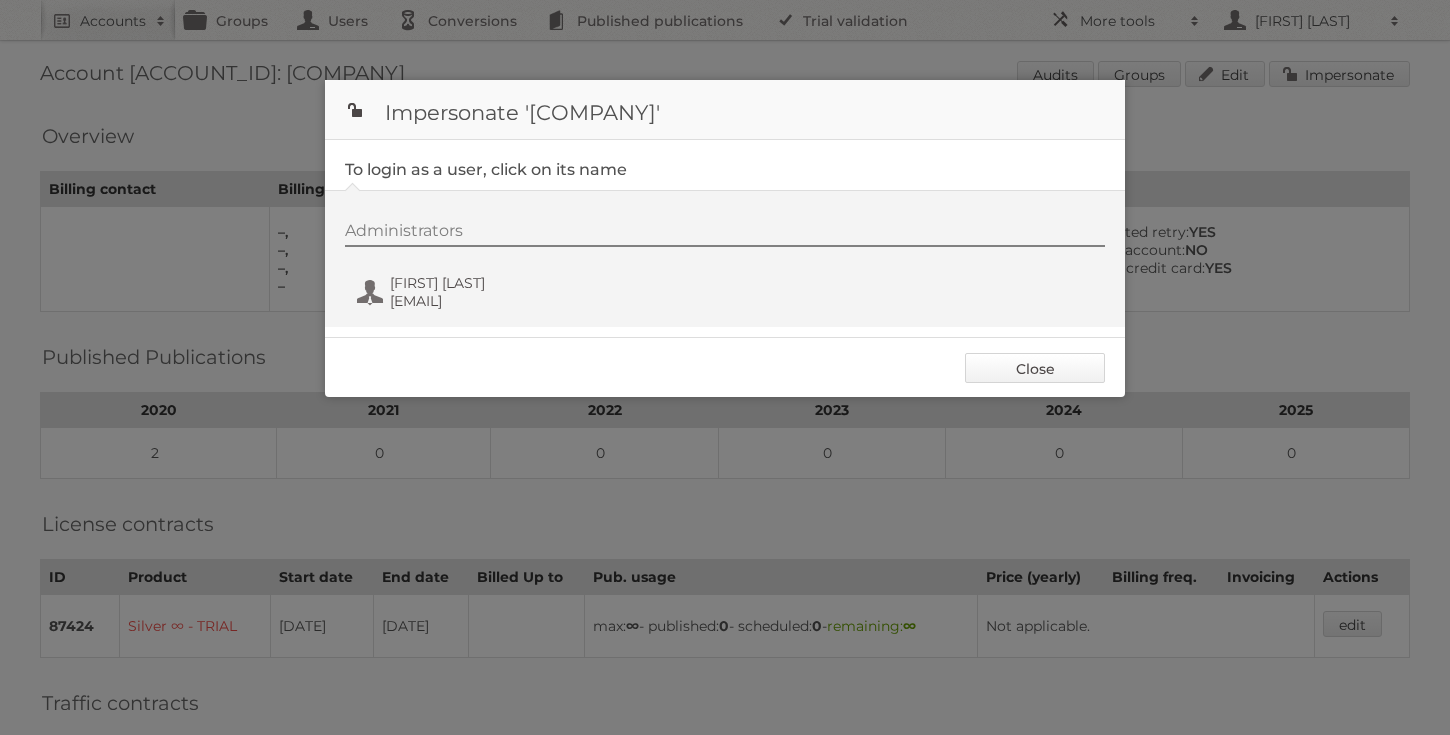 click on "Close" at bounding box center (1035, 368) 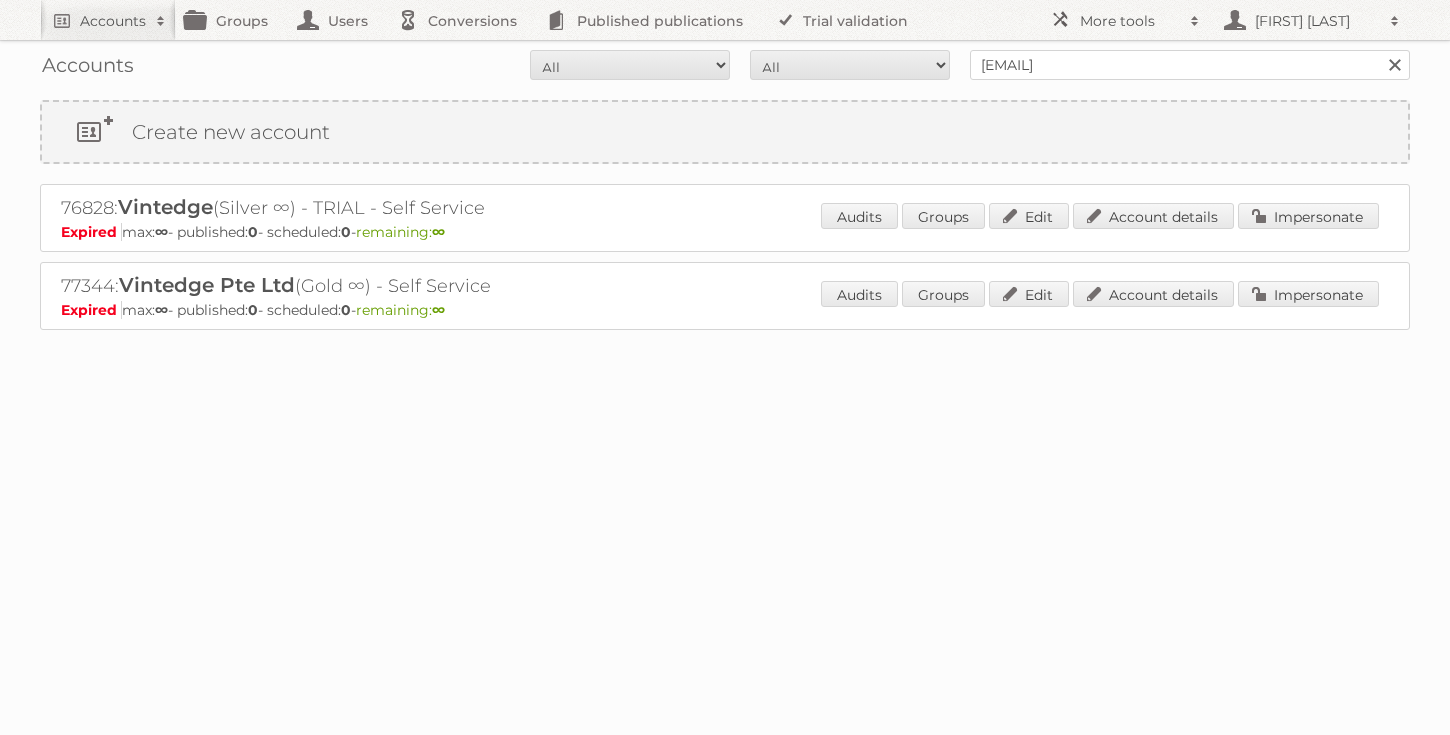 scroll, scrollTop: 0, scrollLeft: 0, axis: both 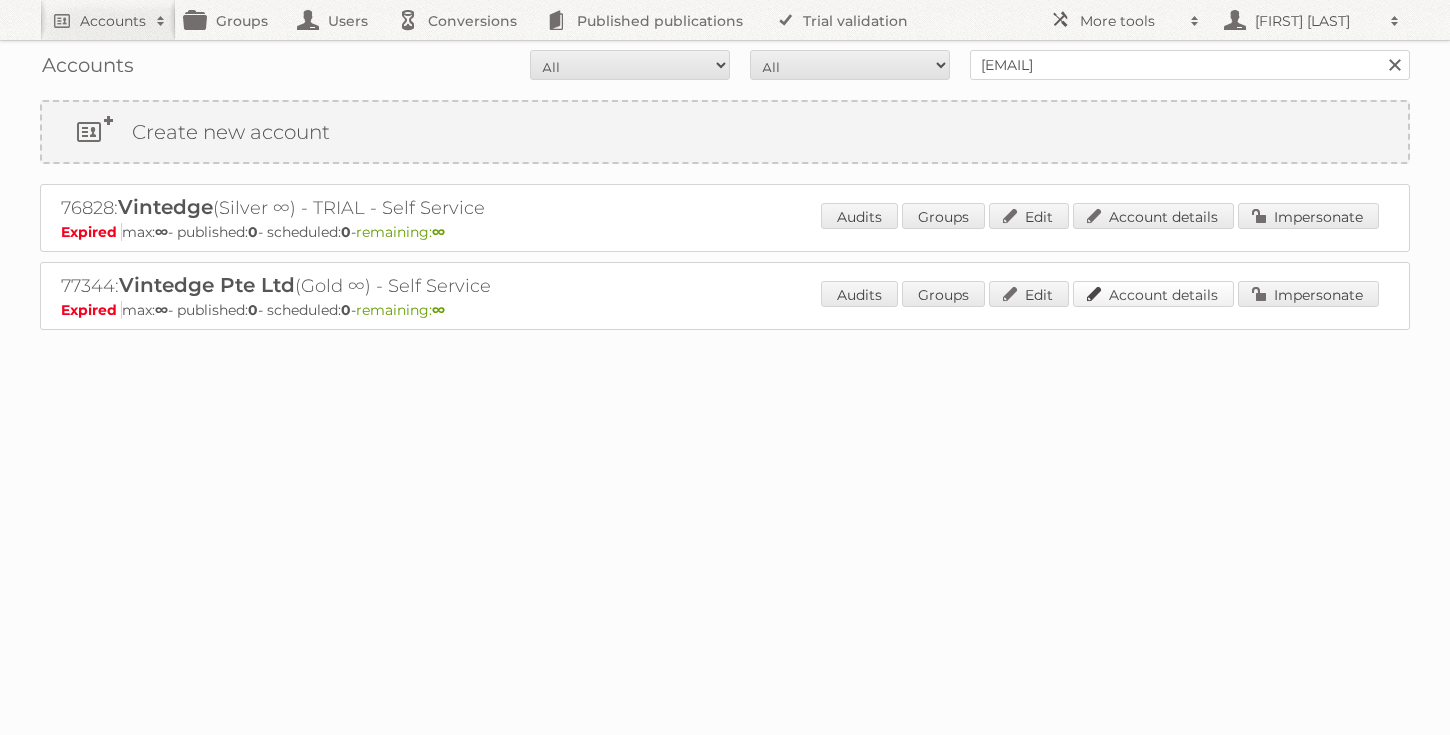click on "Account details" at bounding box center [1153, 294] 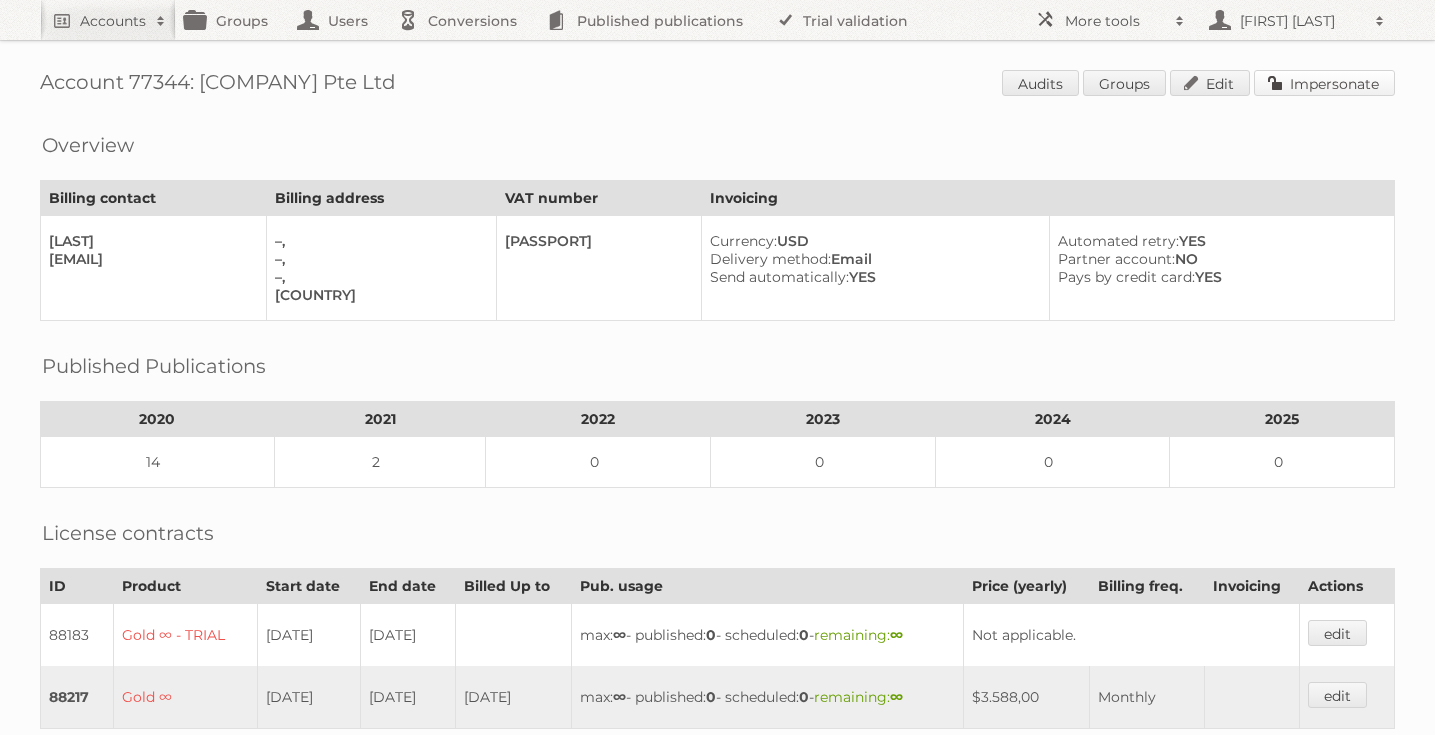 scroll, scrollTop: 0, scrollLeft: 0, axis: both 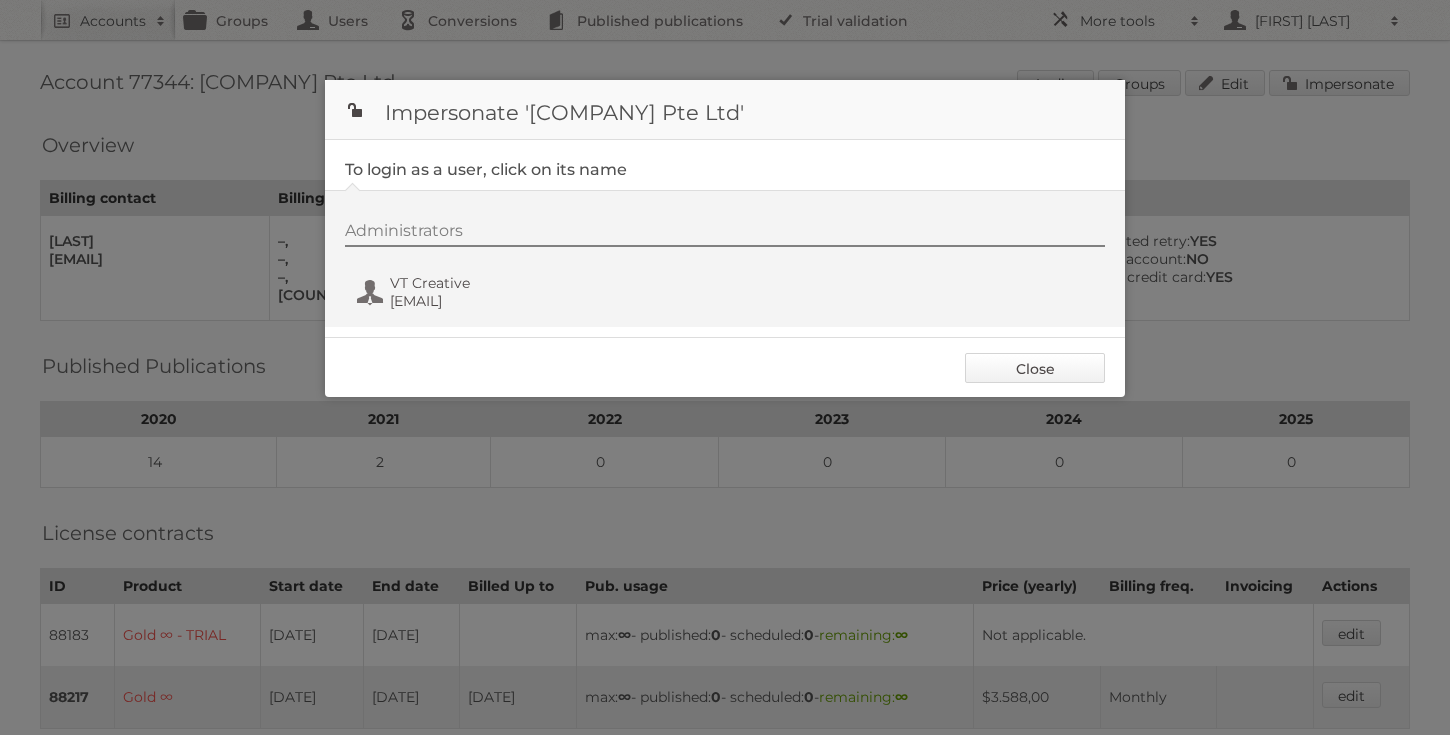 click on "Close" at bounding box center (1035, 368) 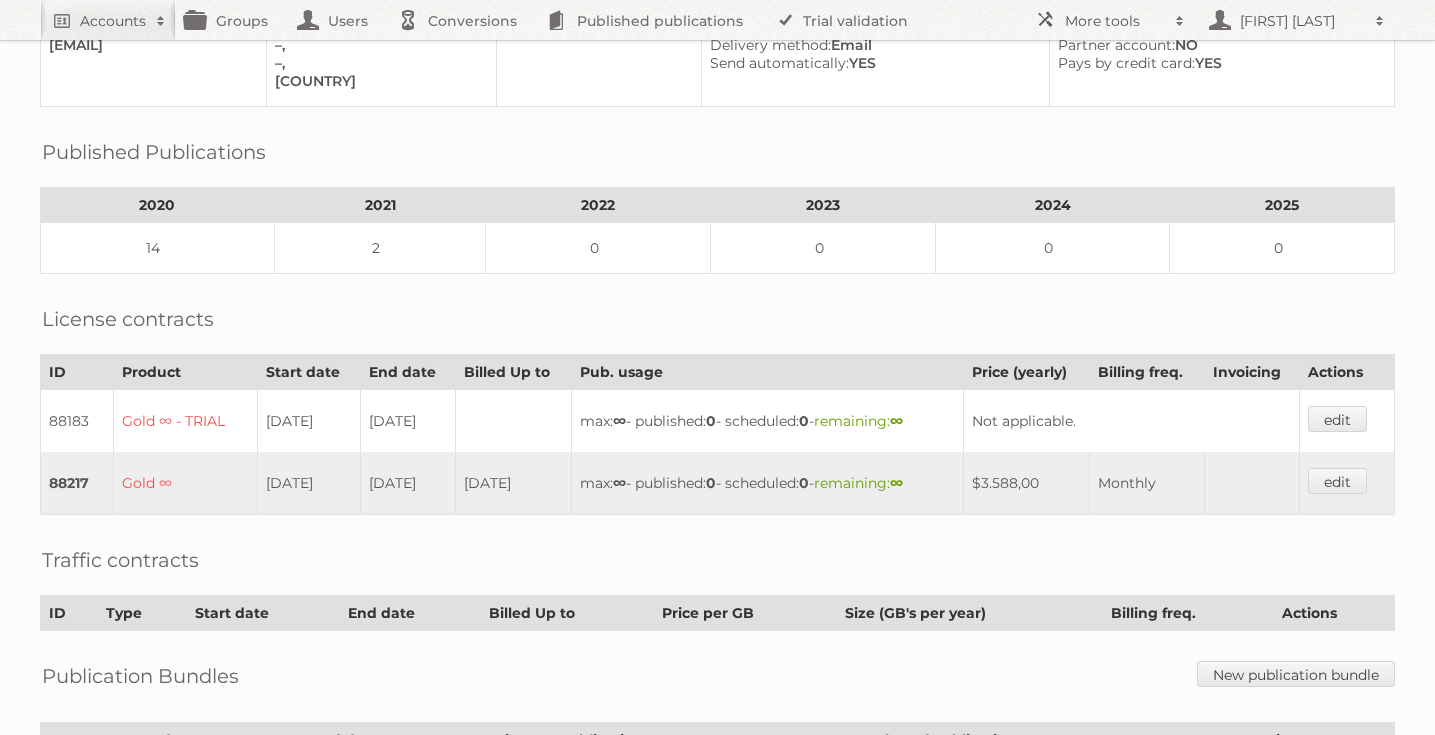 scroll, scrollTop: 218, scrollLeft: 0, axis: vertical 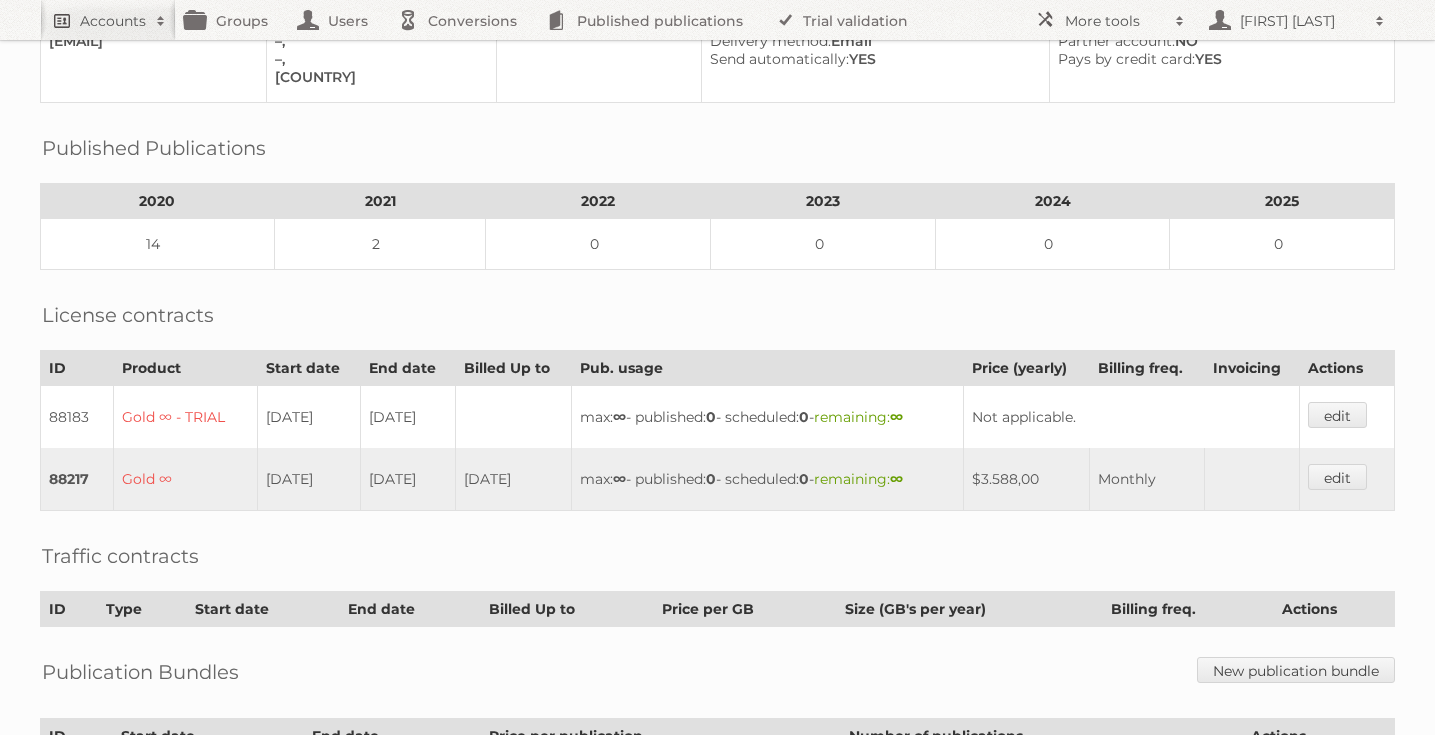 click on "Accounts" at bounding box center (113, 21) 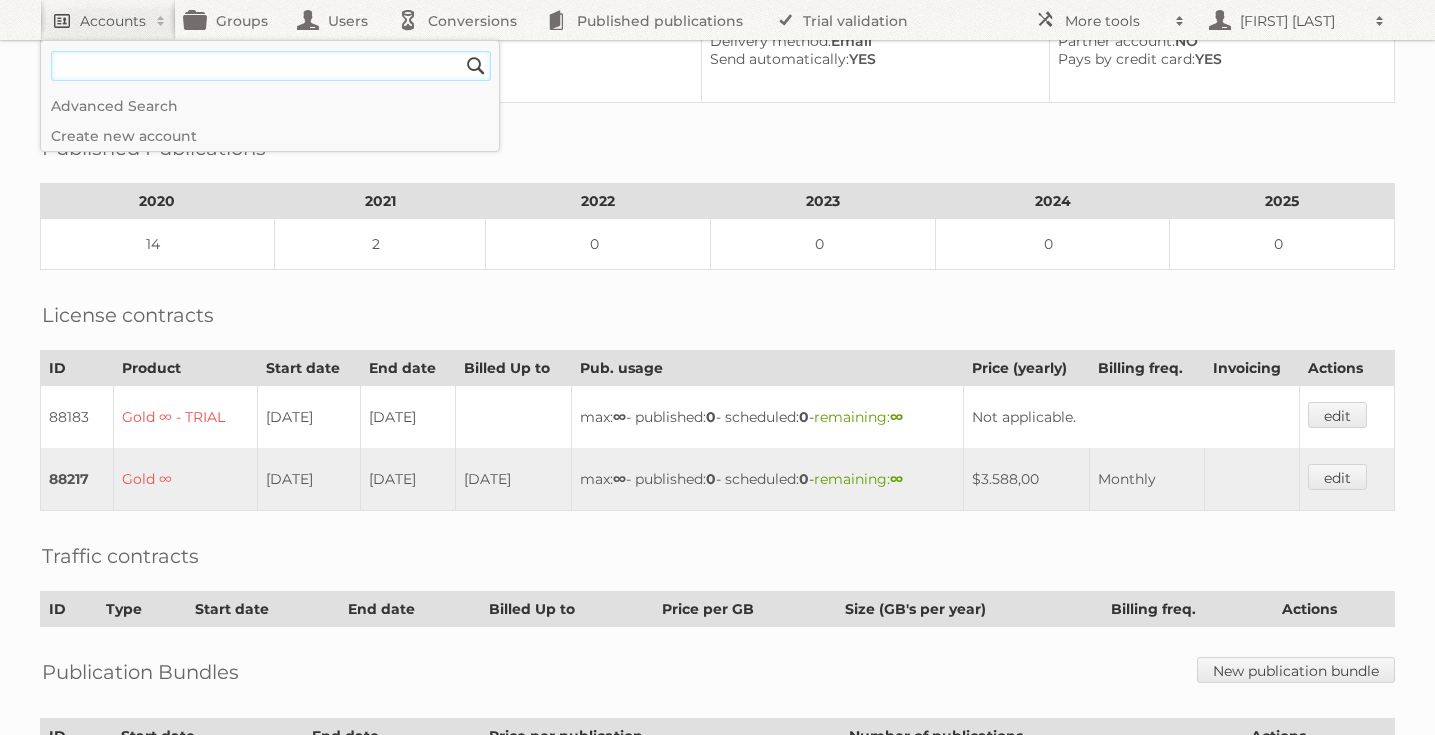 paste on "marketing@qdoc.nl" 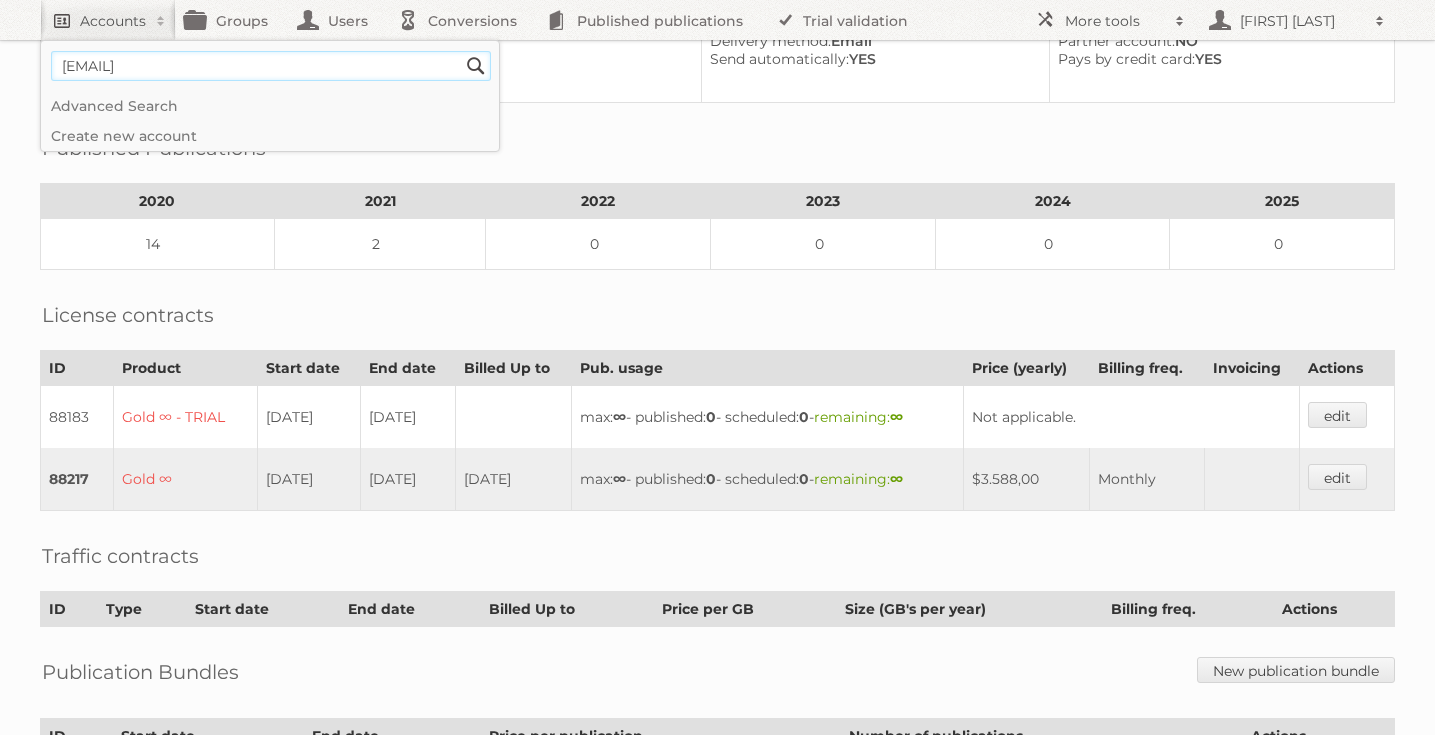 type on "marketing@qdoc.nl" 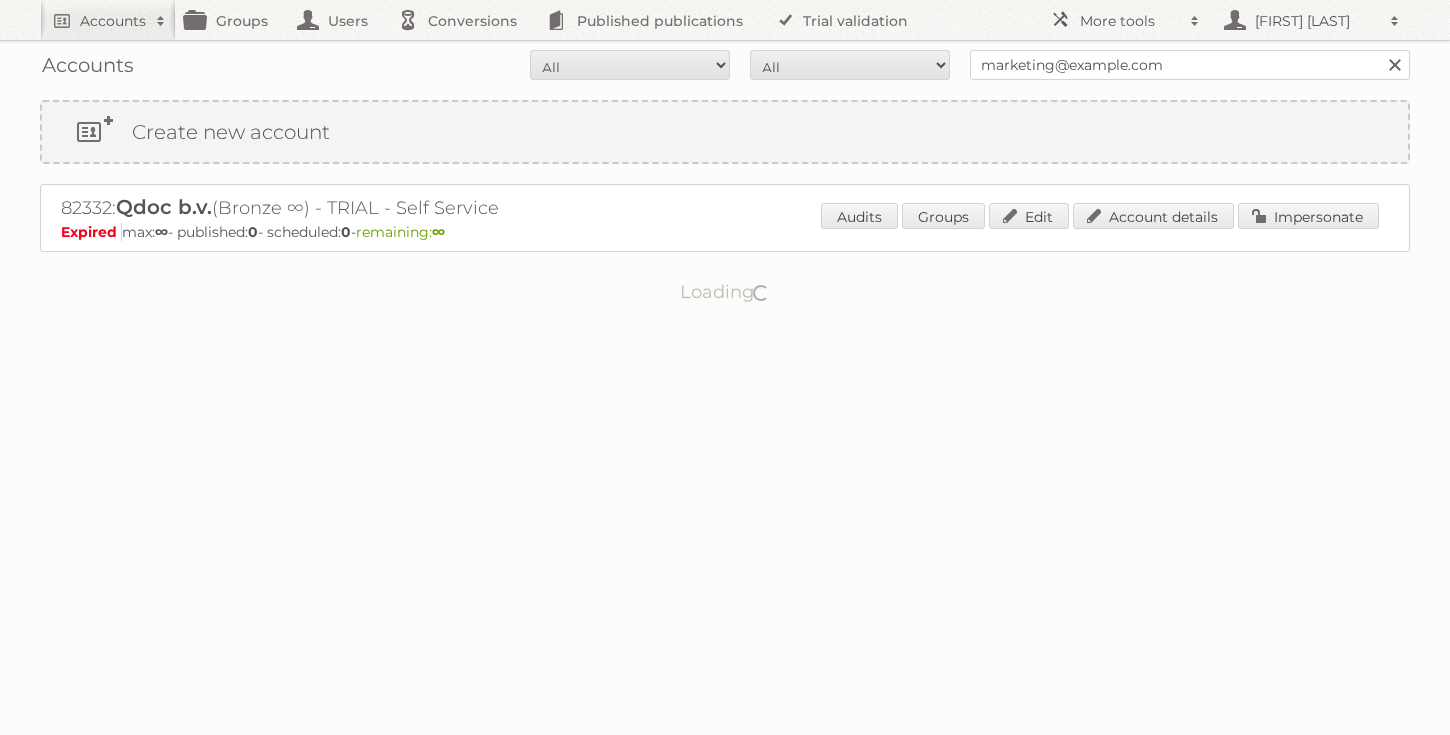 scroll, scrollTop: 0, scrollLeft: 0, axis: both 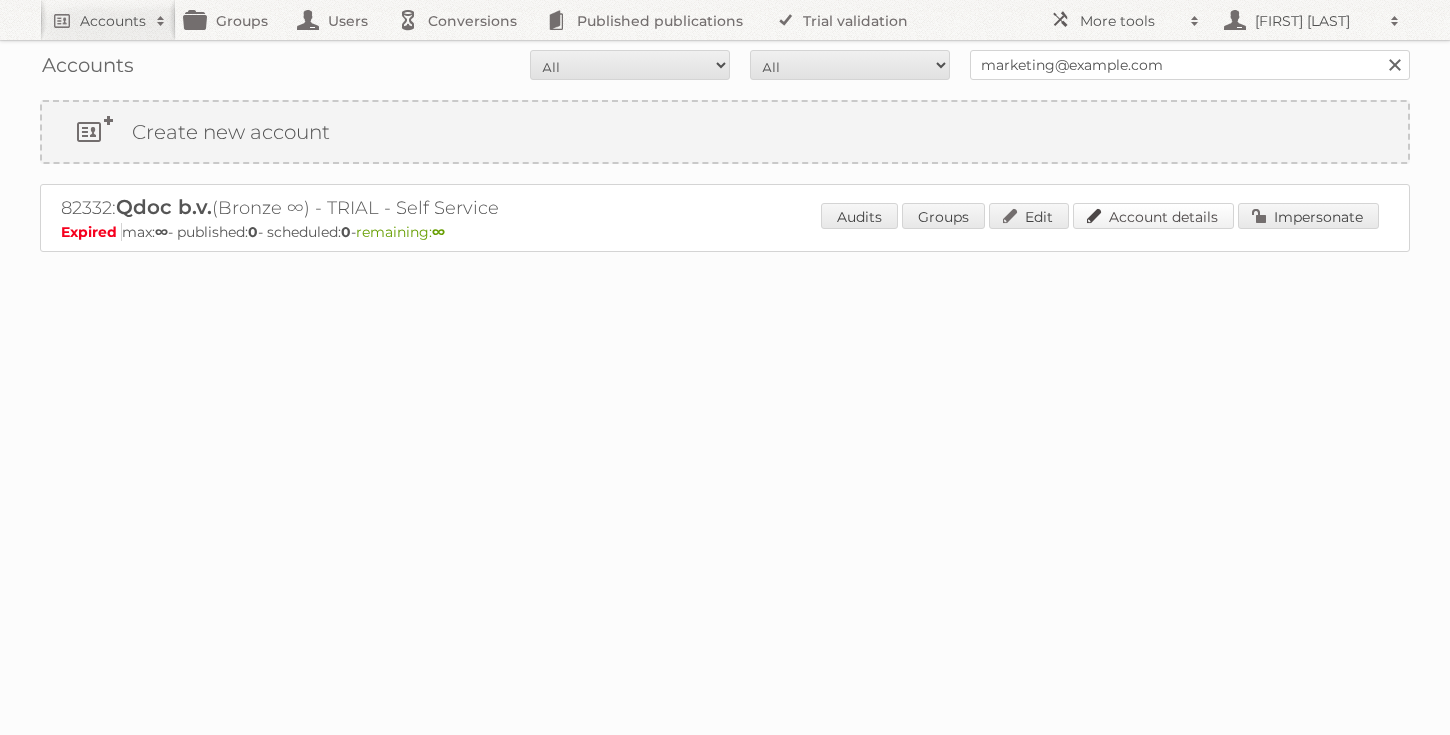 click on "Account details" at bounding box center (1153, 216) 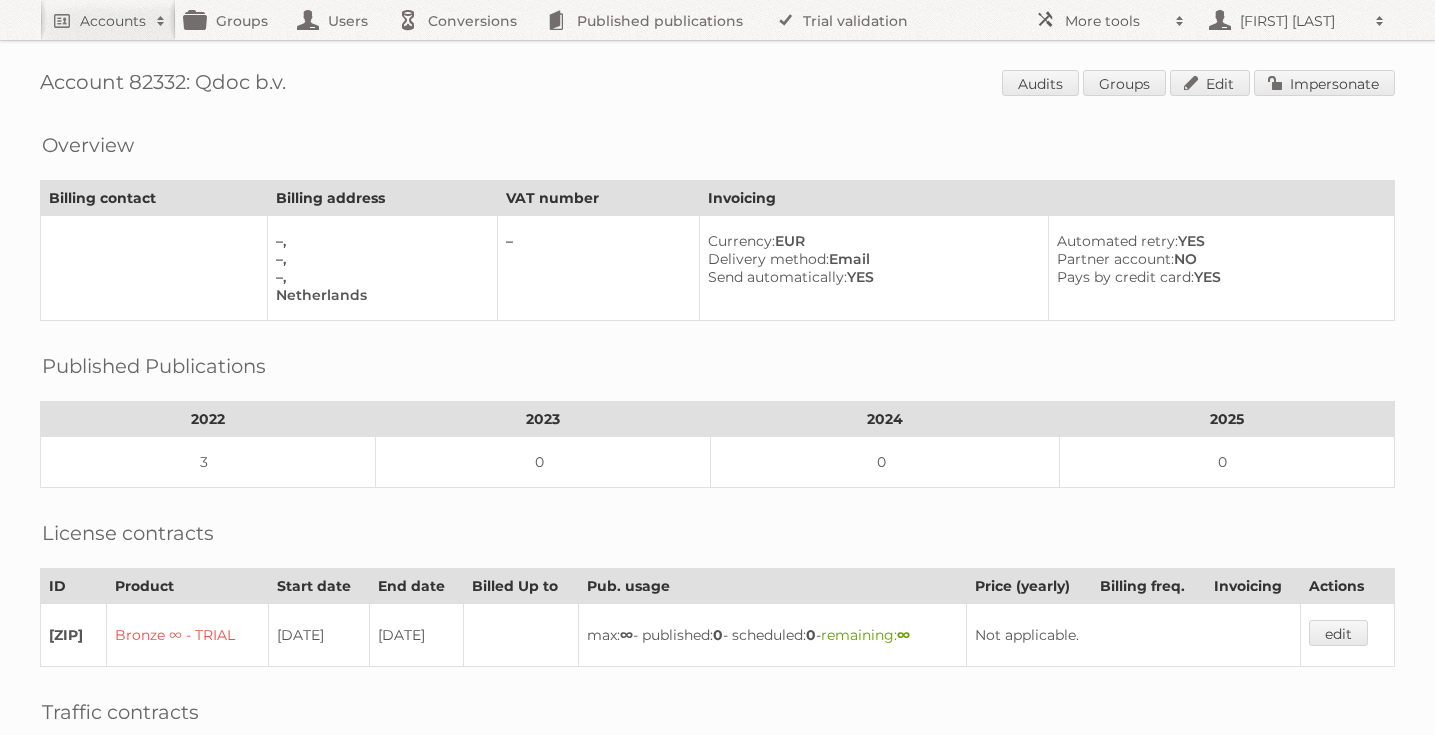 scroll, scrollTop: 0, scrollLeft: 0, axis: both 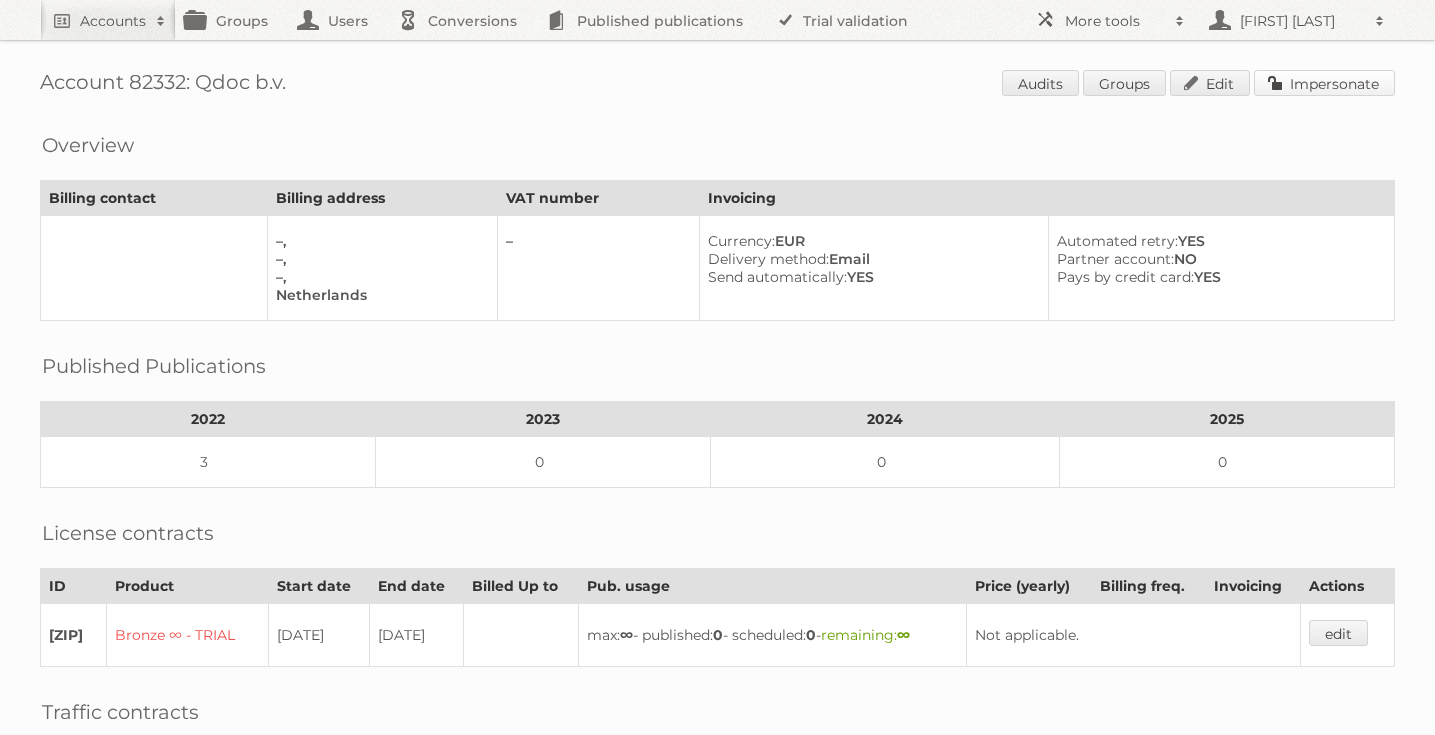 click on "Impersonate" at bounding box center [1324, 83] 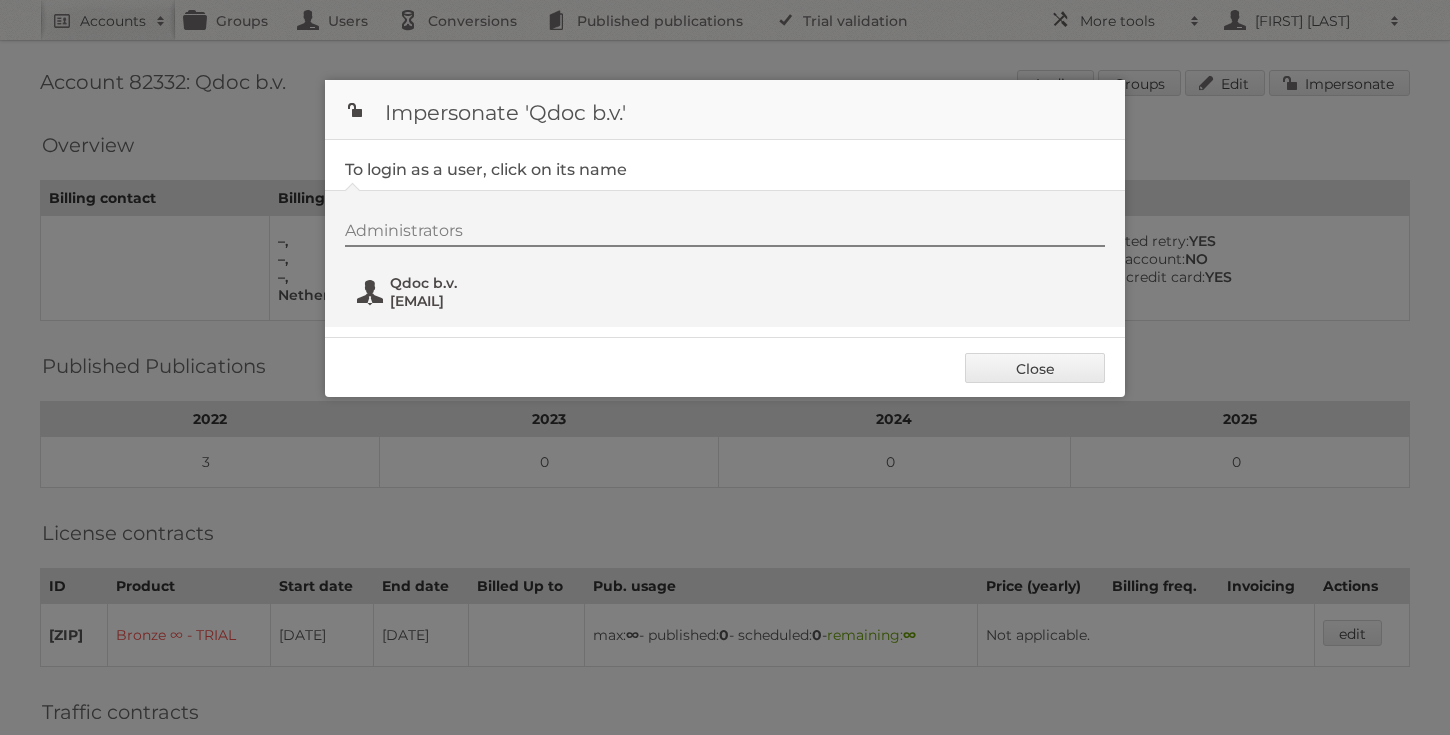 click on "marketing@qdoc.nl" at bounding box center (487, 301) 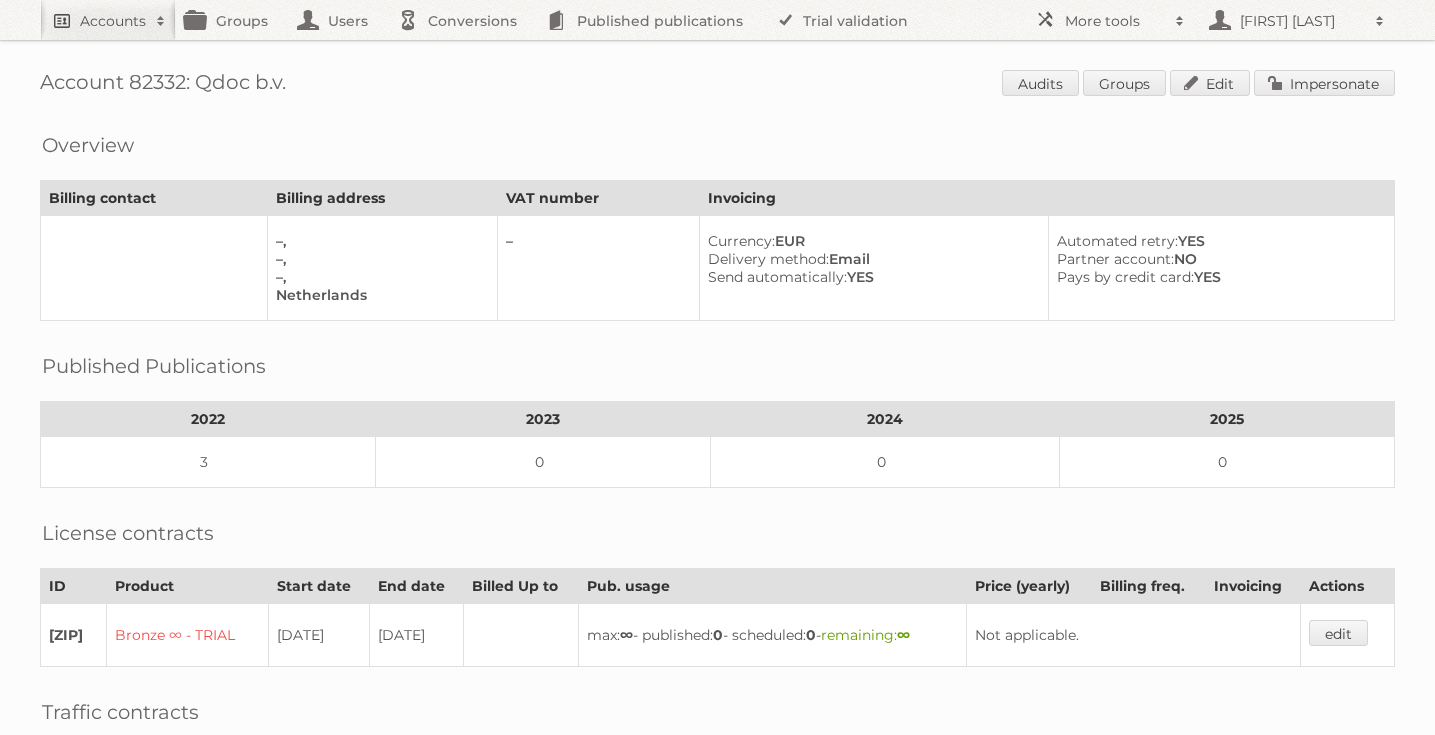 click on "Accounts" at bounding box center [113, 21] 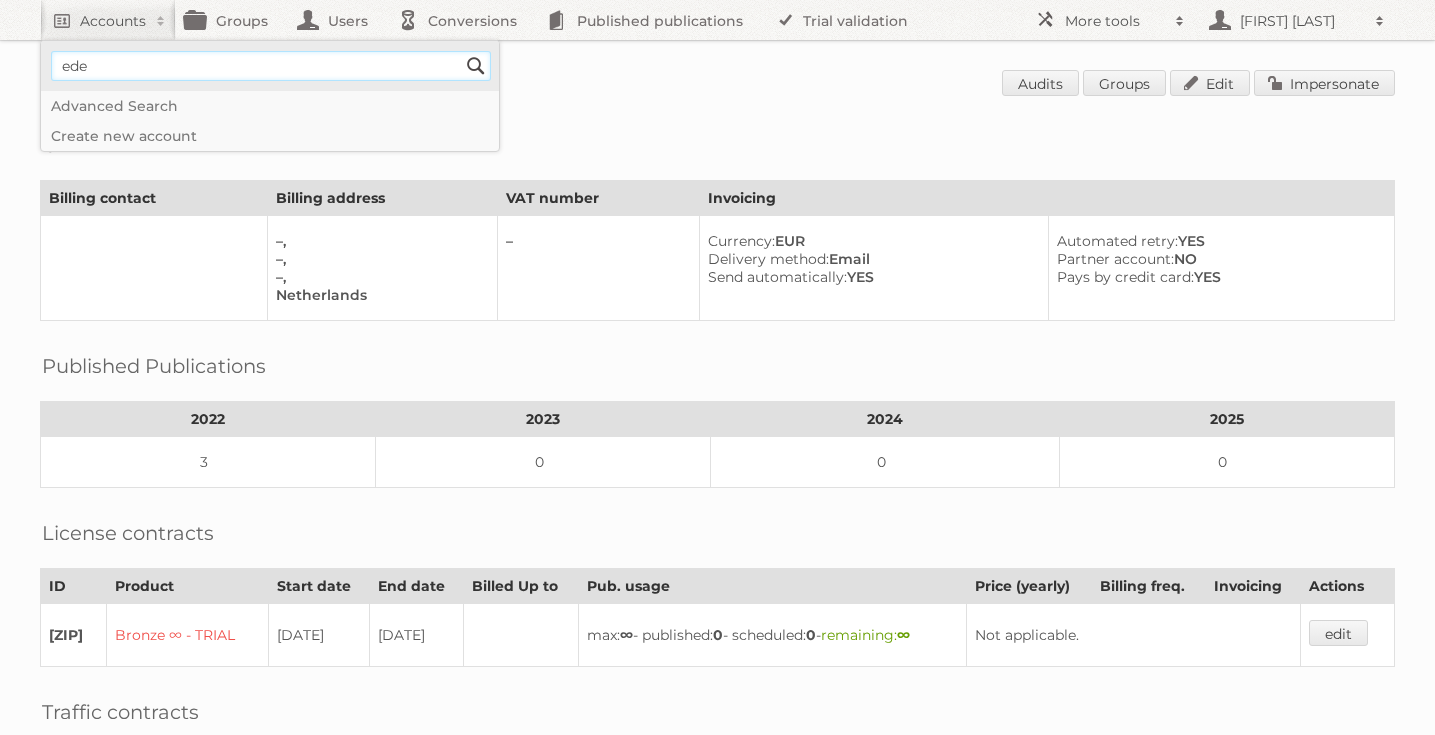 click on "ede" at bounding box center [271, 66] 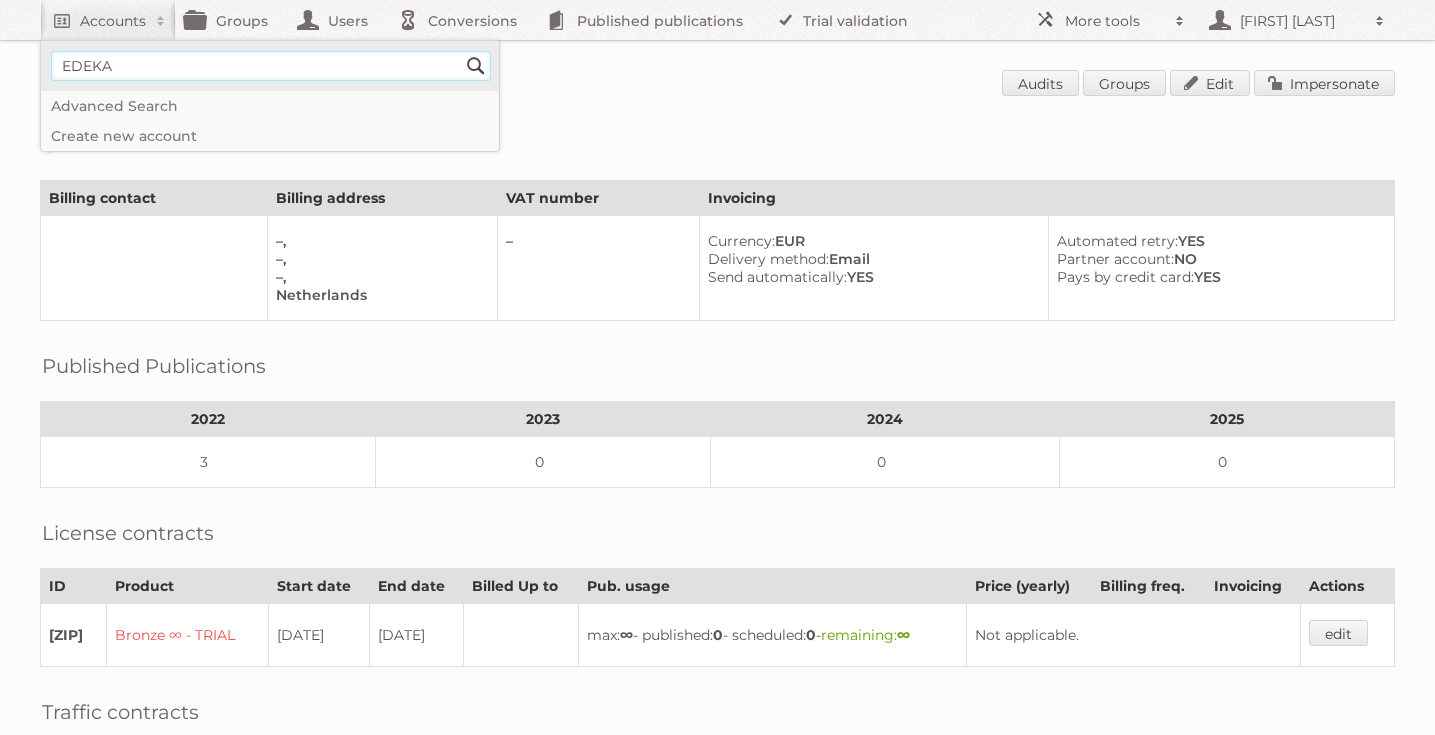 type on "EDEKA" 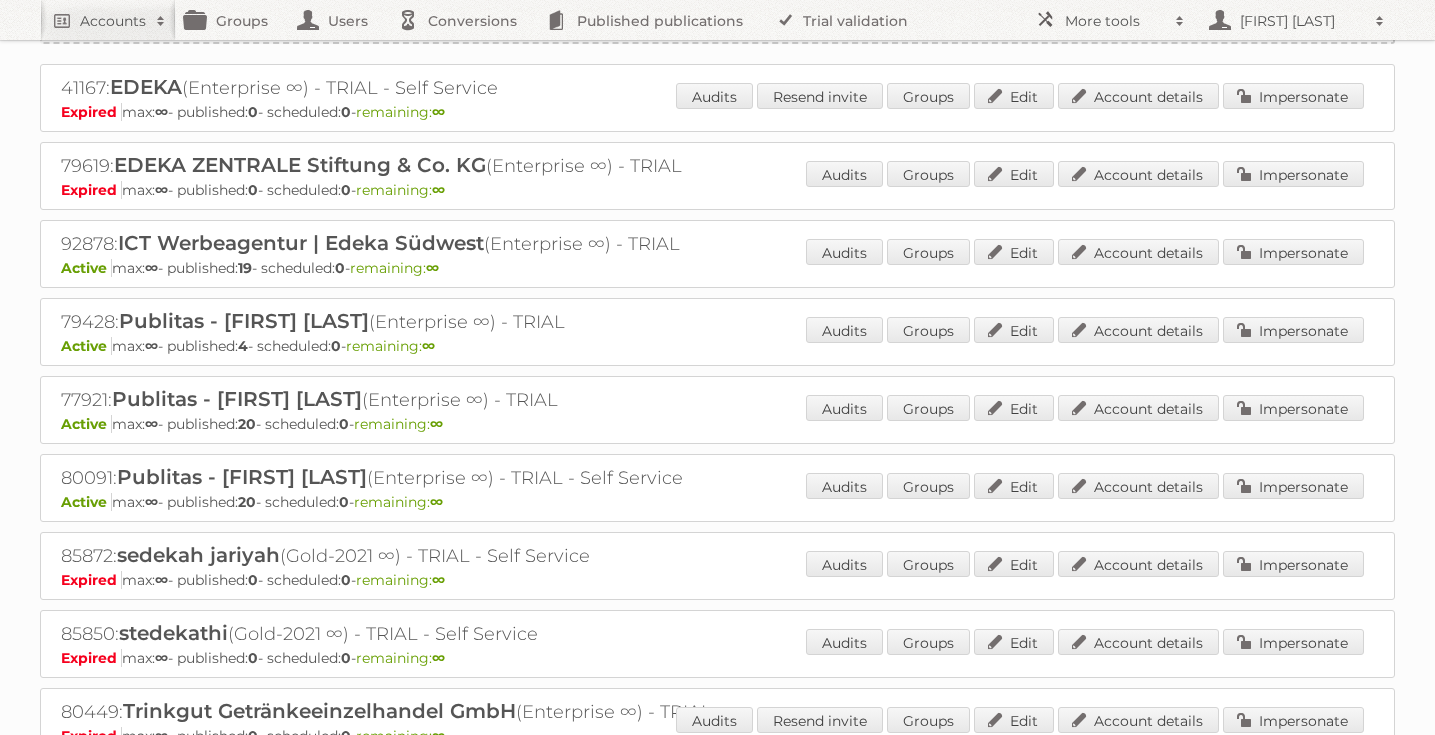 scroll, scrollTop: 0, scrollLeft: 0, axis: both 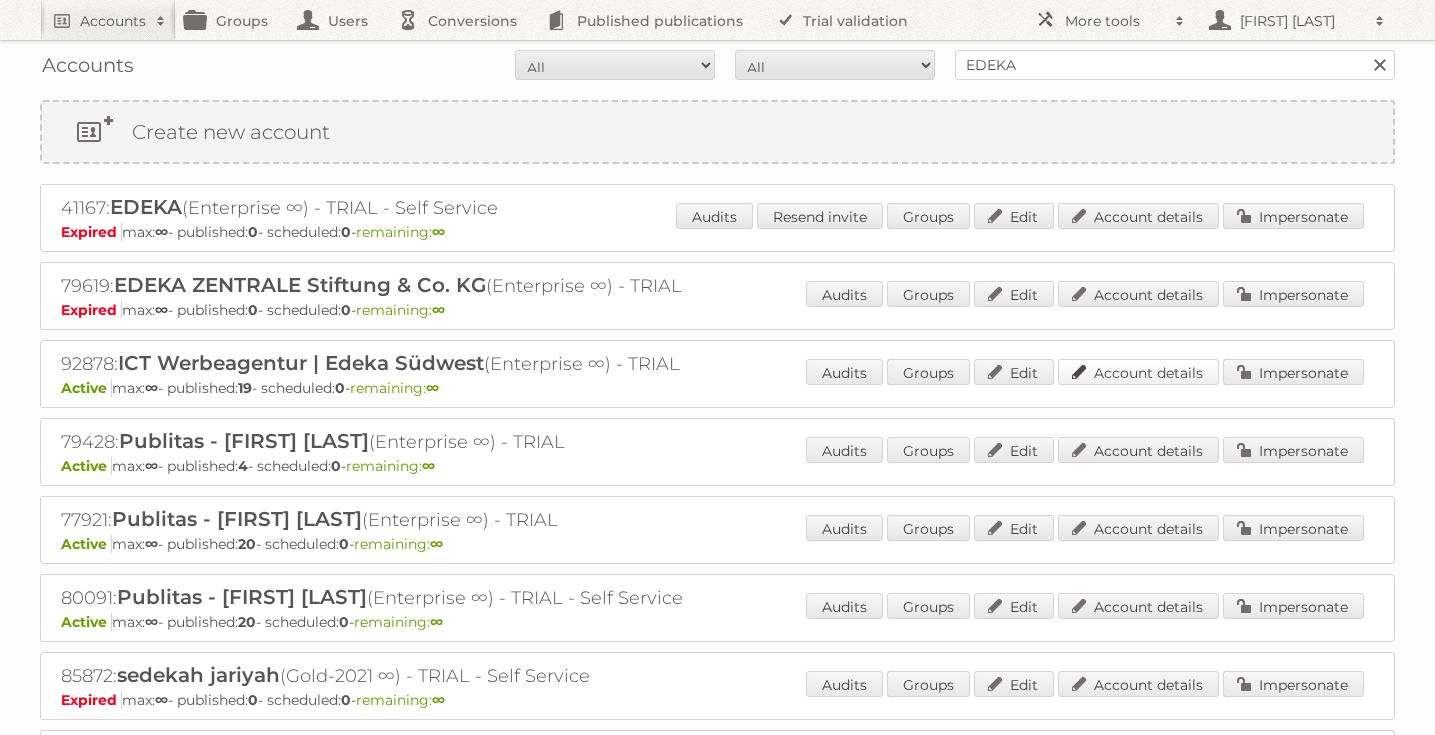 click on "Account details" at bounding box center (1138, 372) 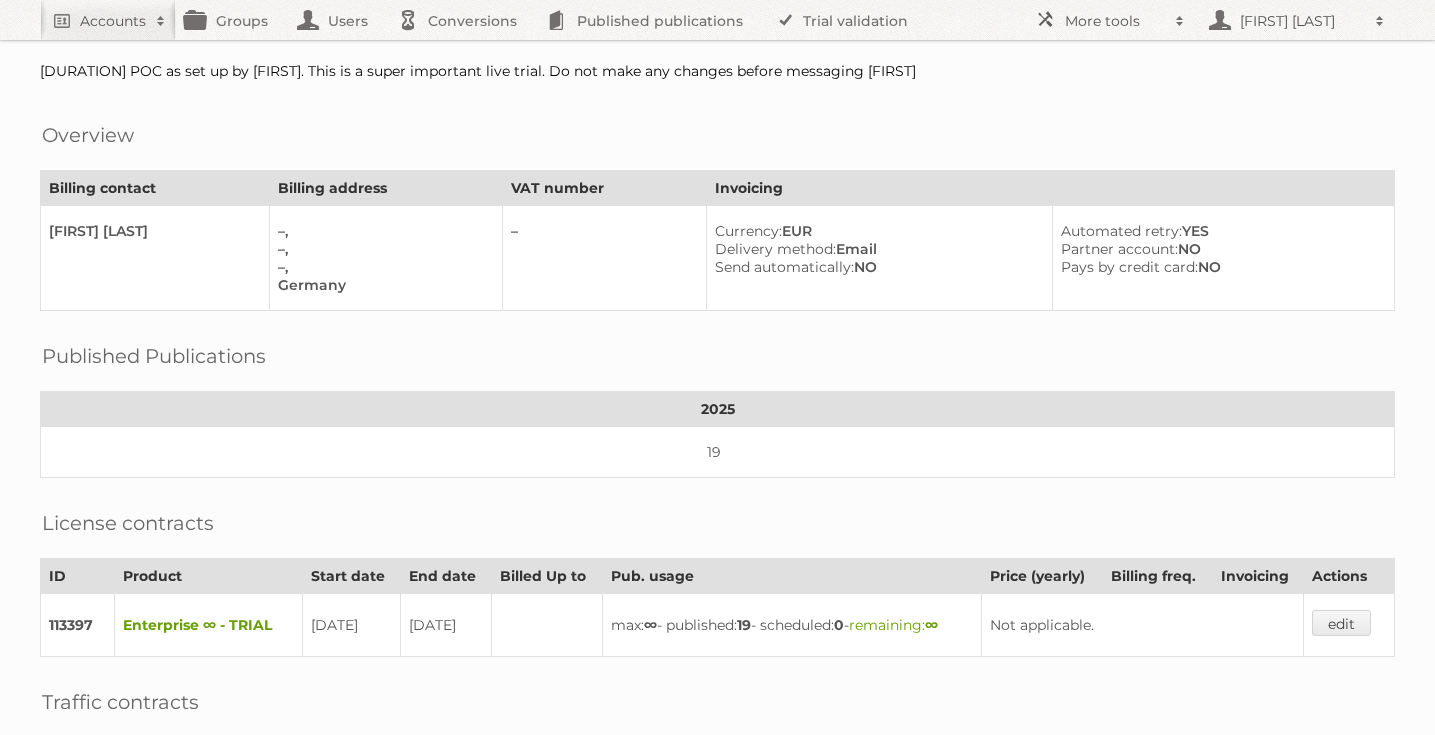 scroll, scrollTop: 0, scrollLeft: 0, axis: both 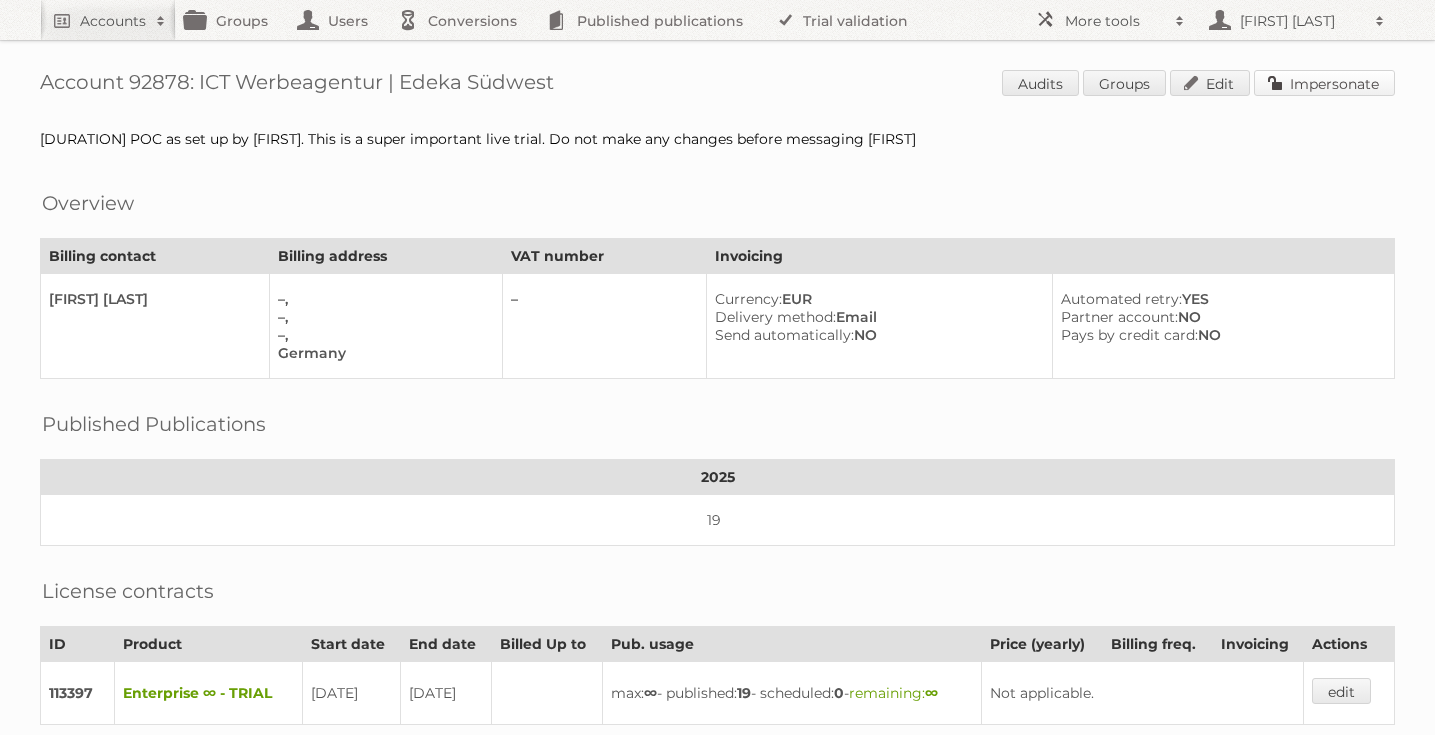 click on "Impersonate" at bounding box center [1324, 83] 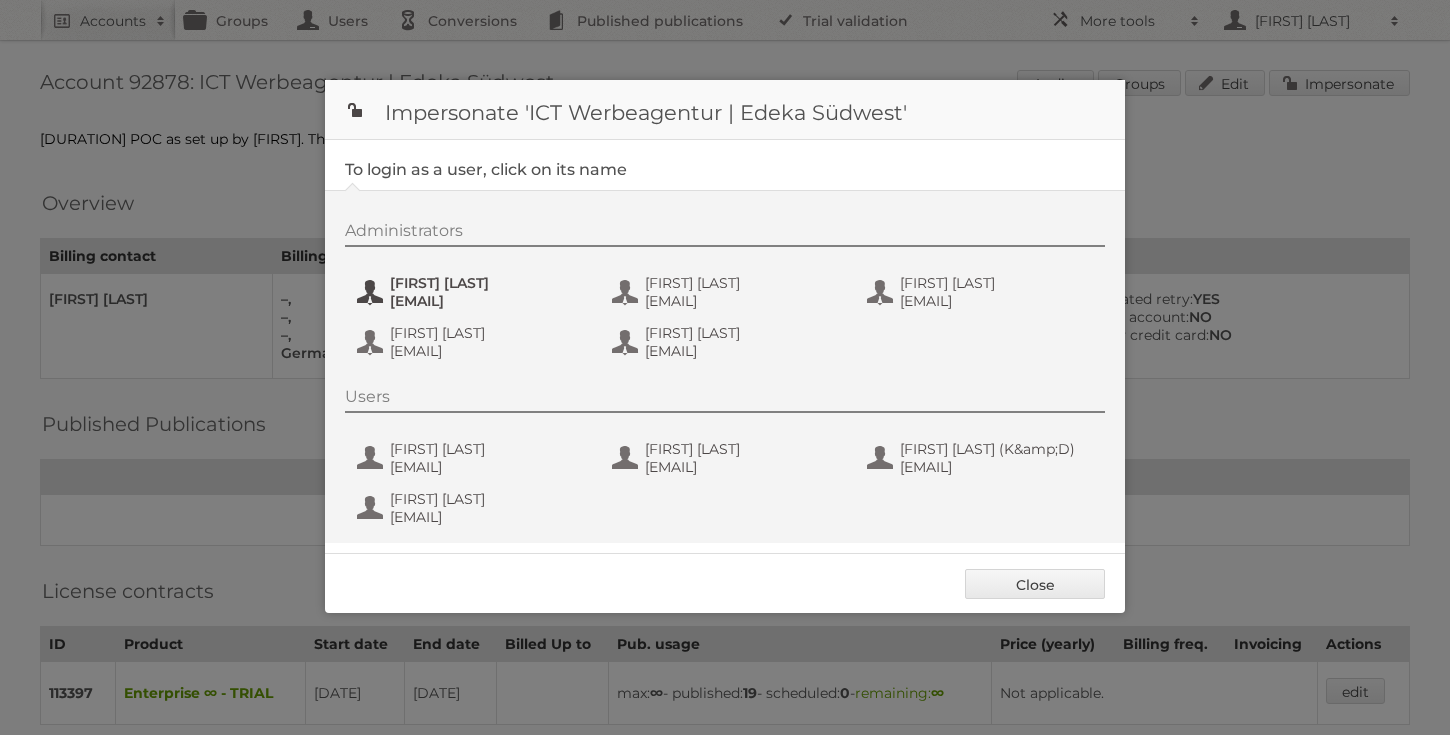 click on "Benjamin Discher" at bounding box center [487, 283] 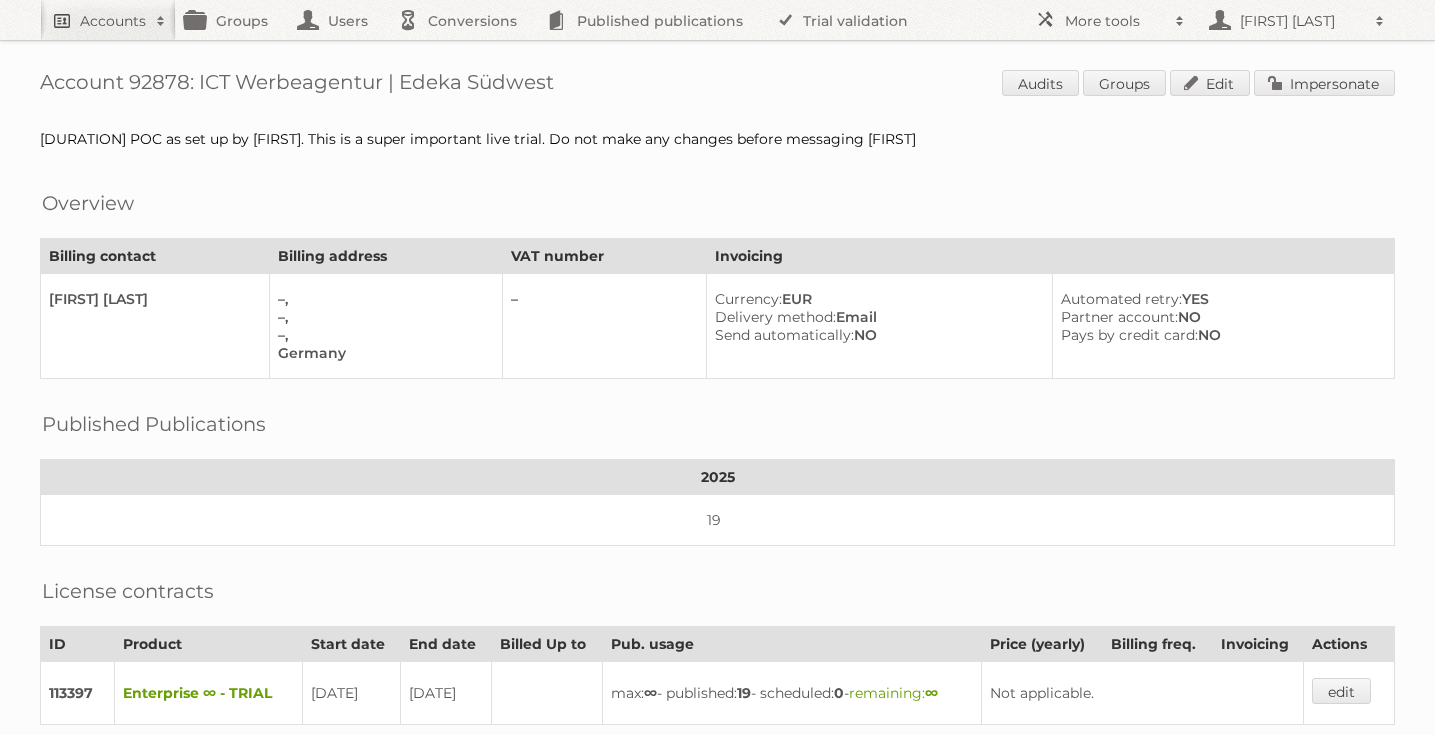 click on "Accounts" at bounding box center (113, 21) 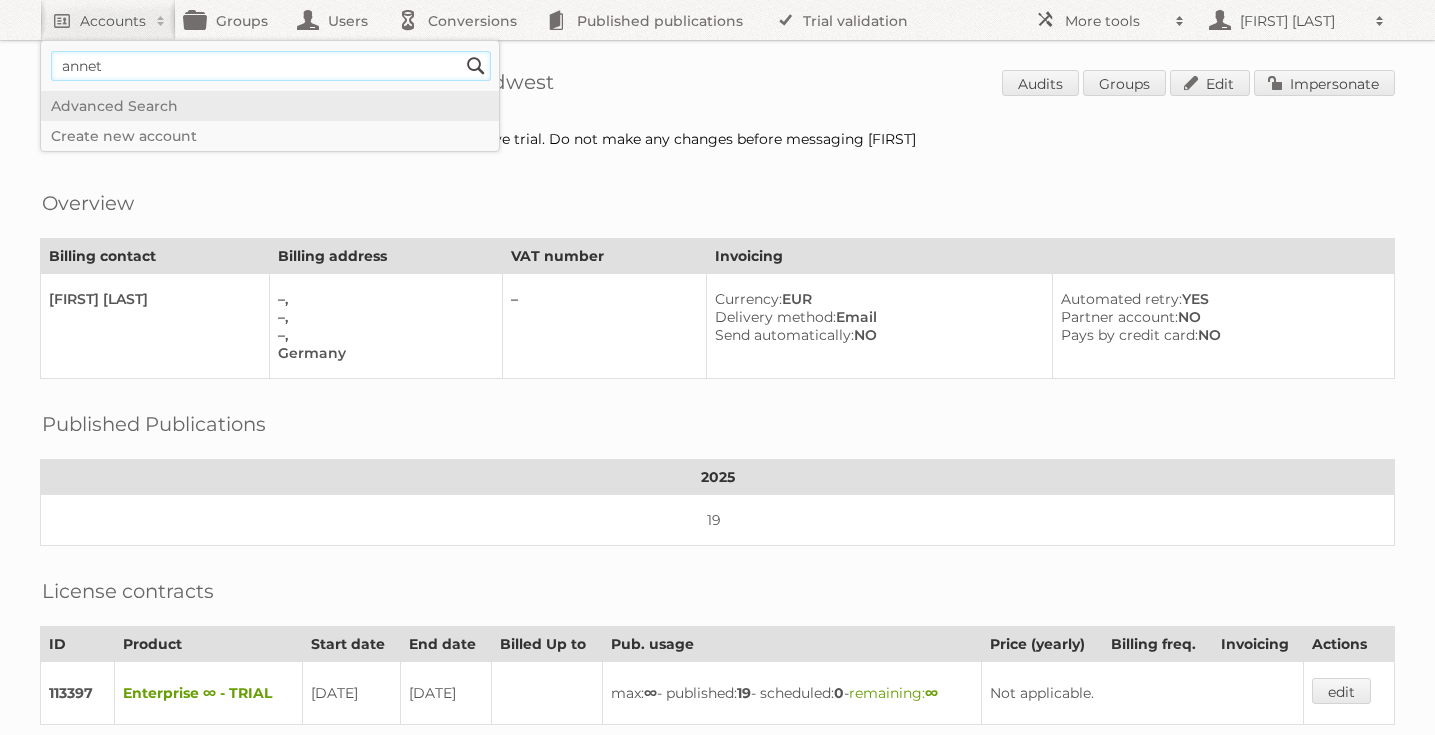 type on "annet@publitas.com" 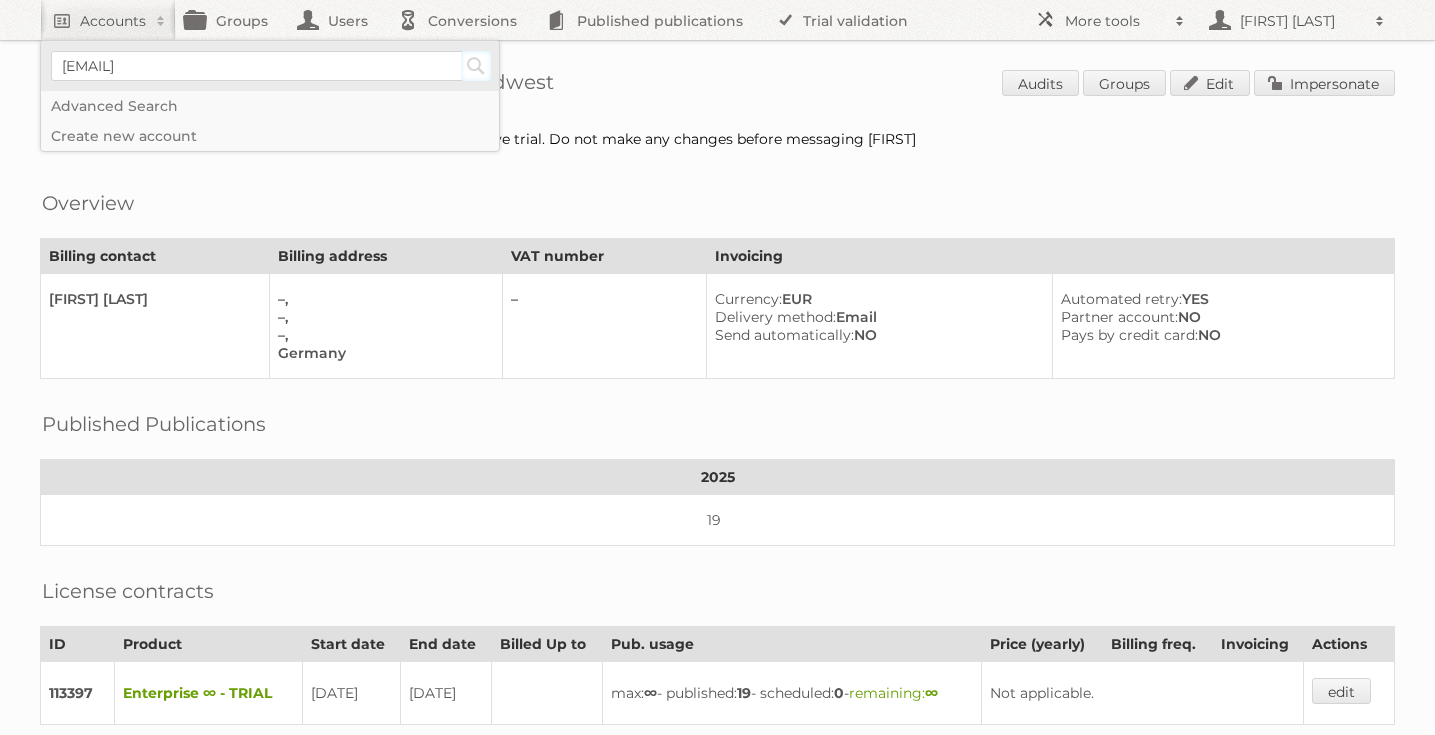 click on "Search" at bounding box center (476, 66) 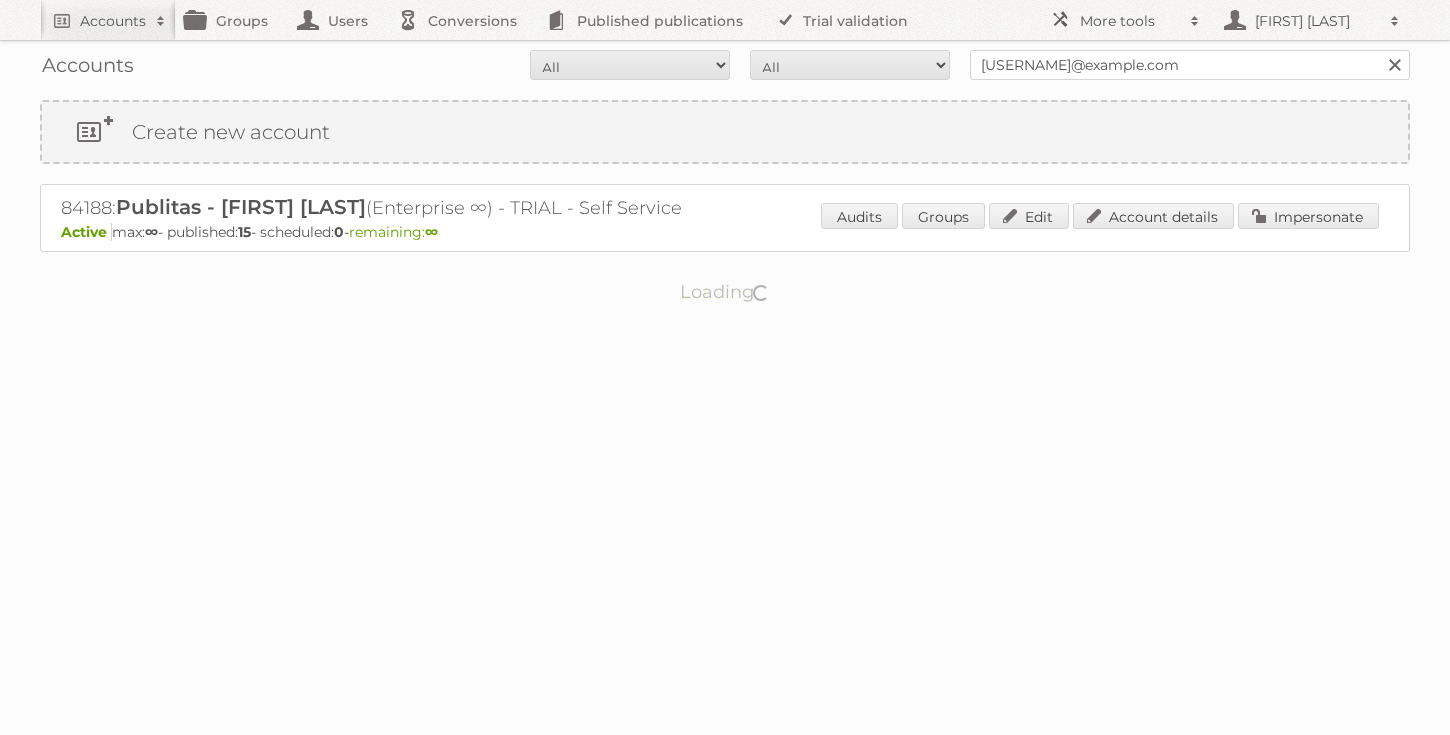 scroll, scrollTop: 0, scrollLeft: 0, axis: both 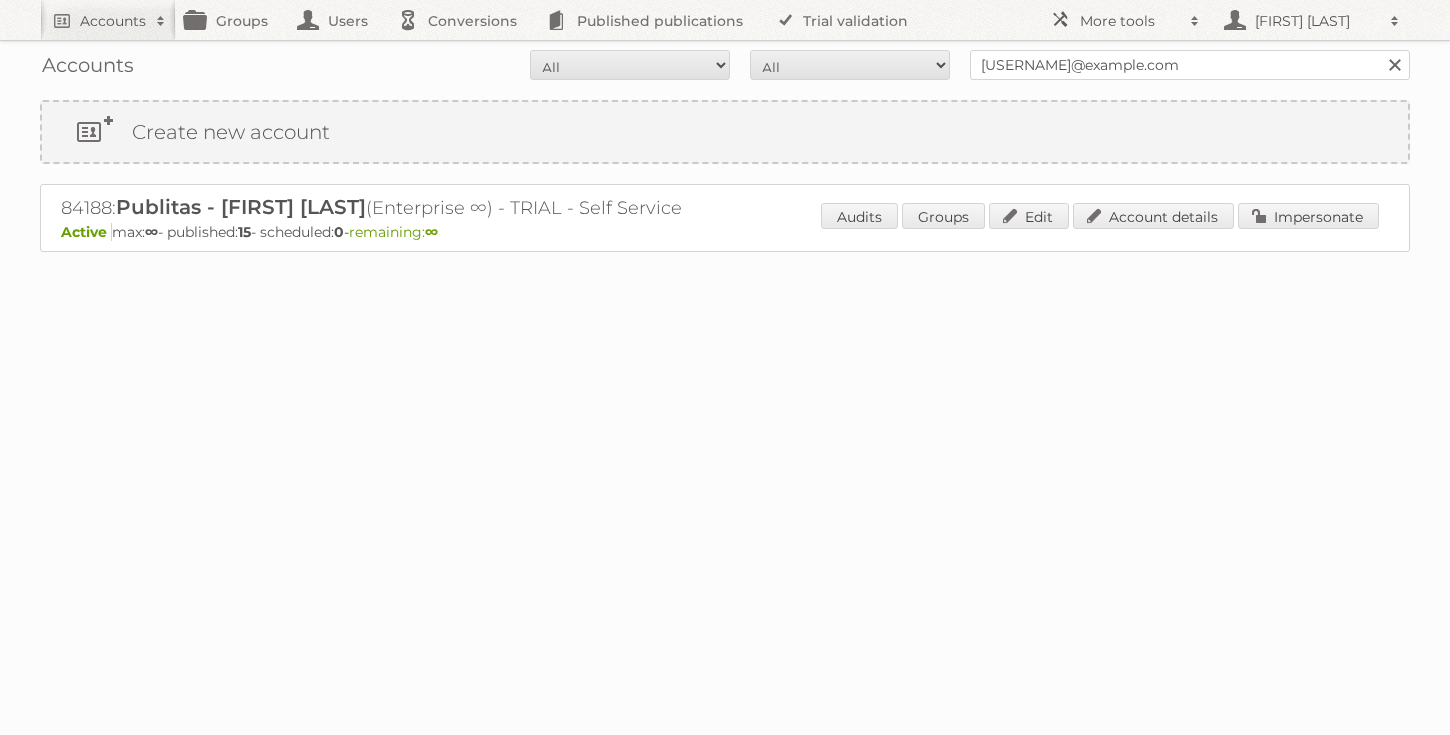 click on "84188:
Publitas - Annet Del Pino
(Enterprise  ∞) - TRIAL
- Self Service
Active
max:  ∞  - published:  15  - scheduled:  0  -  remaining:  ∞
Audits
Groups
Edit
Account details
Impersonate" at bounding box center [725, 218] 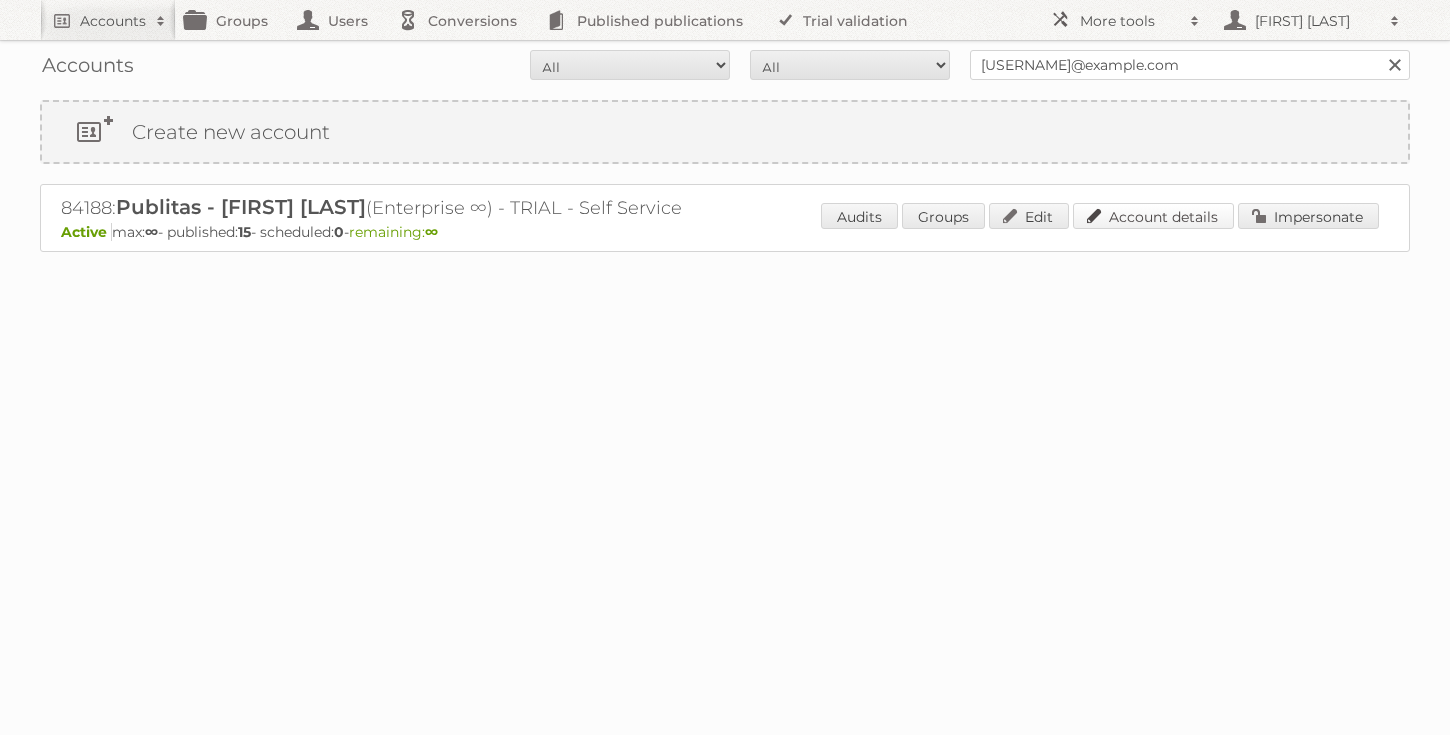 click on "Account details" at bounding box center (1153, 216) 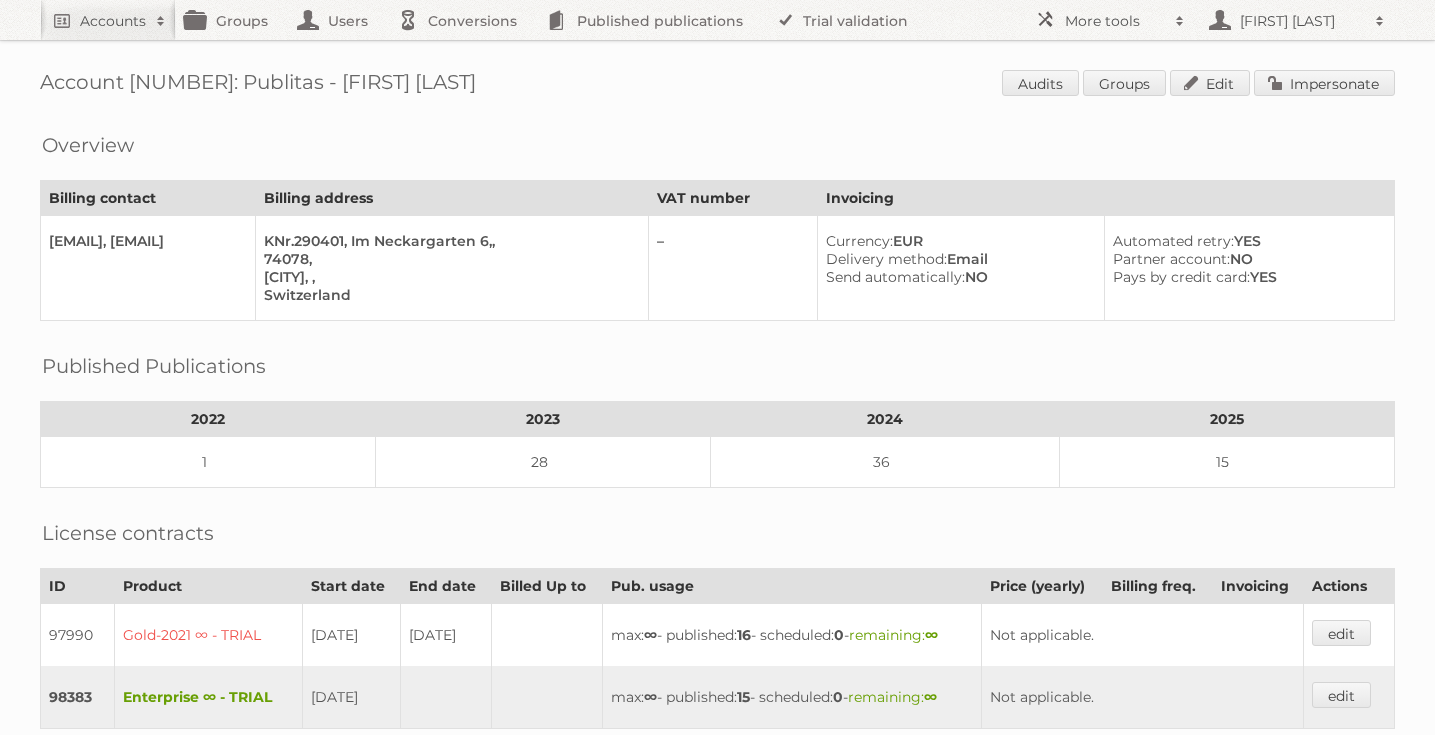 scroll, scrollTop: 0, scrollLeft: 0, axis: both 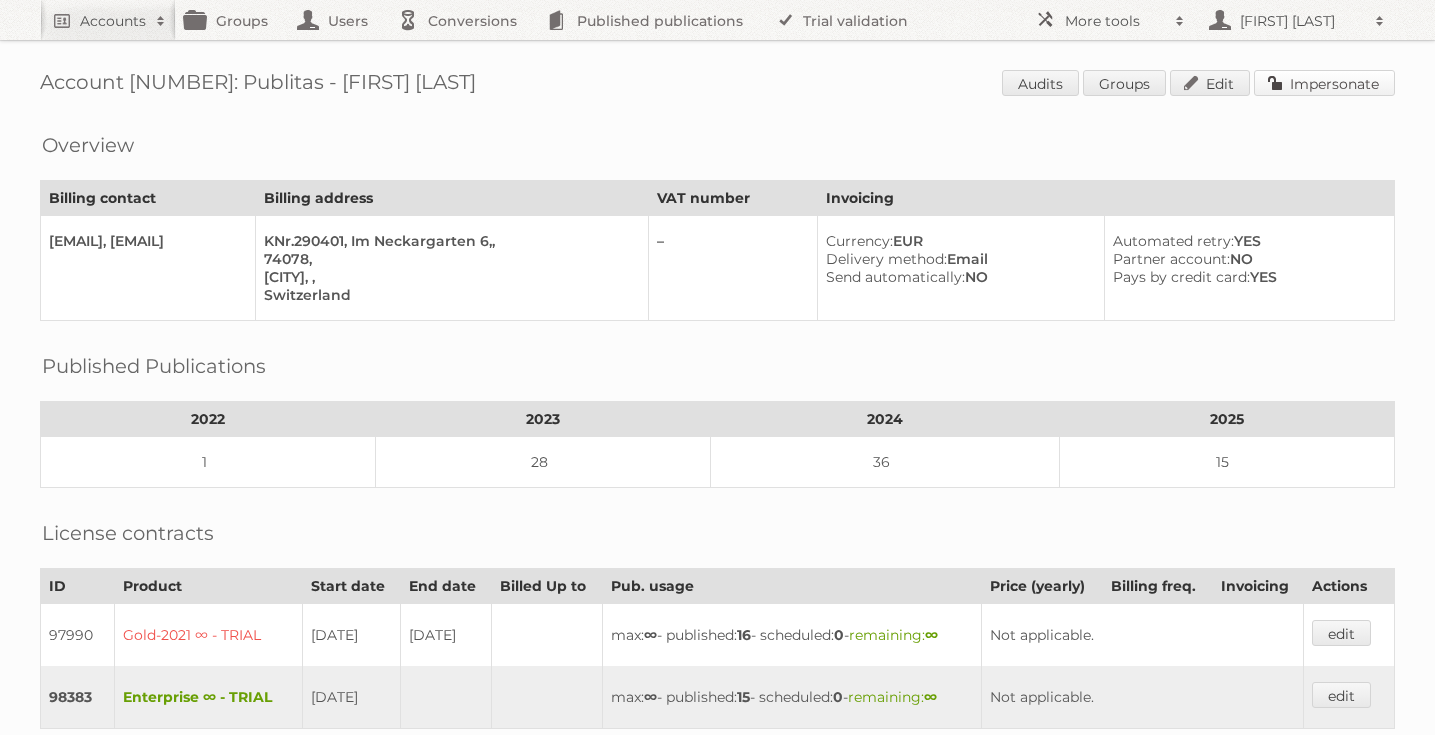 click on "Impersonate" at bounding box center (1324, 83) 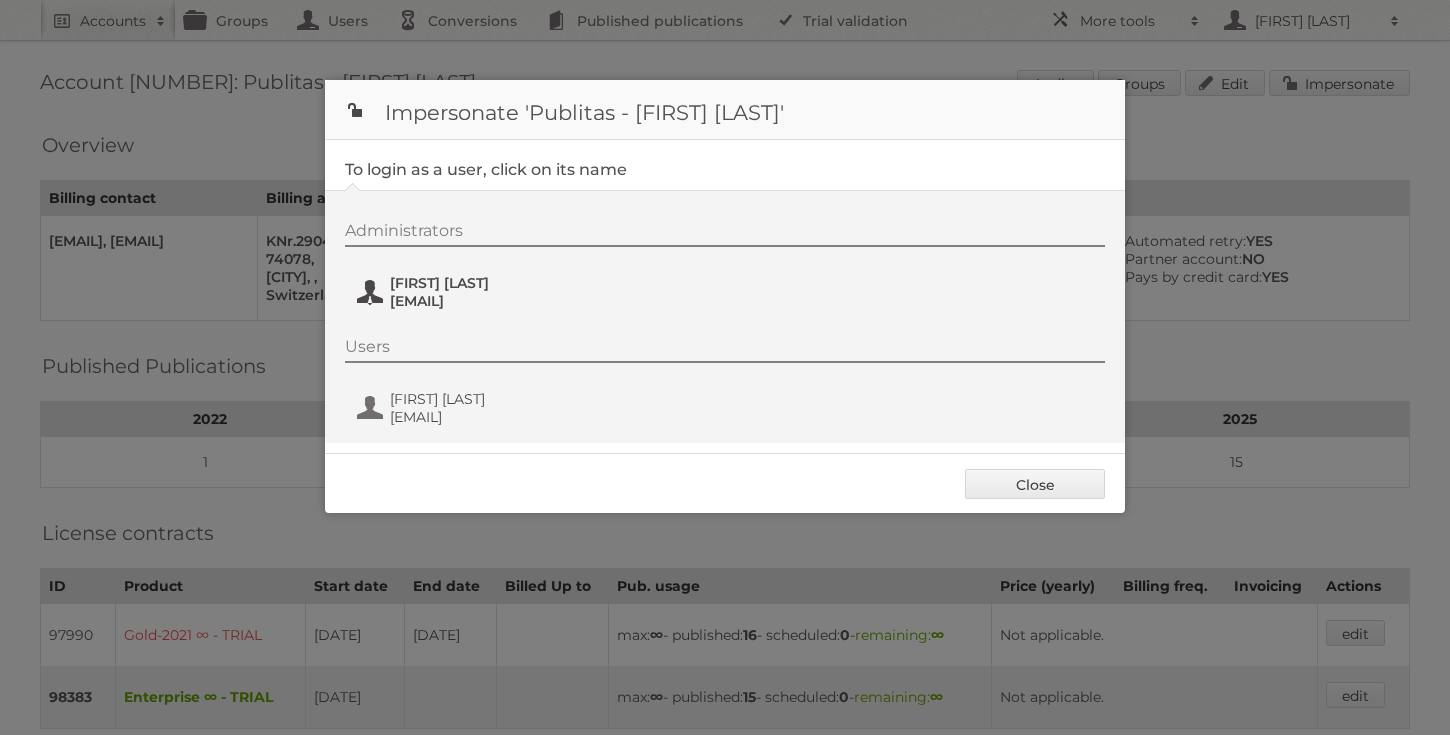 click on "[EMAIL]" at bounding box center [487, 301] 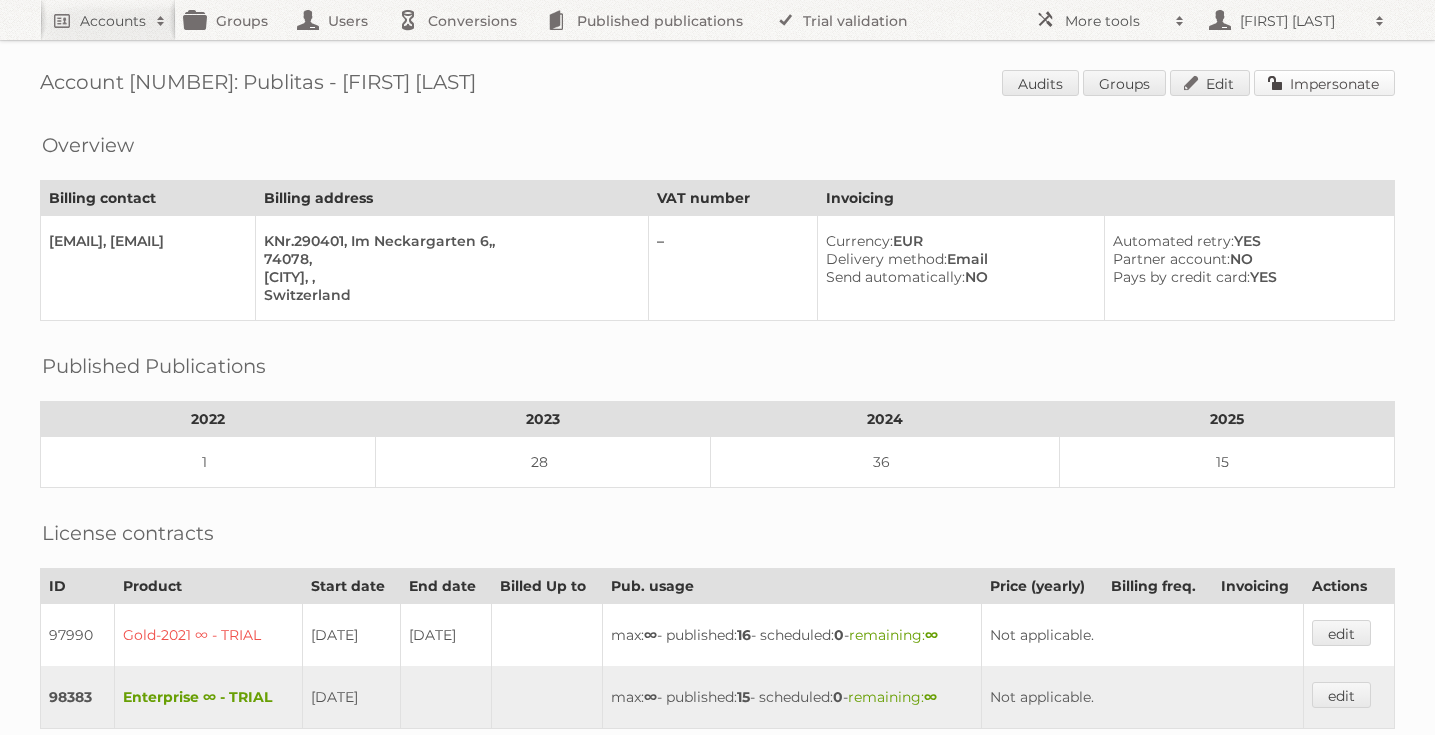 click on "Impersonate" at bounding box center [1324, 83] 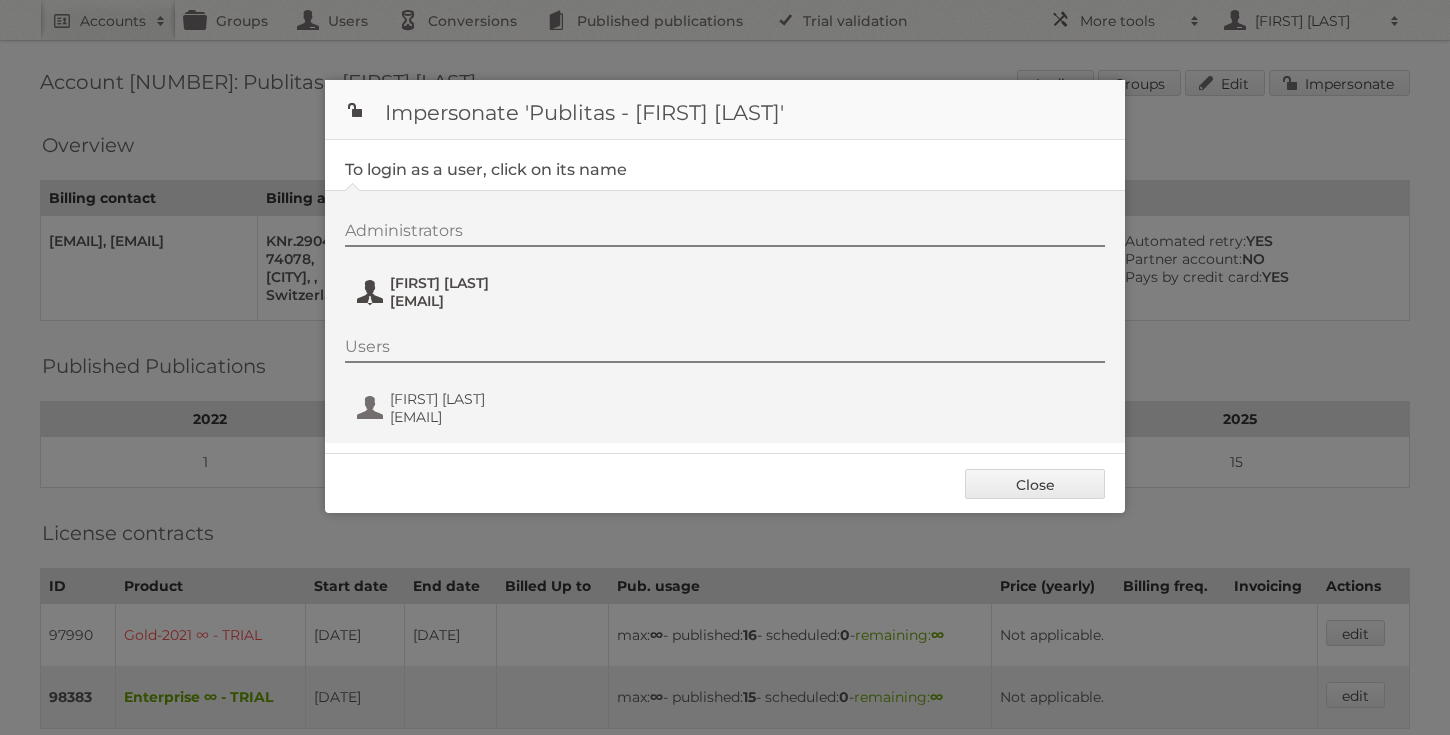 click on "Annet Del Pino
annet@publitas.com" at bounding box center (472, 292) 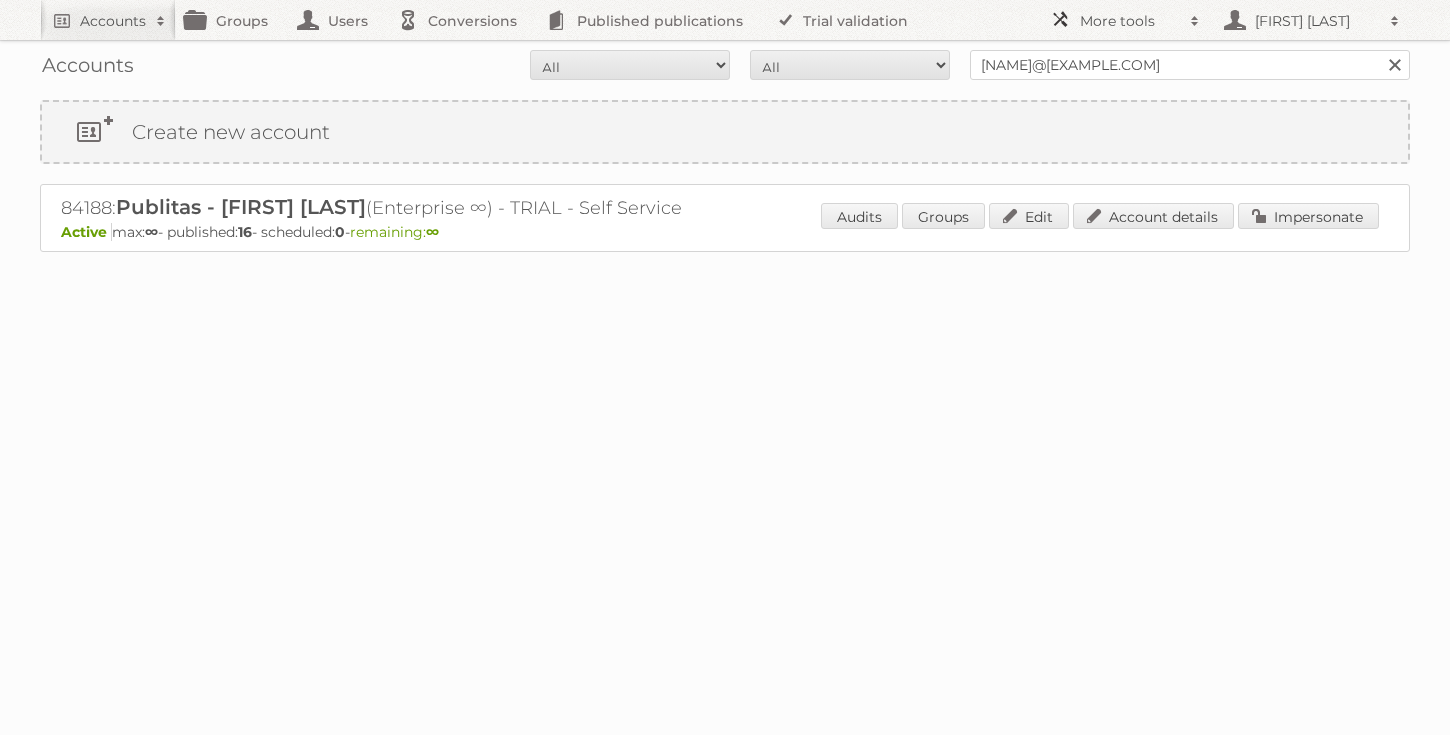 scroll, scrollTop: 0, scrollLeft: 0, axis: both 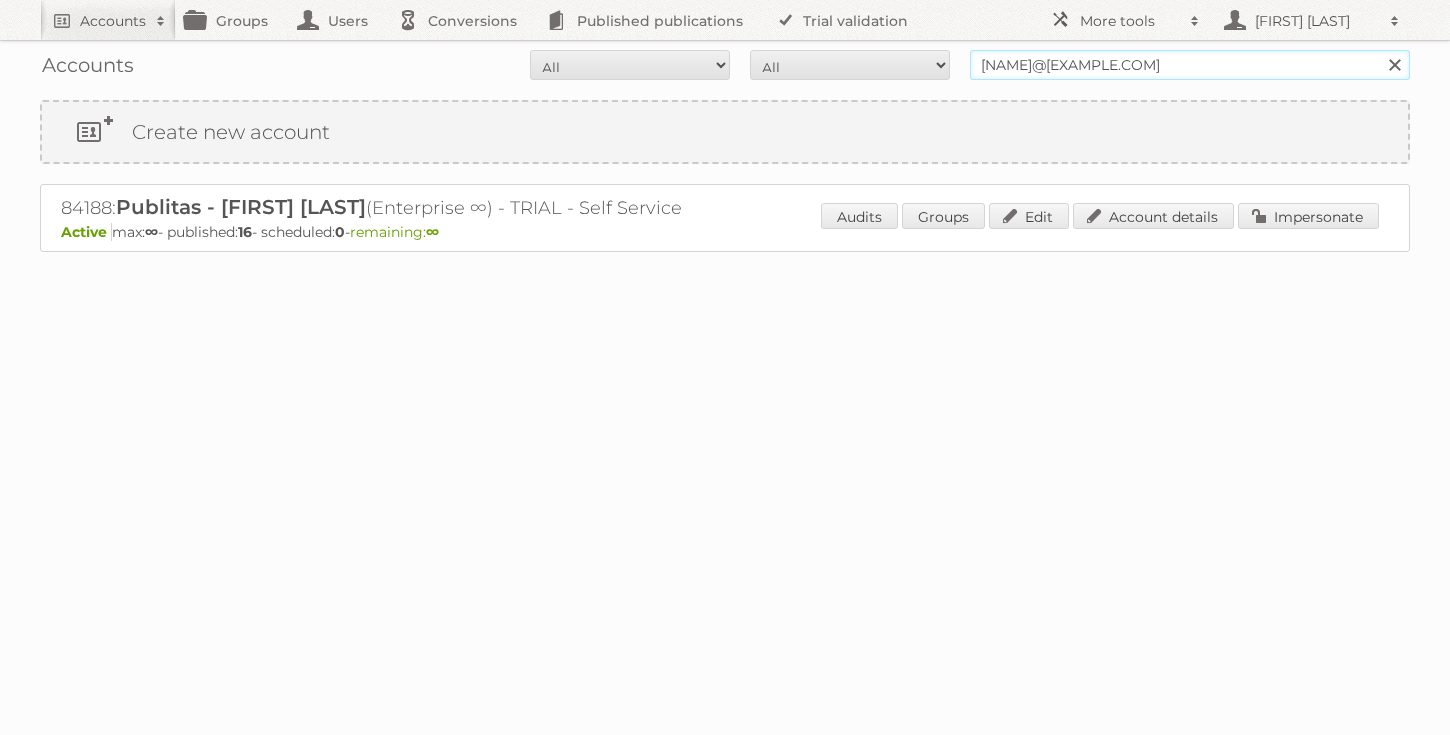 click on "[NAME]@[EXAMPLE.COM]" at bounding box center [1190, 65] 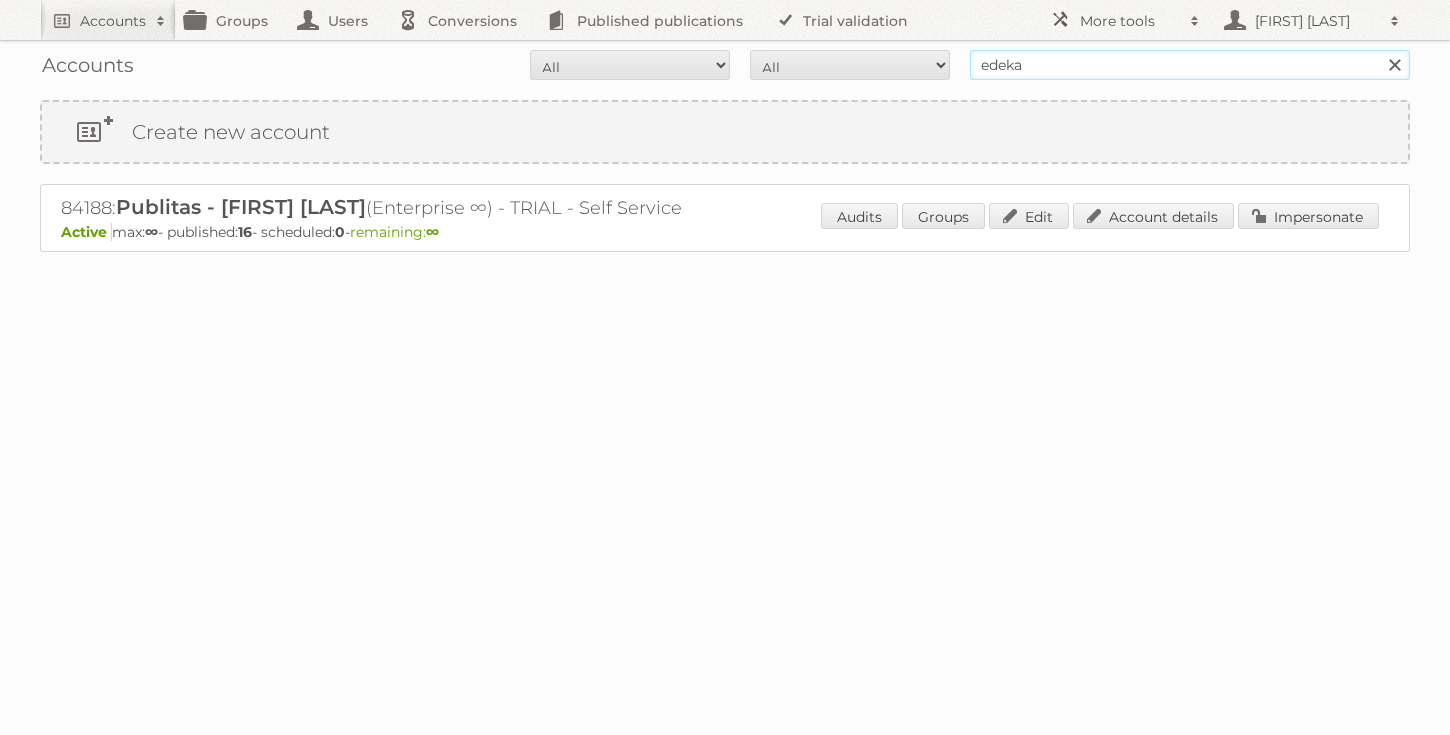 type on "edeka" 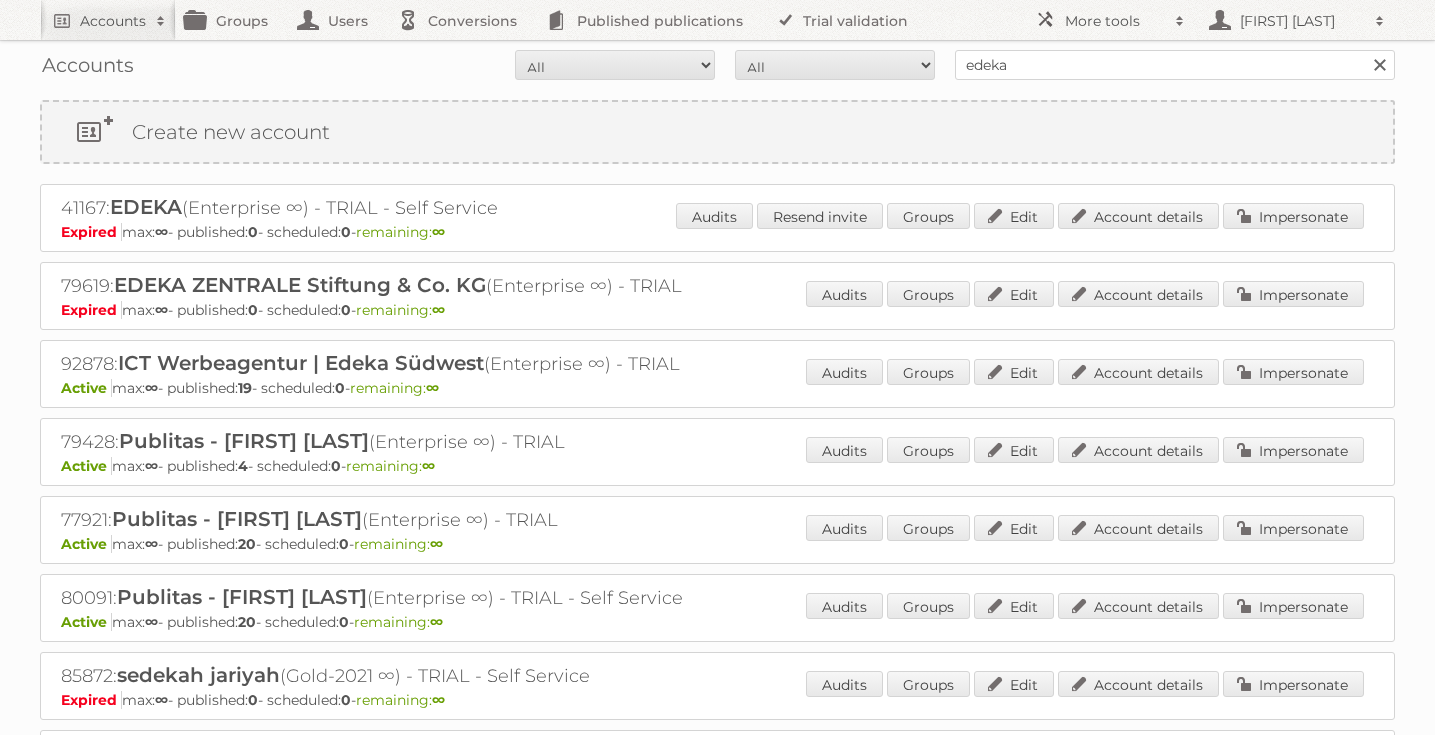 scroll, scrollTop: 0, scrollLeft: 0, axis: both 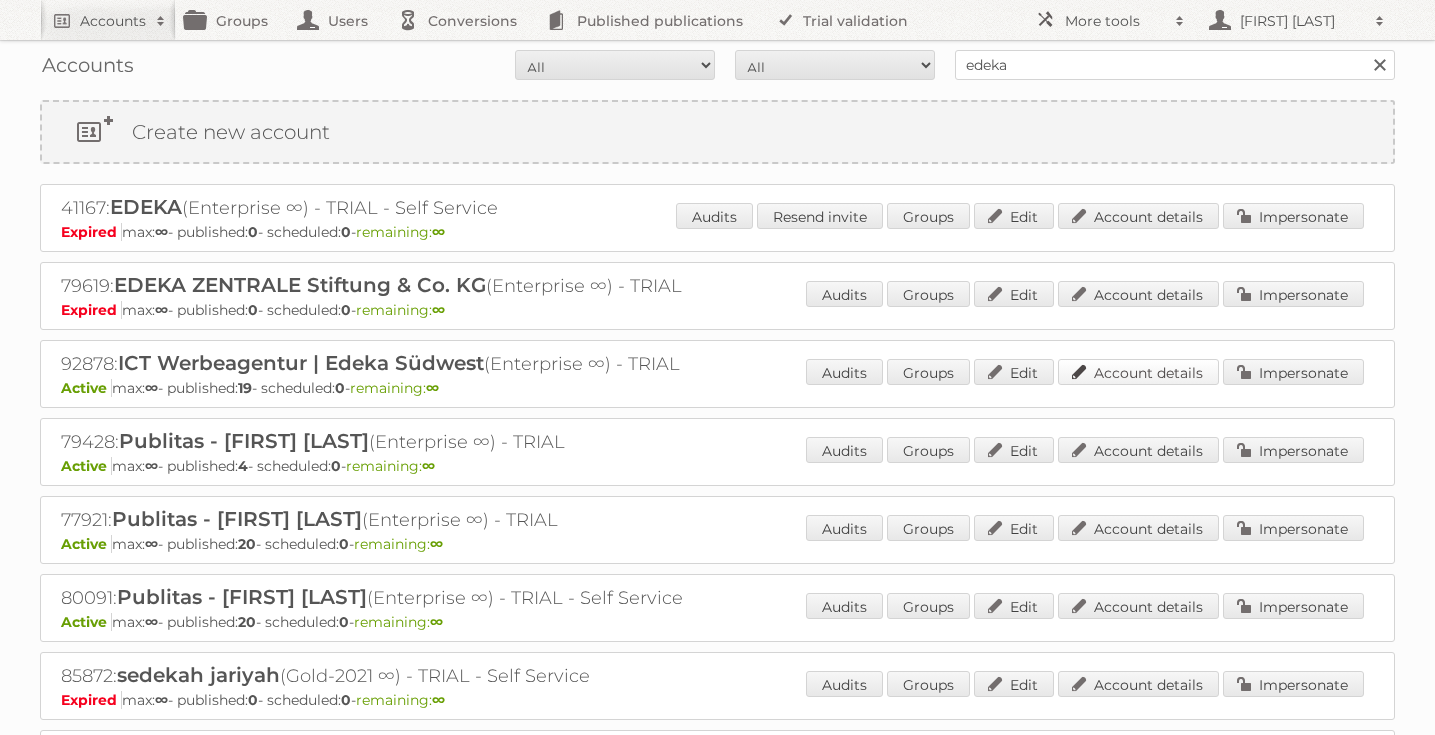 click on "Account details" at bounding box center (1138, 372) 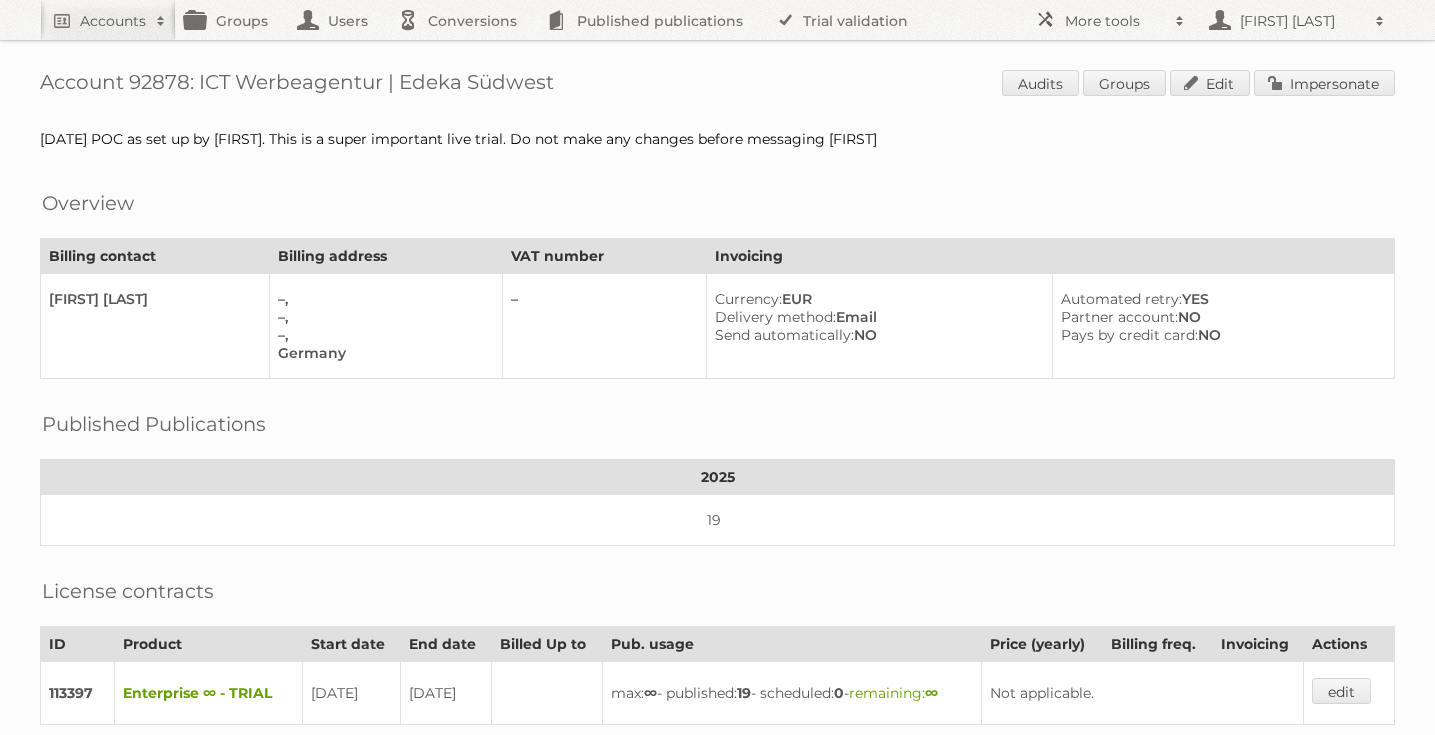 scroll, scrollTop: 0, scrollLeft: 0, axis: both 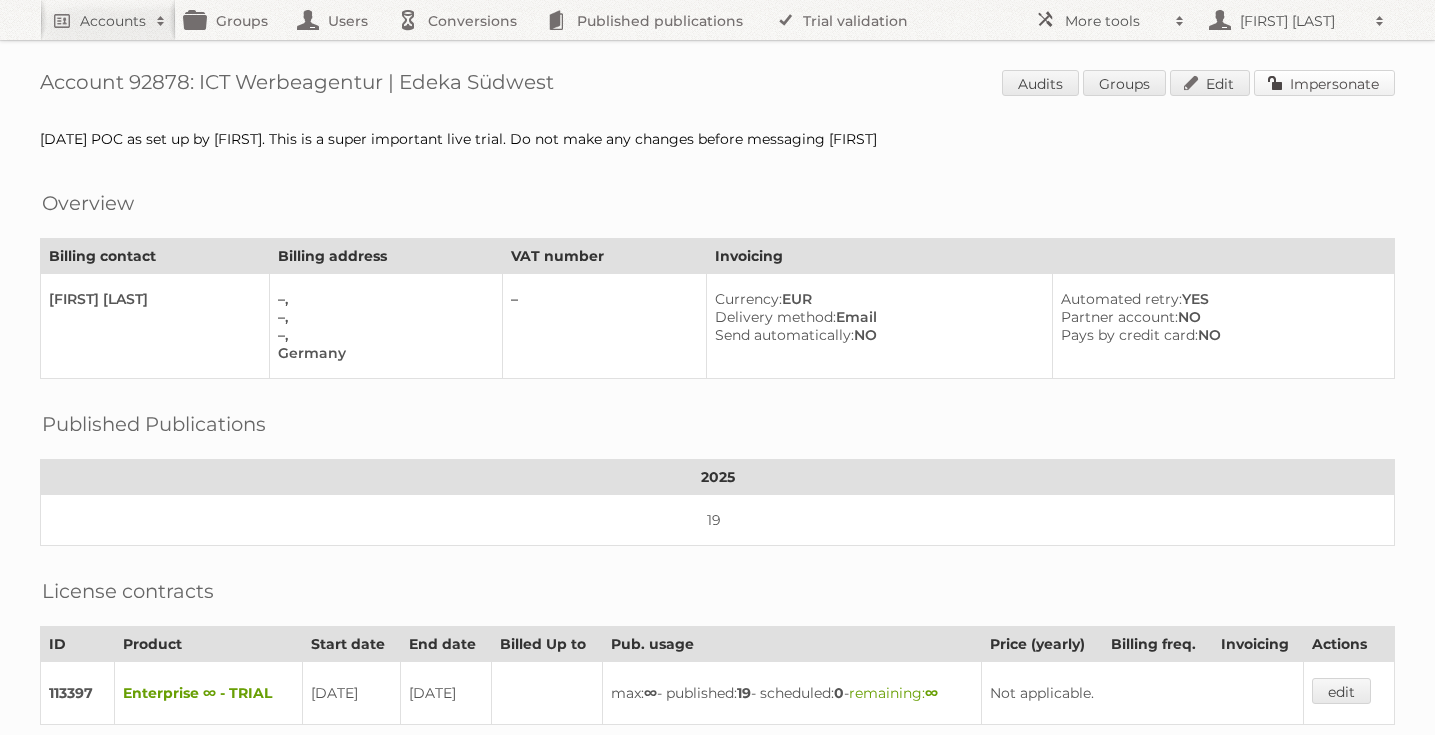 click on "Impersonate" at bounding box center [1324, 83] 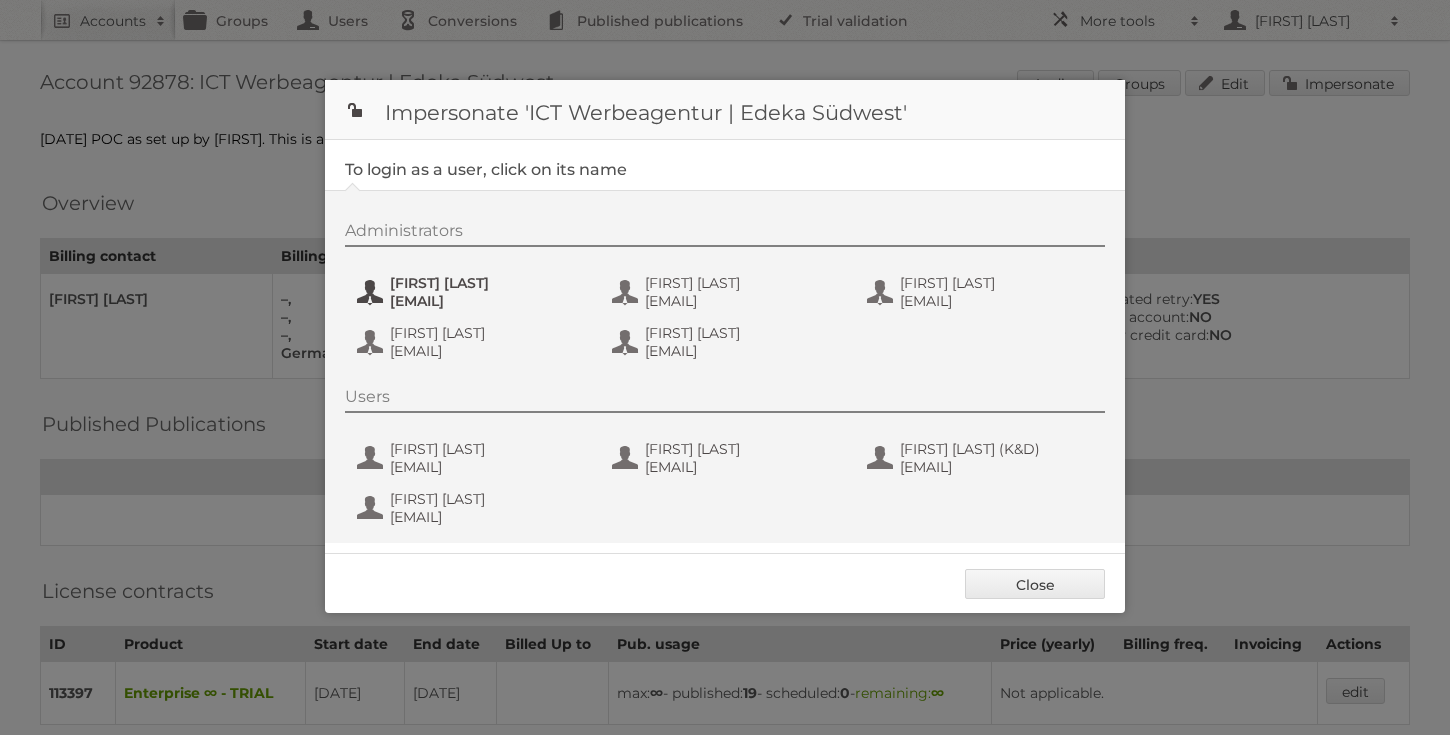 click on "[FIRST] [LAST]" at bounding box center [487, 283] 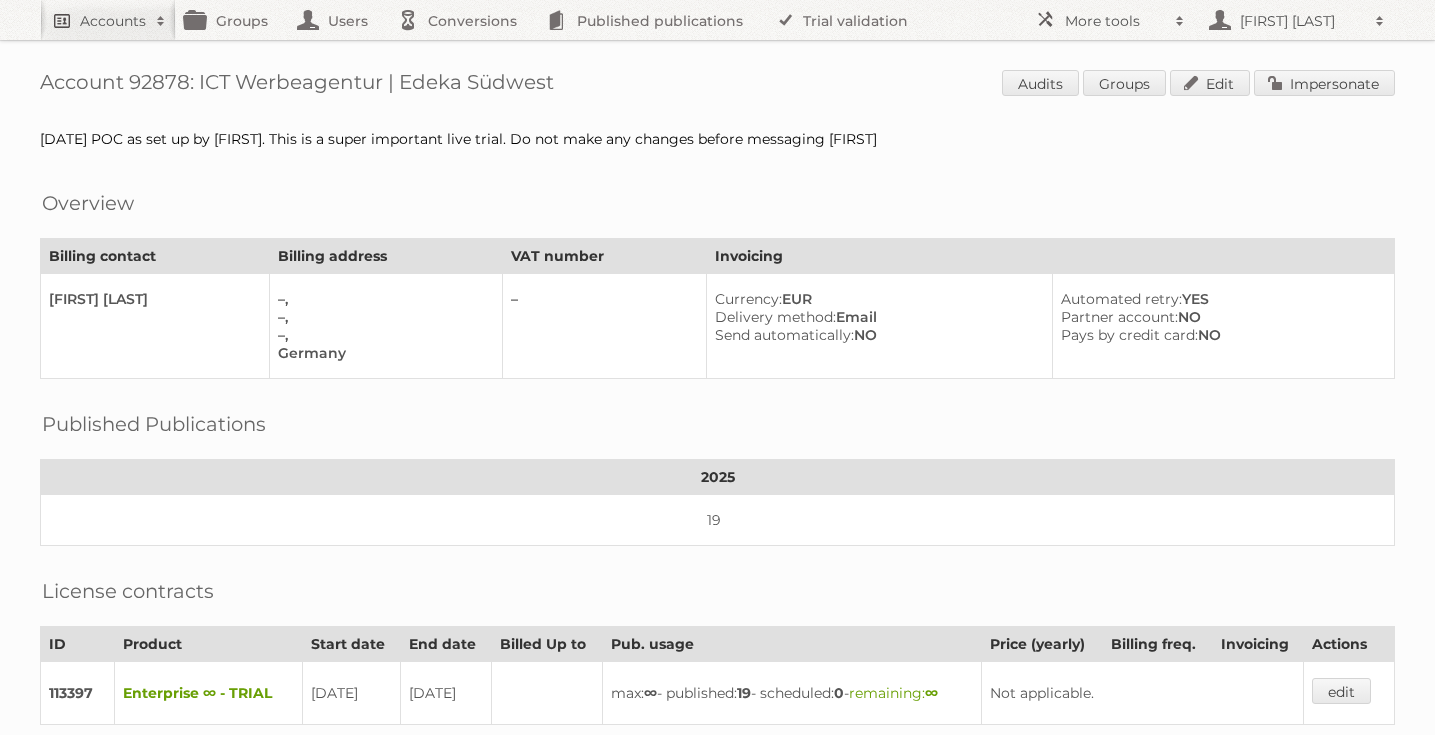 click on "Accounts" at bounding box center [113, 21] 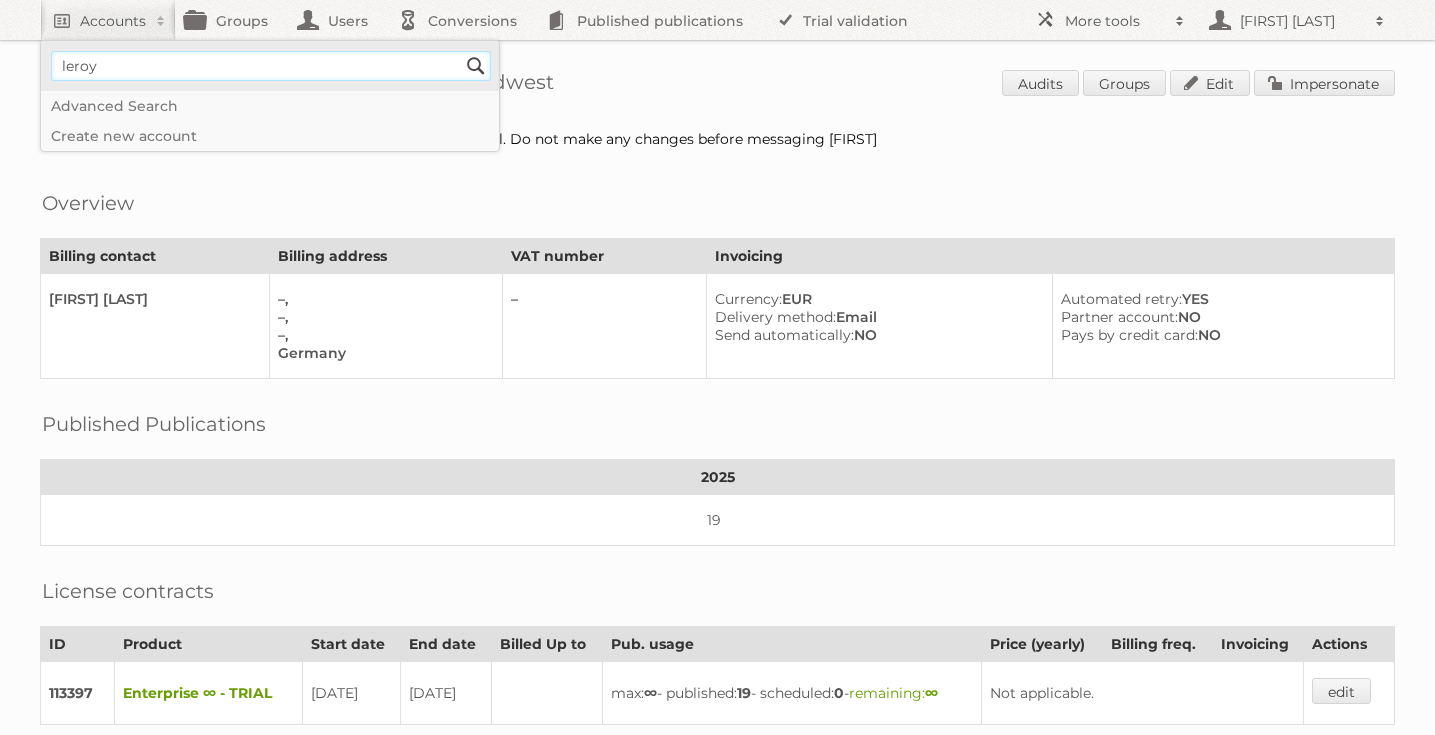 type on "Leroy Merlin South Africa" 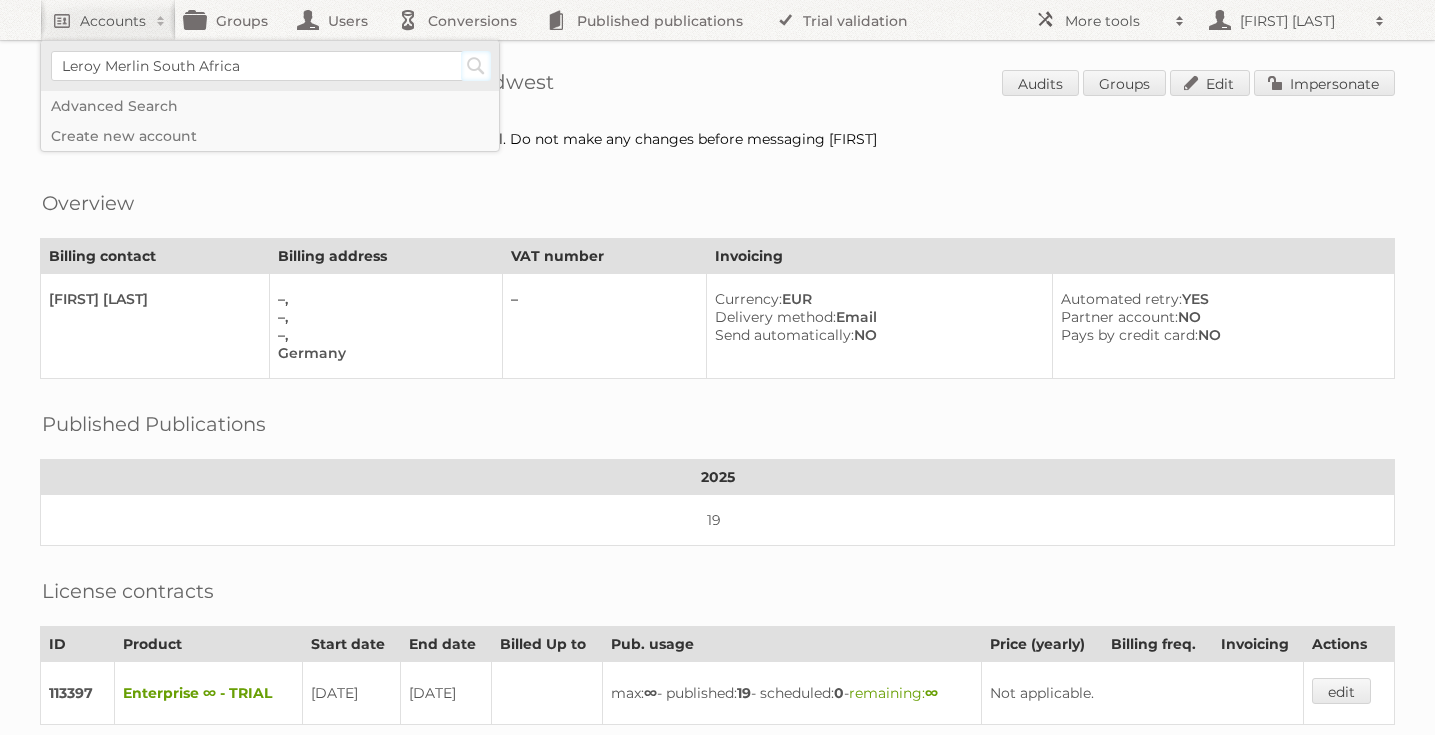 click on "Search" at bounding box center (476, 66) 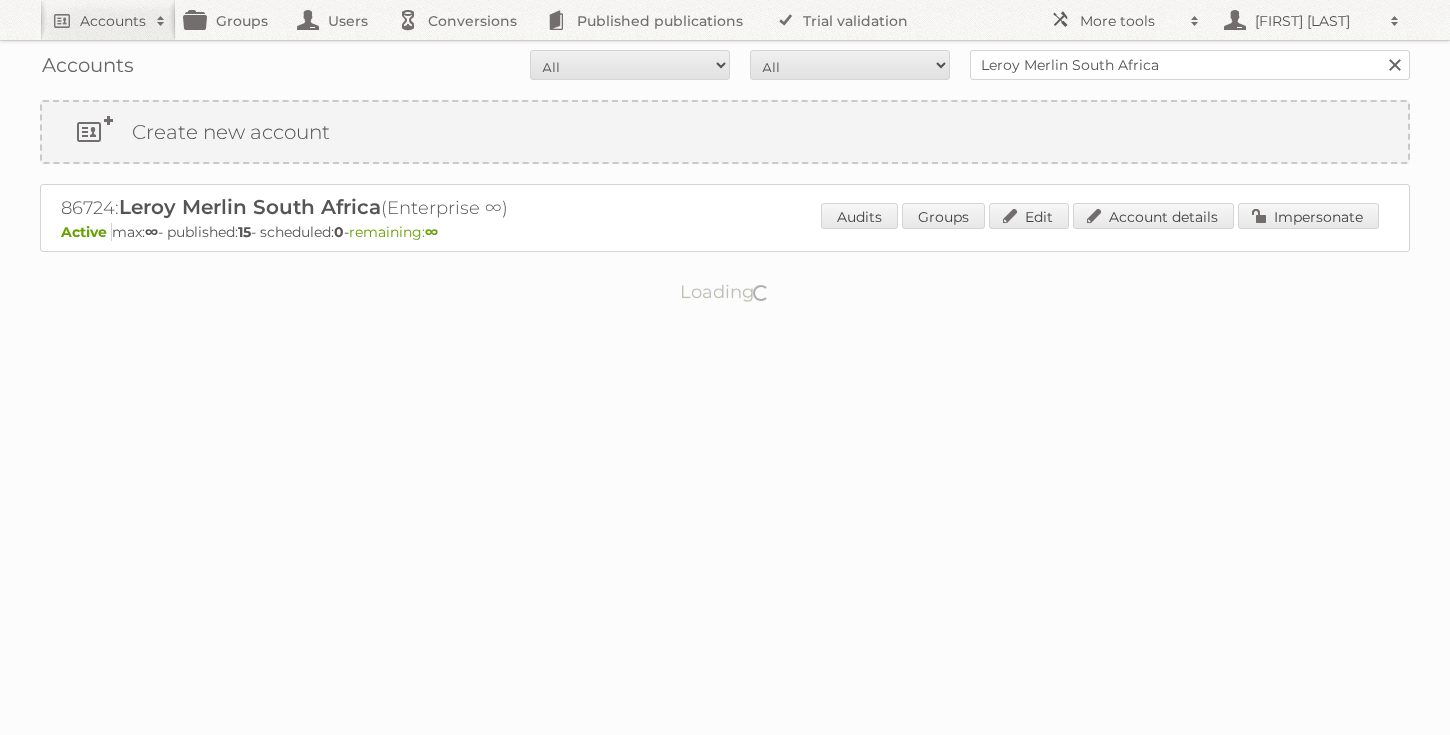 scroll, scrollTop: 0, scrollLeft: 0, axis: both 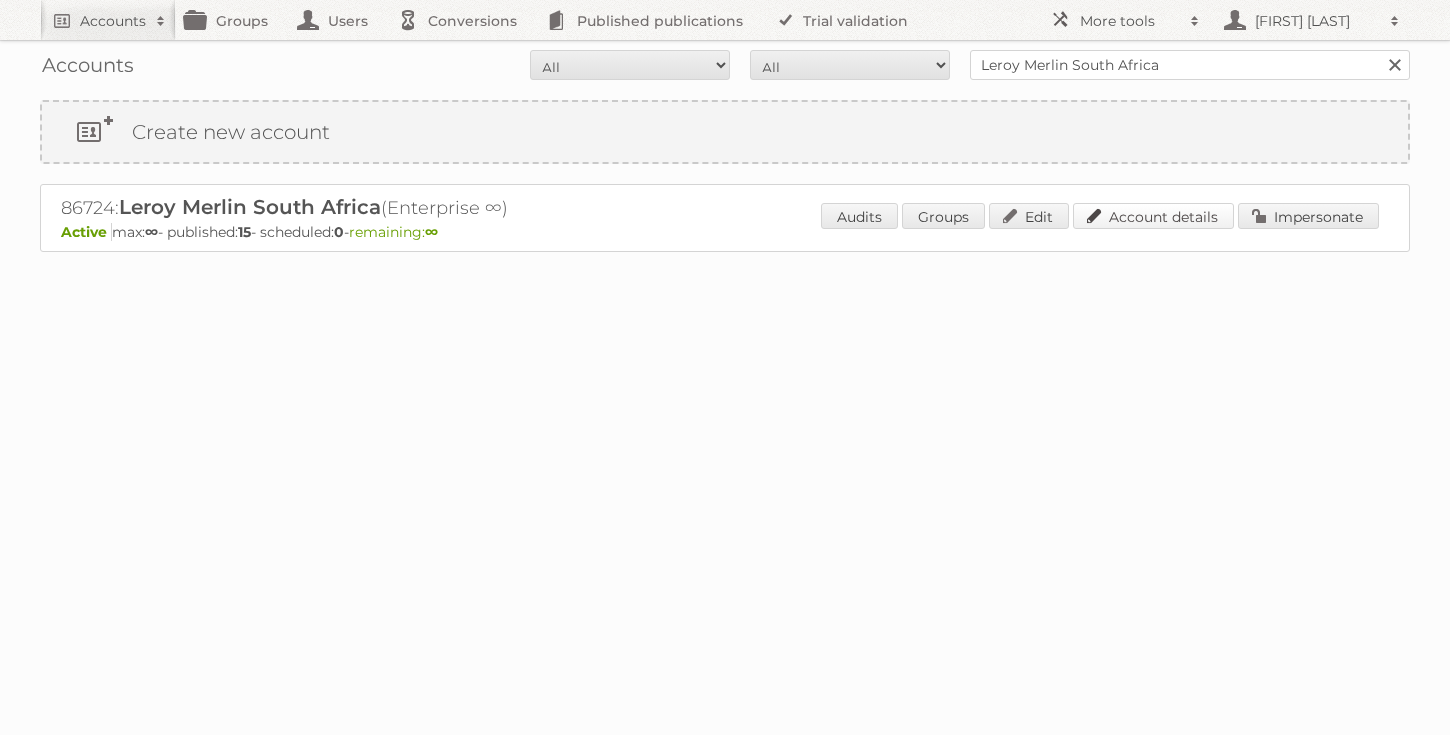 click on "Account details" at bounding box center (1153, 216) 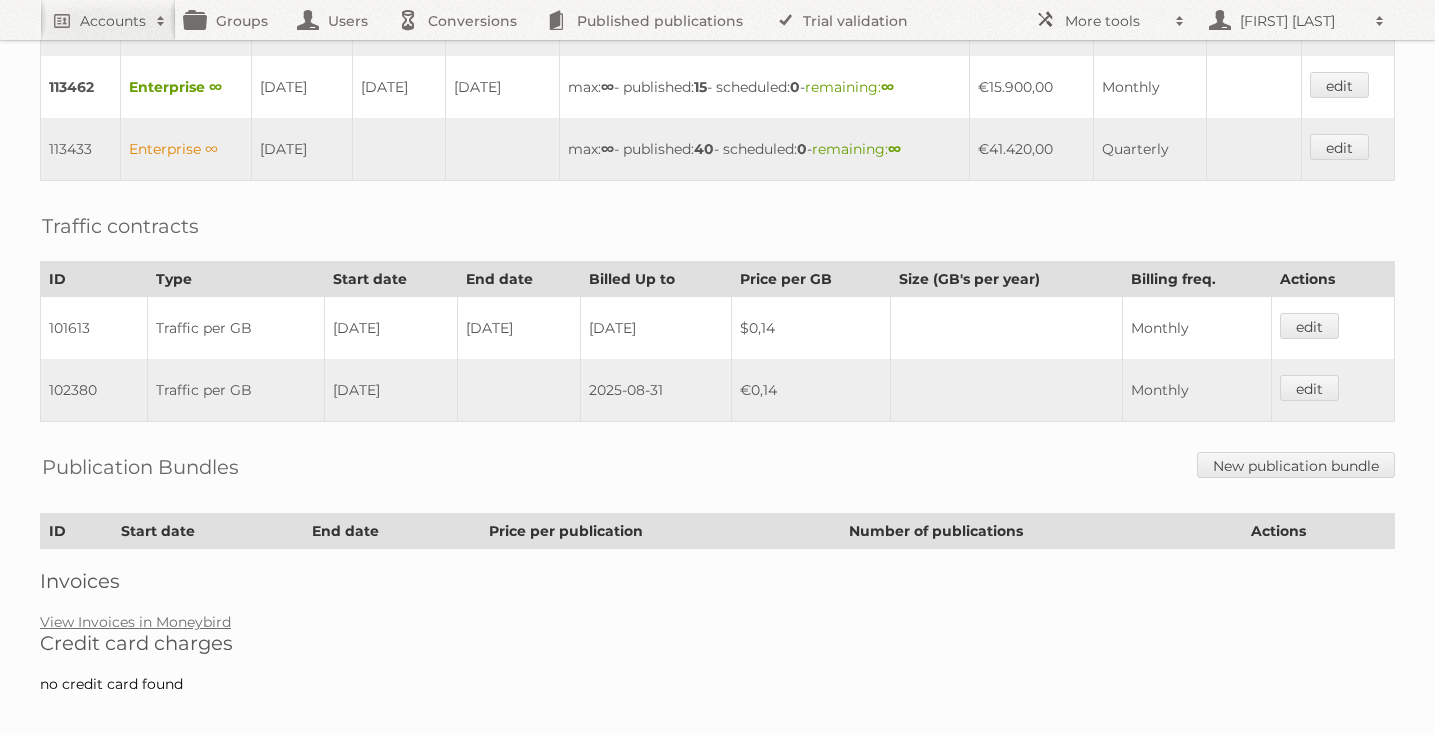 scroll, scrollTop: 0, scrollLeft: 0, axis: both 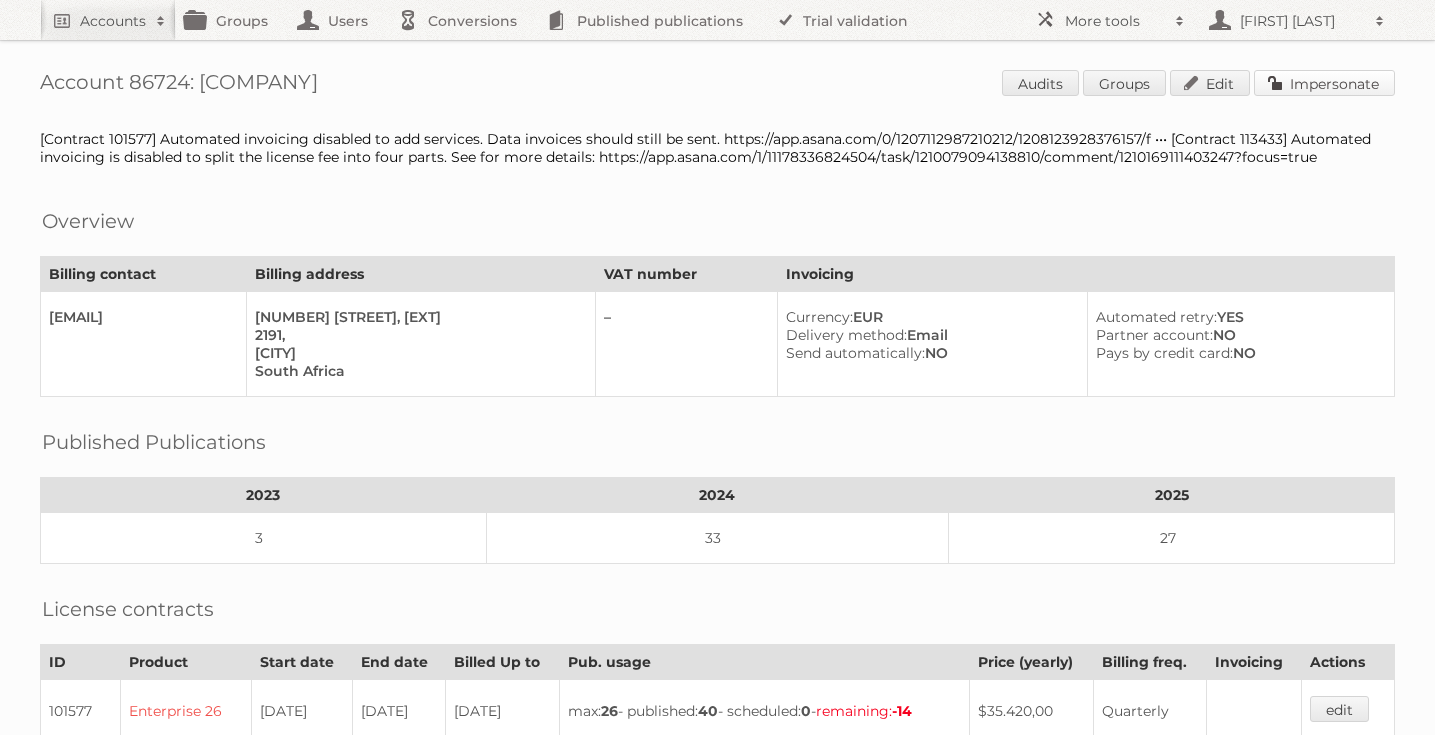 click on "Impersonate" at bounding box center [1324, 83] 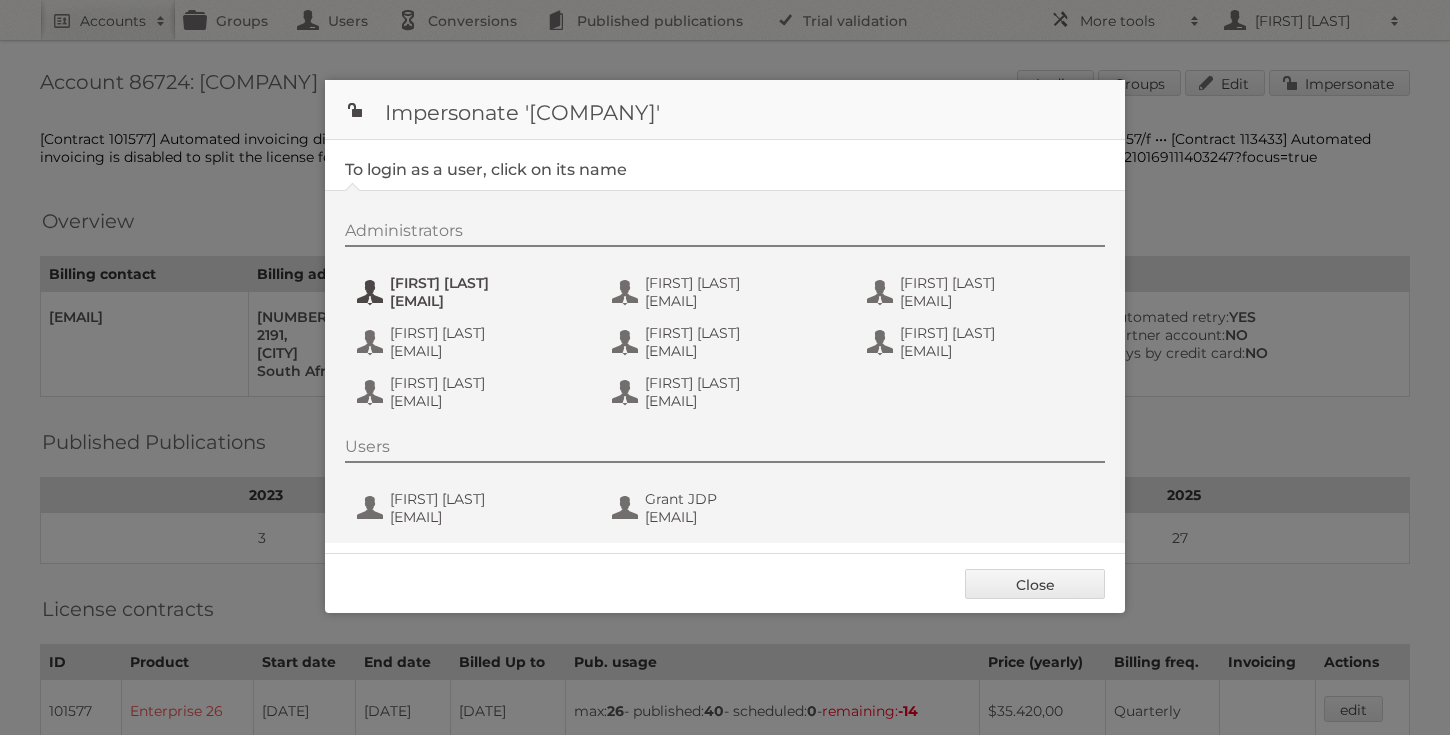 click on "[EMAIL]" at bounding box center (487, 301) 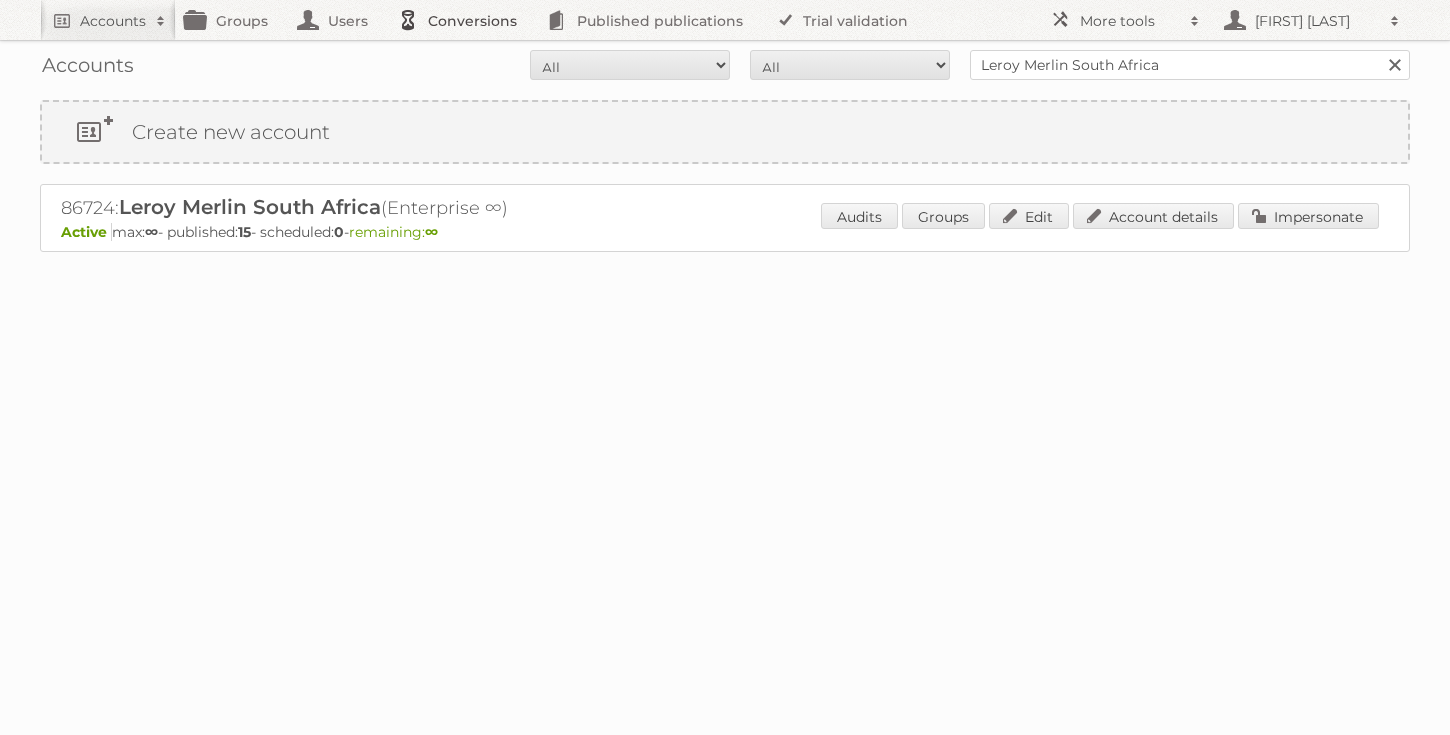 scroll, scrollTop: 0, scrollLeft: 0, axis: both 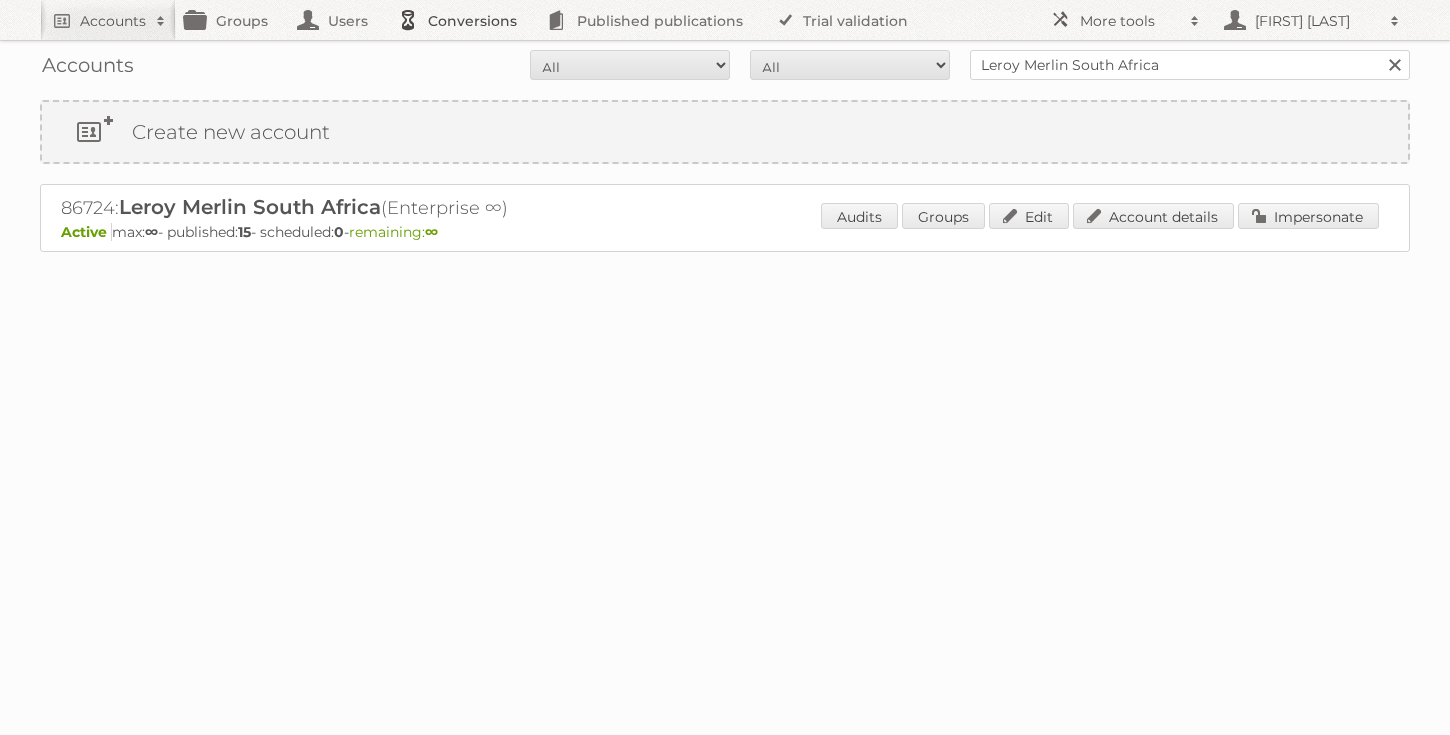 click on "Conversions" at bounding box center [462, 20] 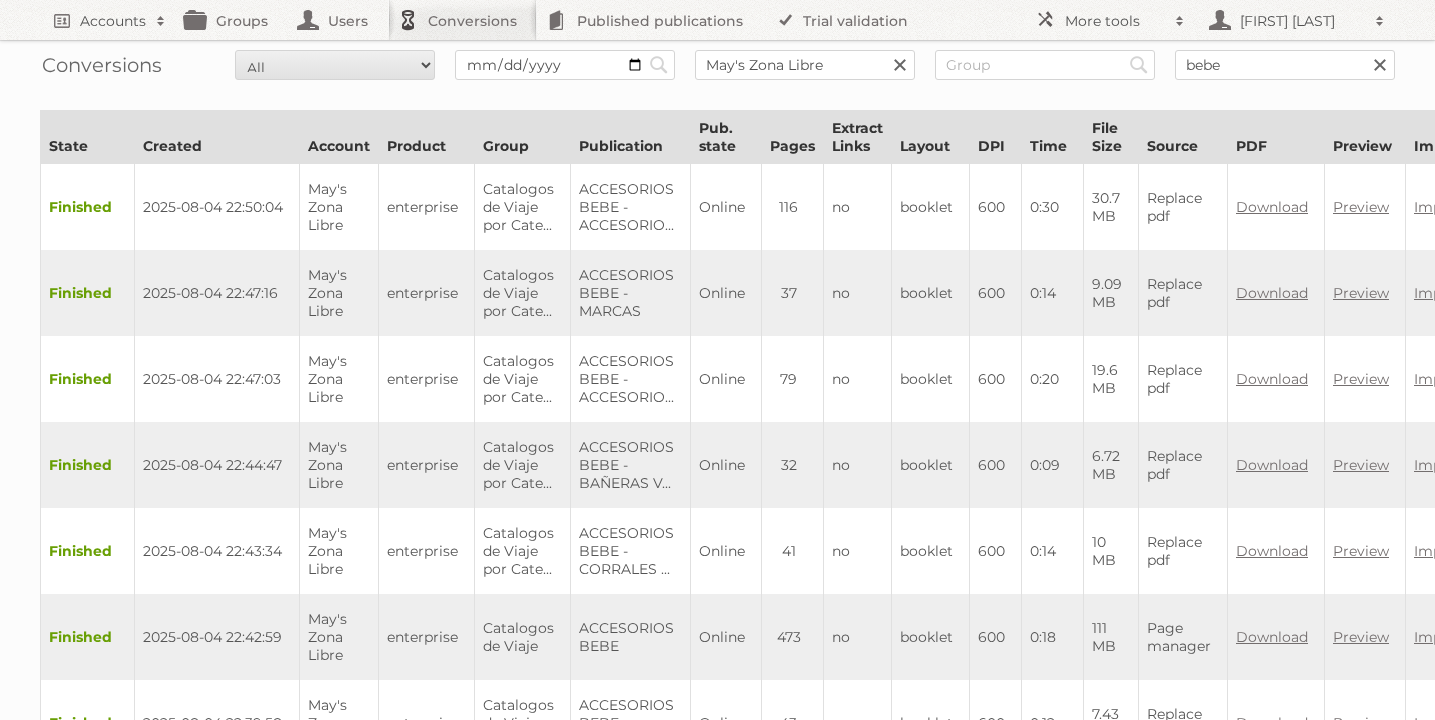 scroll, scrollTop: 0, scrollLeft: 0, axis: both 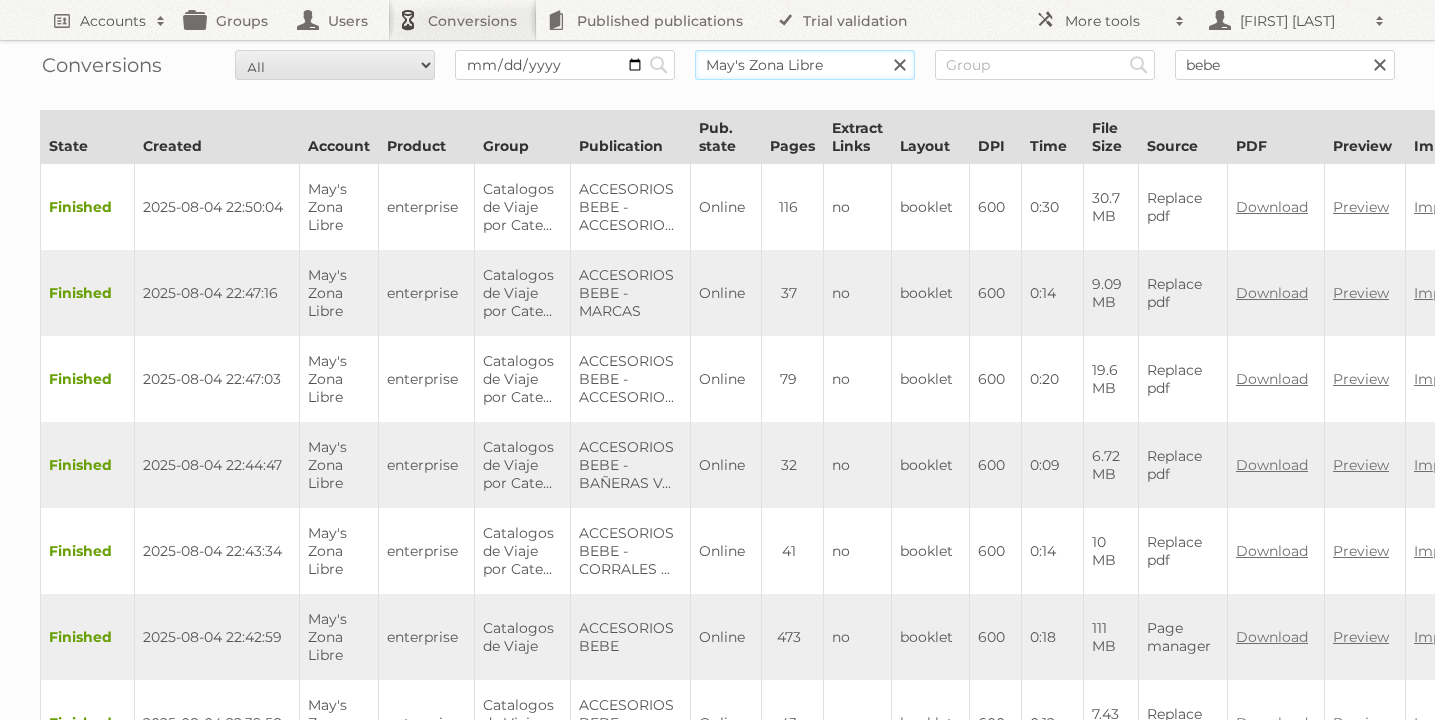 type 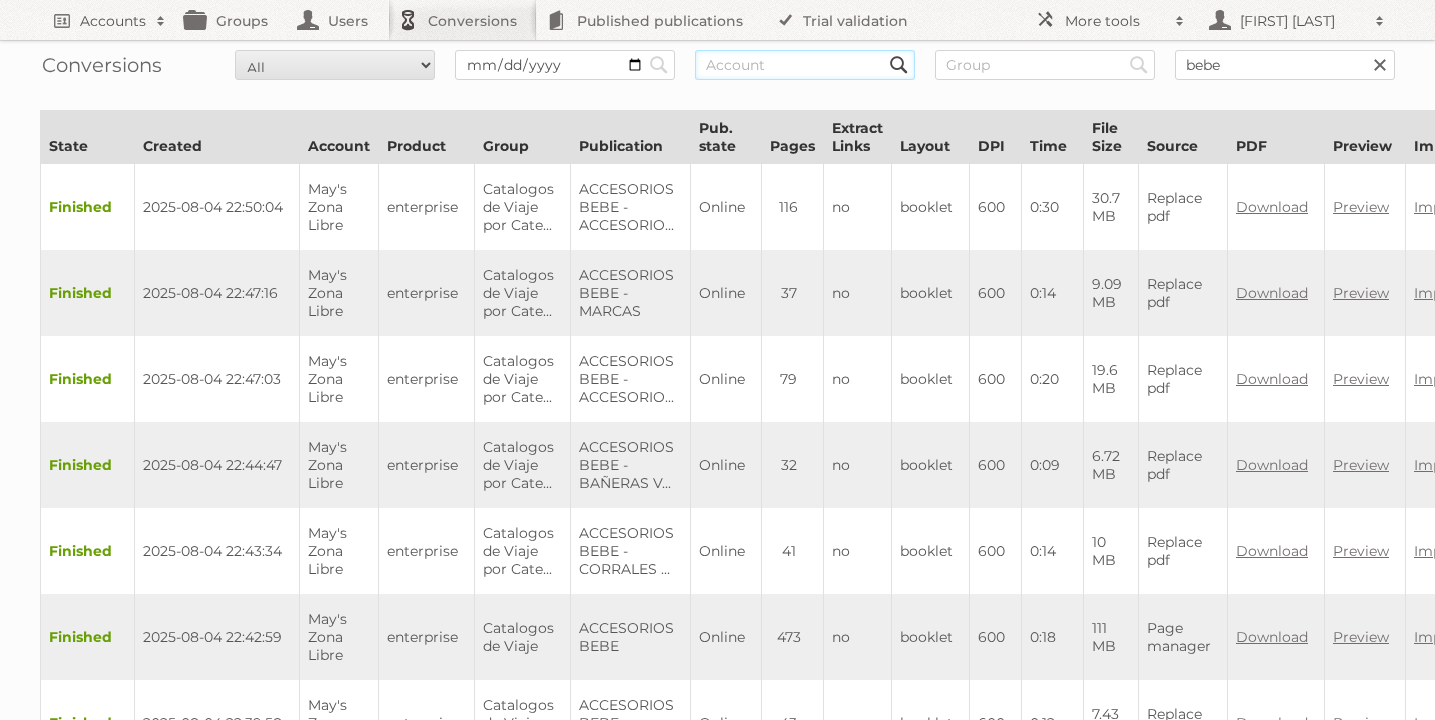 click at bounding box center (805, 65) 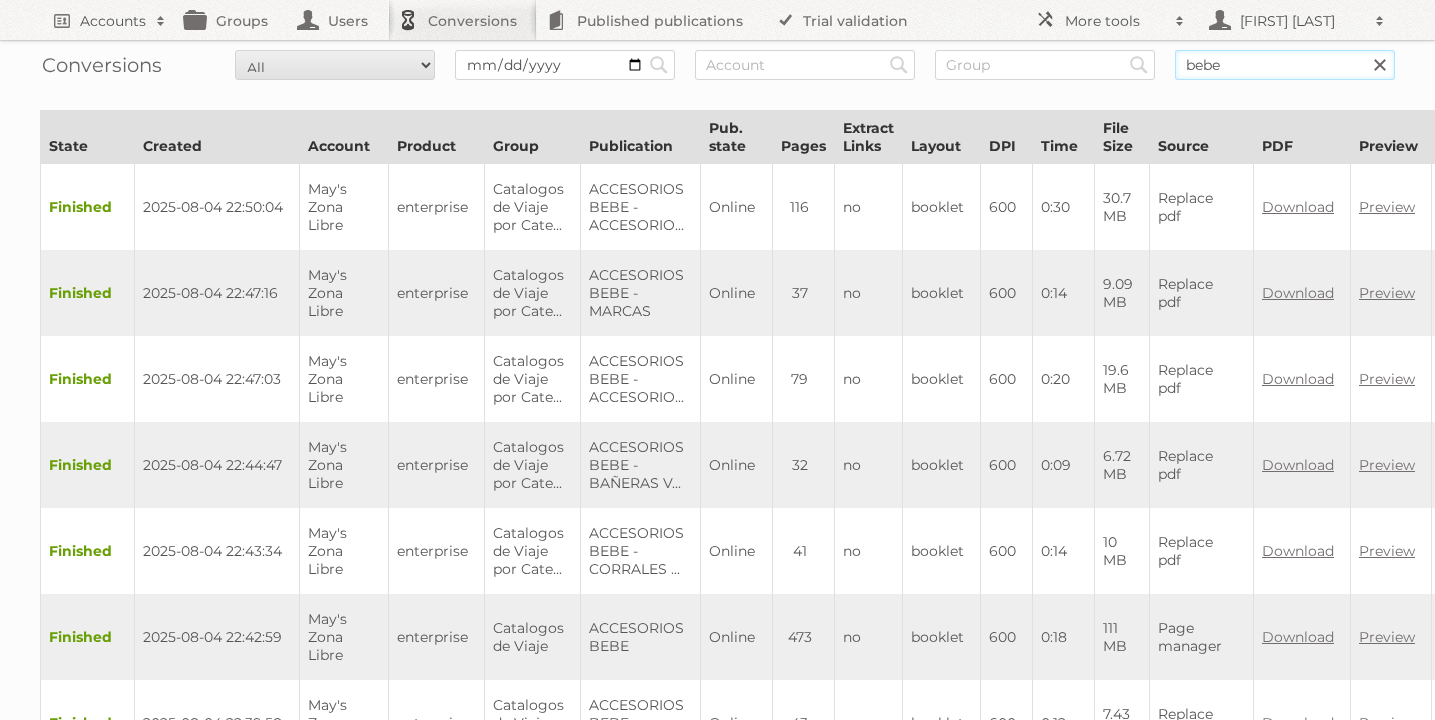 scroll, scrollTop: 0, scrollLeft: 0, axis: both 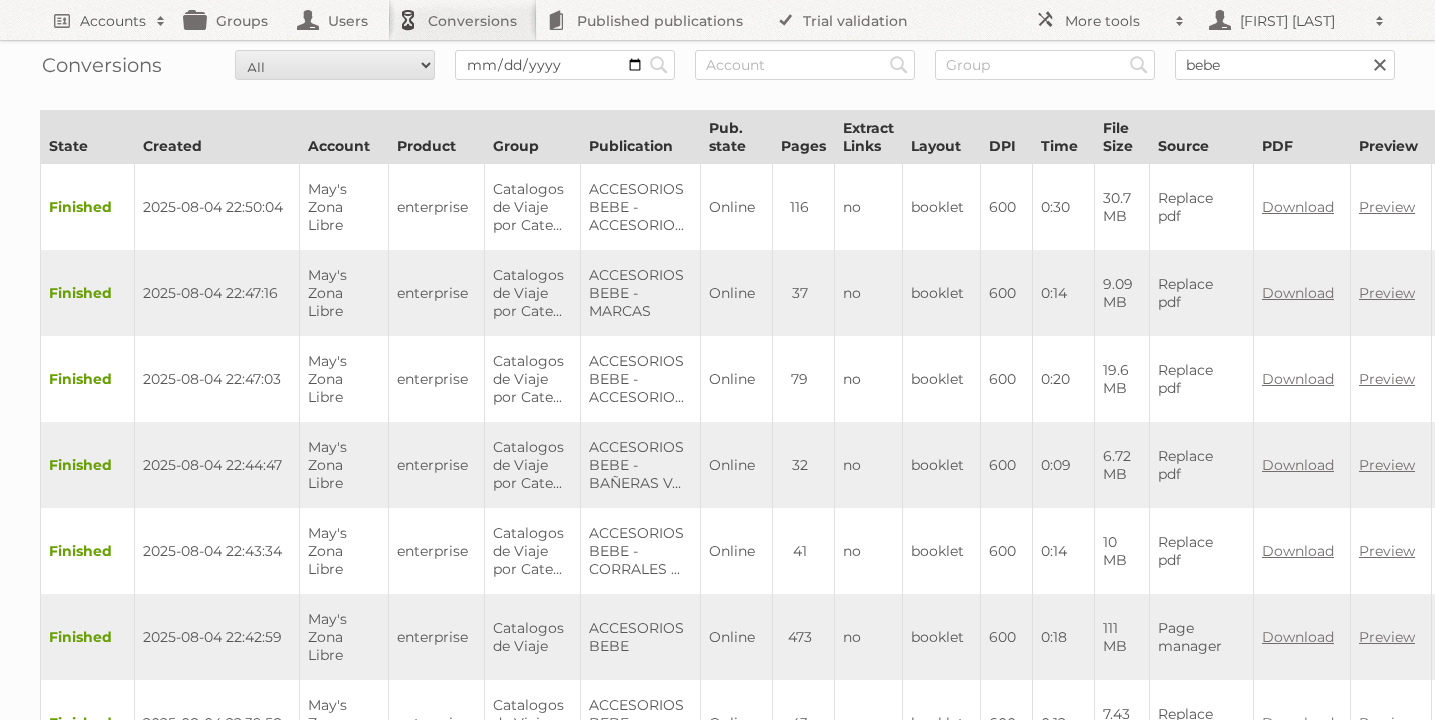 click at bounding box center (1380, 65) 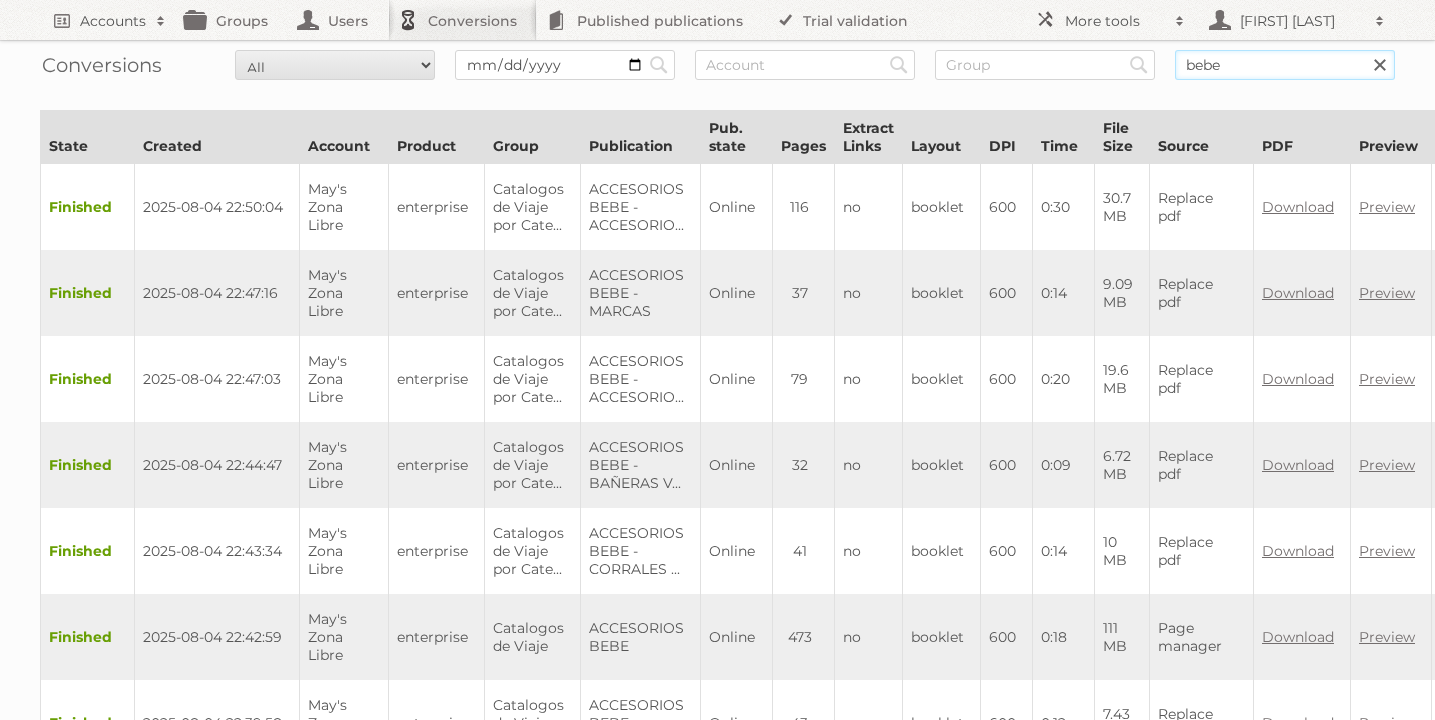 type 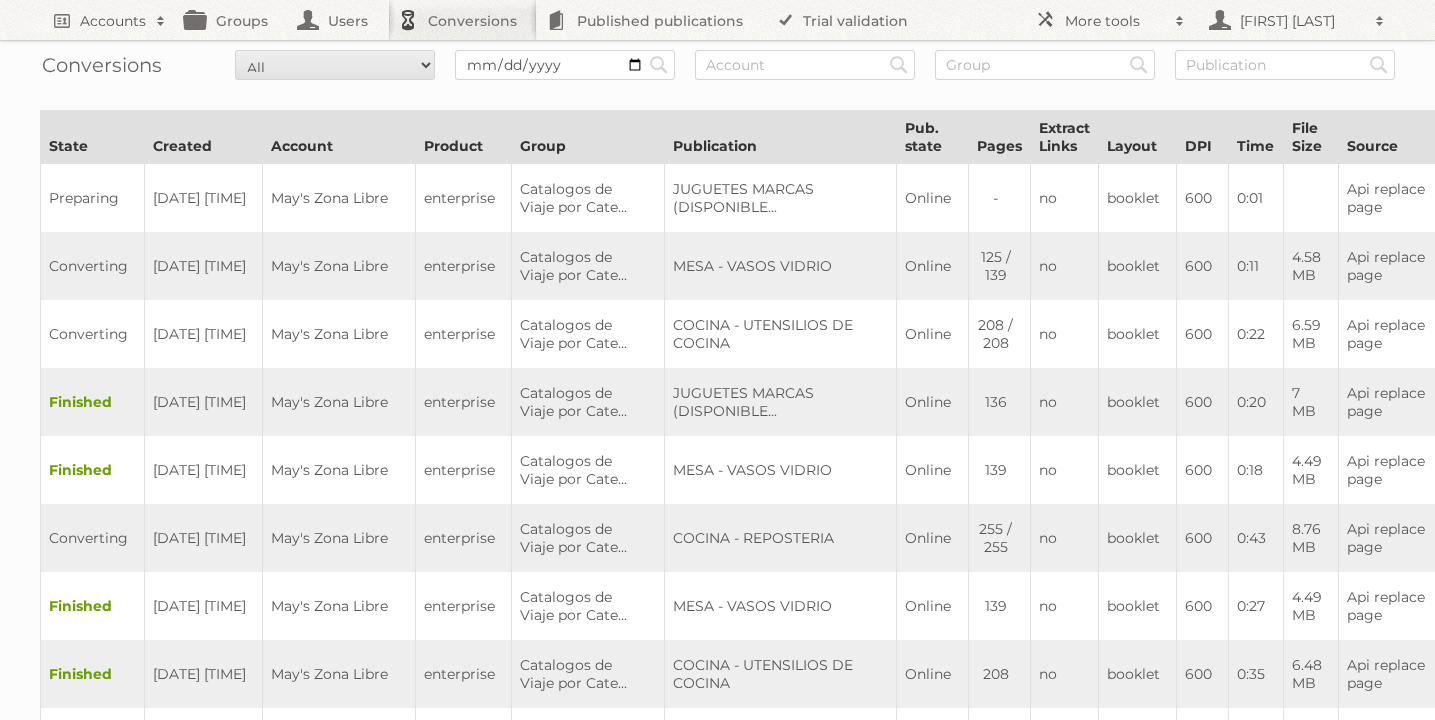 click at bounding box center [1285, 65] 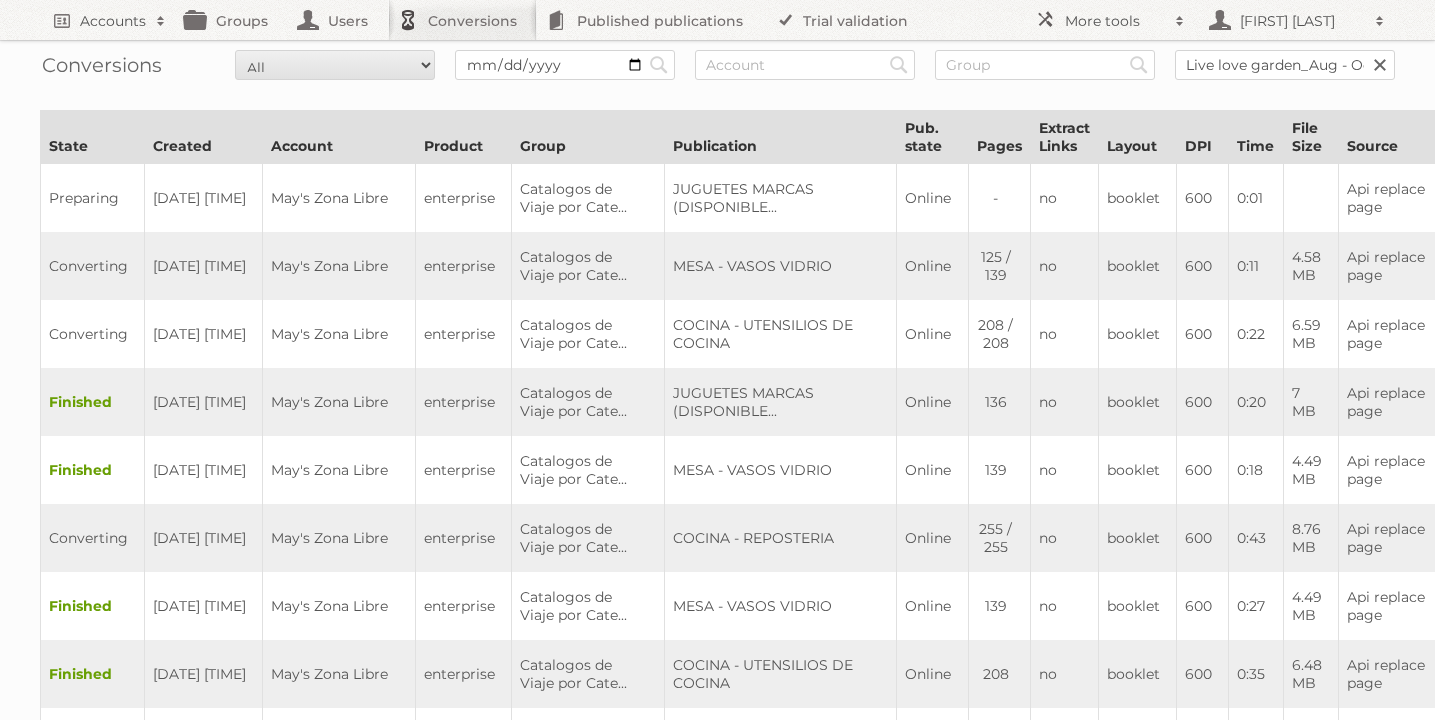 scroll, scrollTop: 0, scrollLeft: 47, axis: horizontal 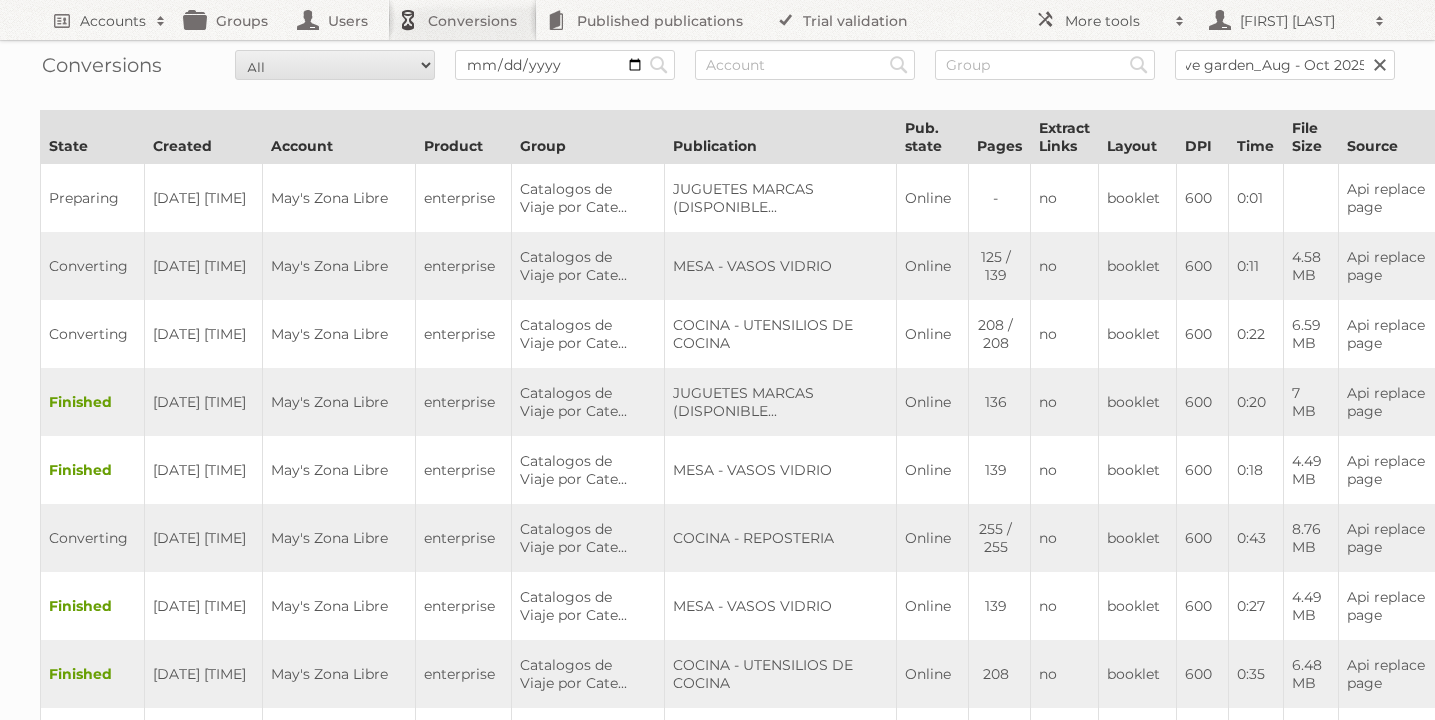 type on "Live love garden_[MONTH] - [MONTH] [YEAR]" 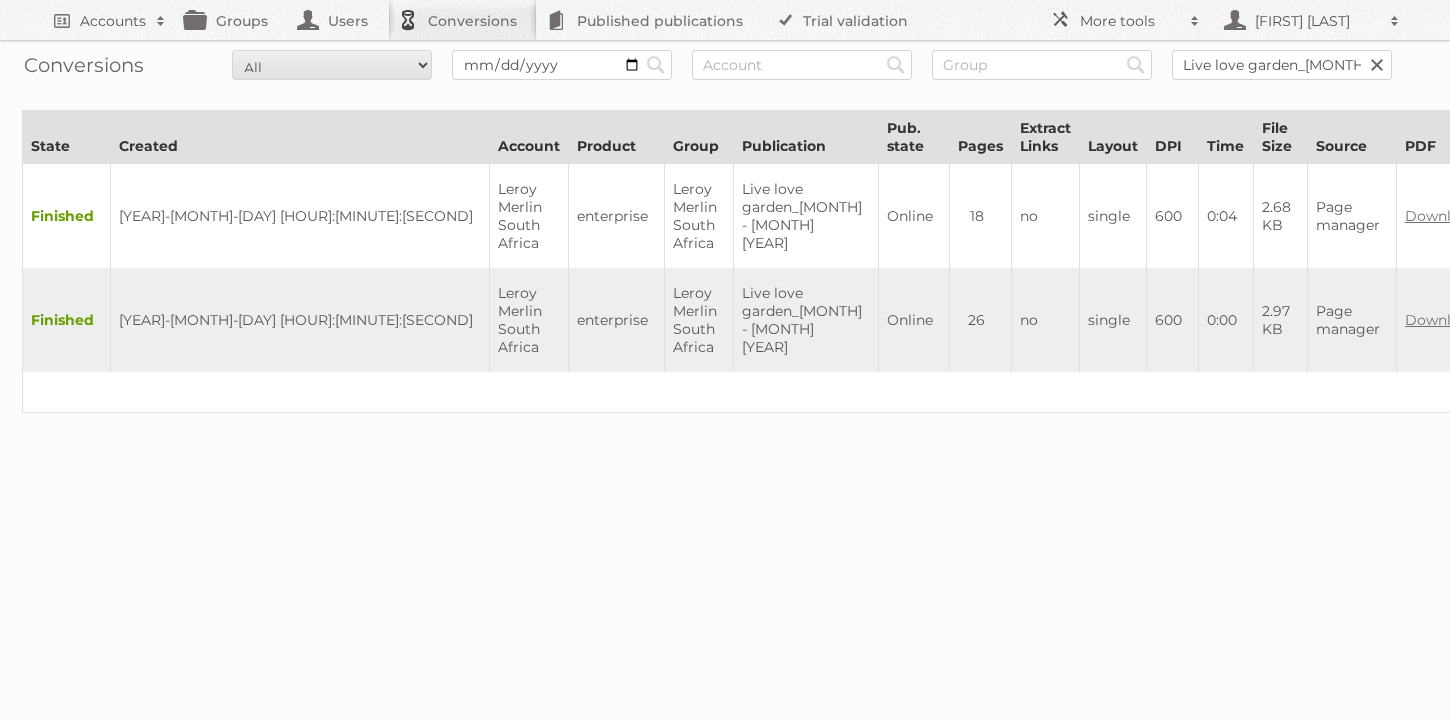 scroll, scrollTop: 0, scrollLeft: 20, axis: horizontal 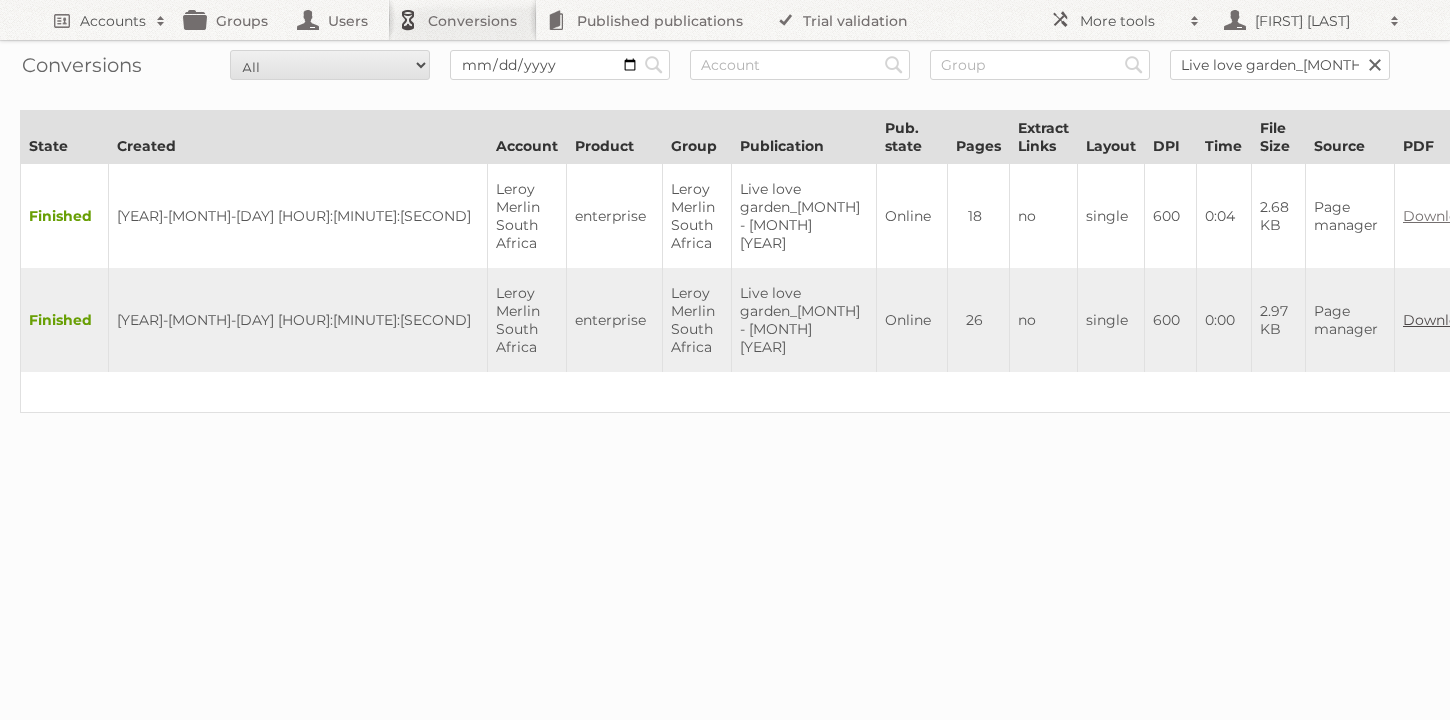 click on "Download" at bounding box center (1439, 320) 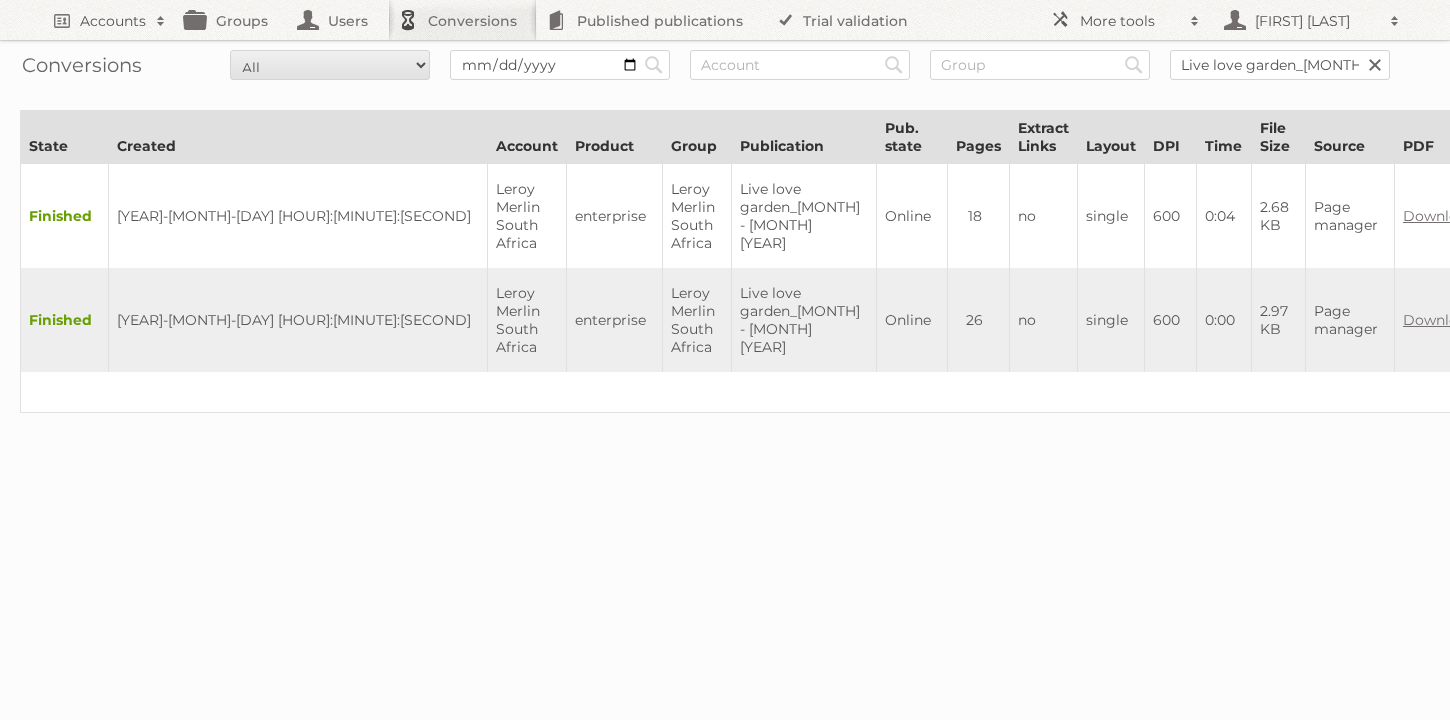 click at bounding box center (1375, 65) 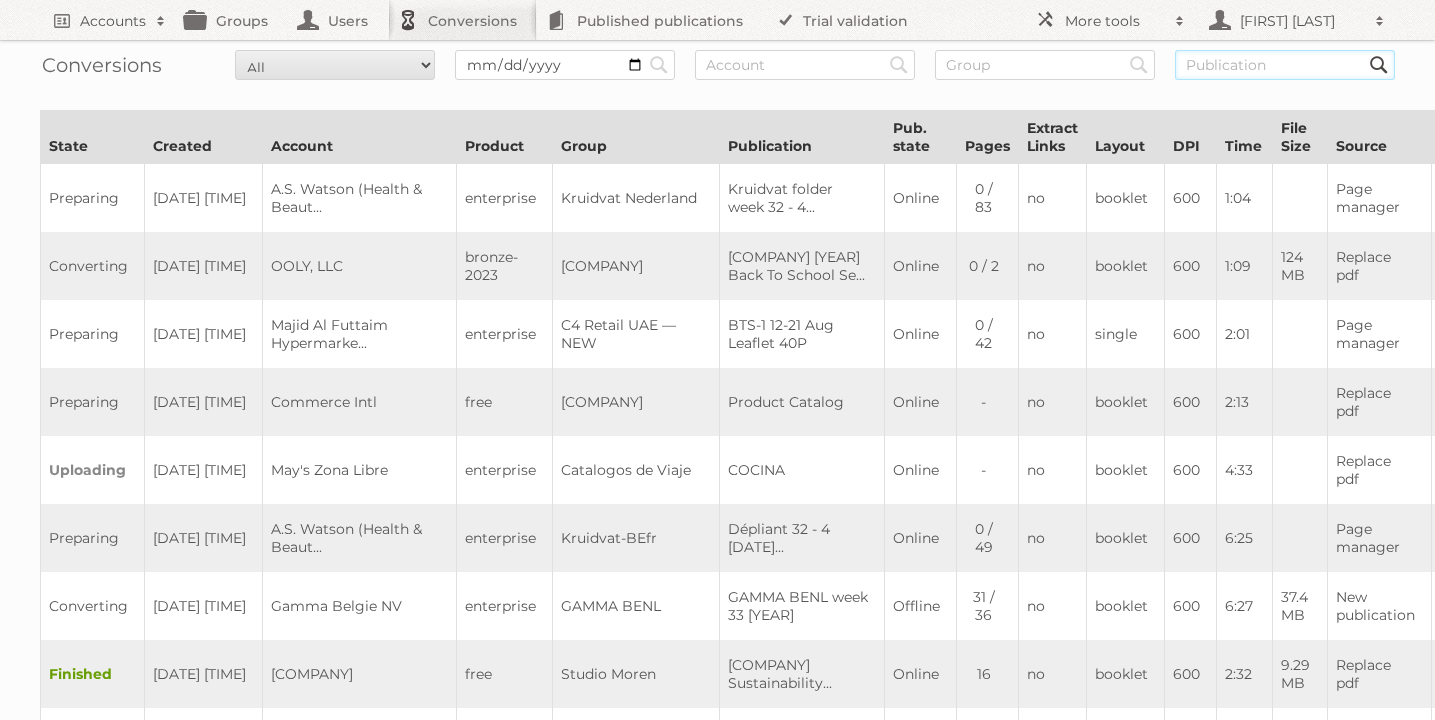 scroll, scrollTop: 0, scrollLeft: 0, axis: both 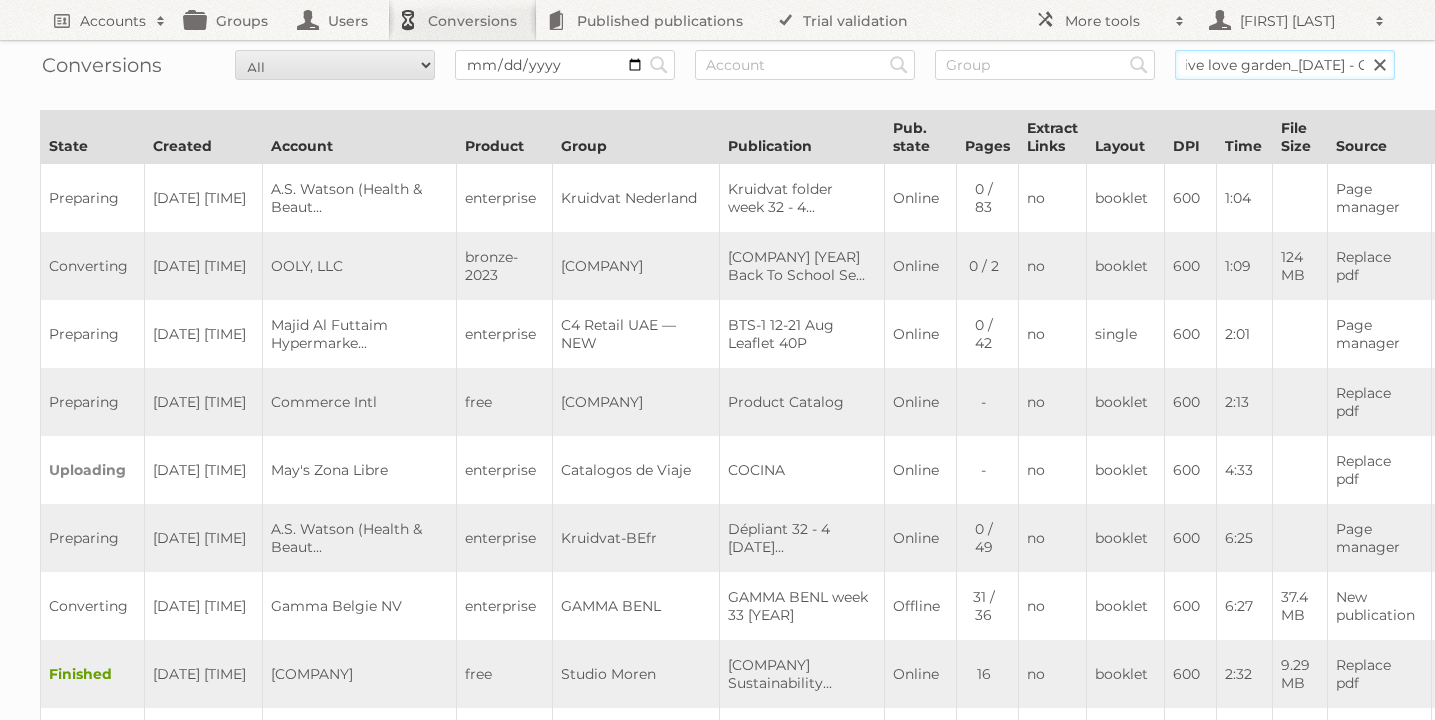 type on "(Main) Live love garden_Aug - Oct" 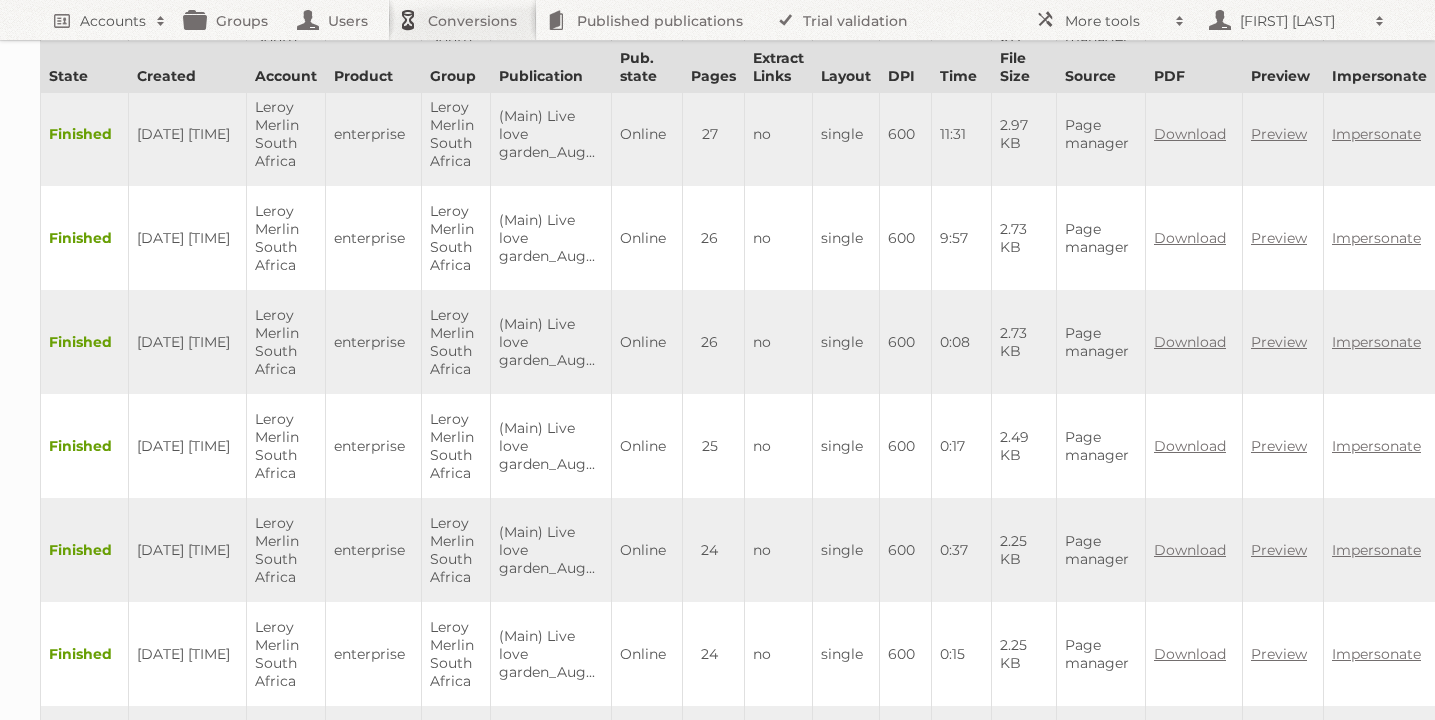 scroll, scrollTop: 0, scrollLeft: 0, axis: both 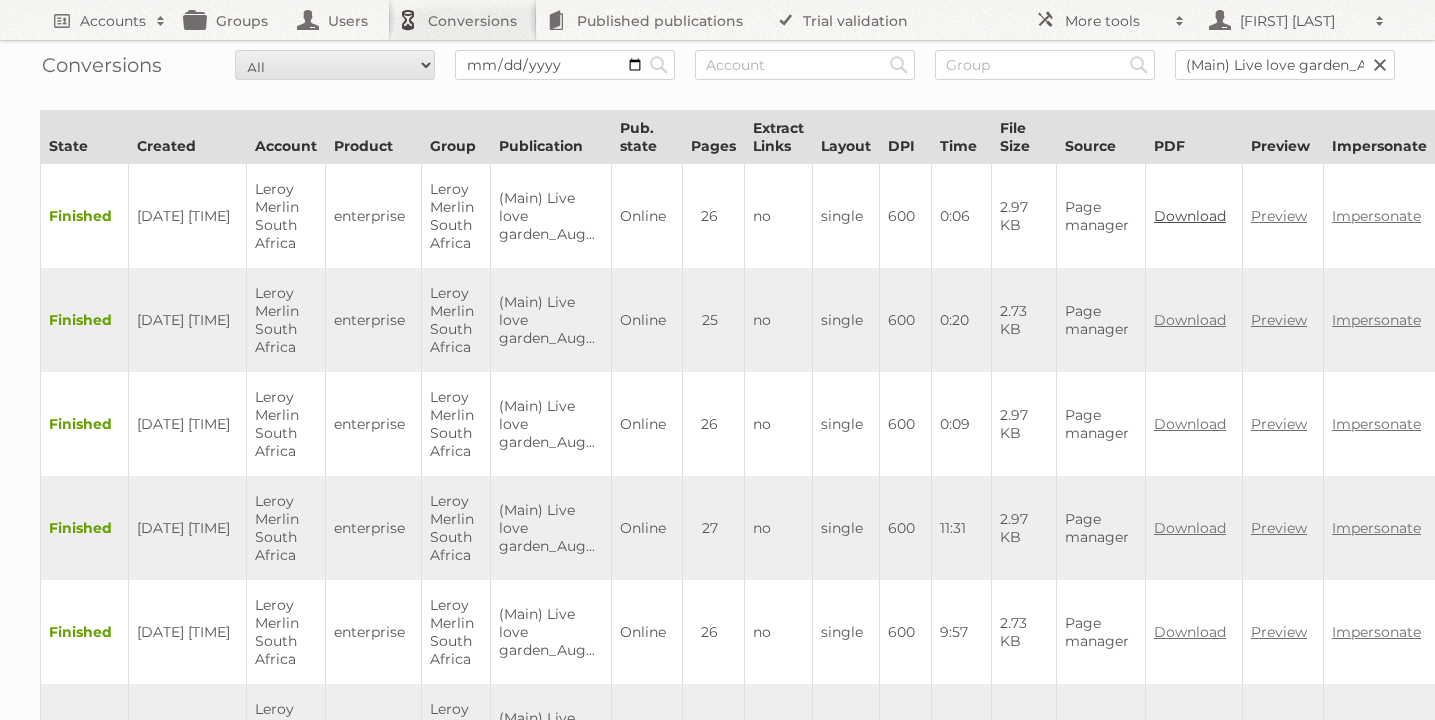 click on "Download" at bounding box center [1190, 216] 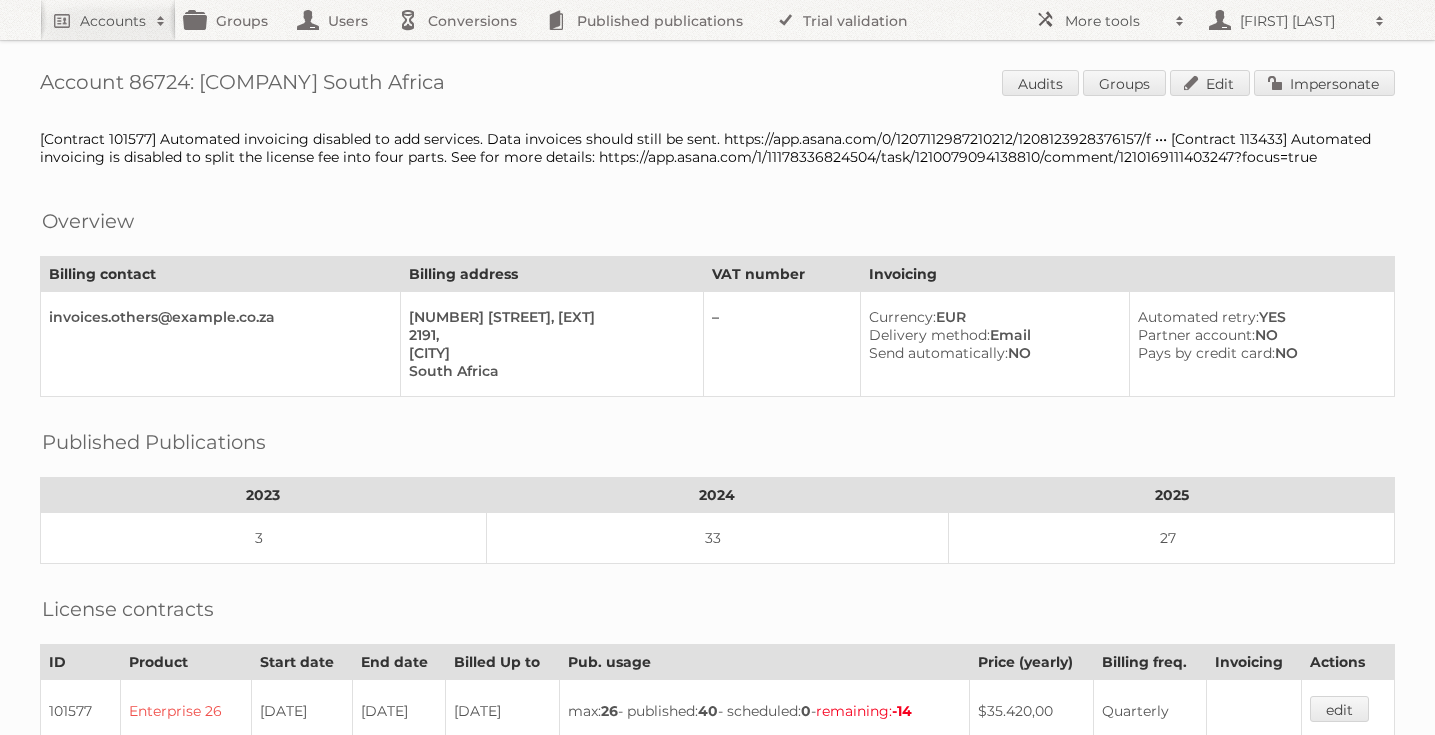 scroll, scrollTop: 0, scrollLeft: 0, axis: both 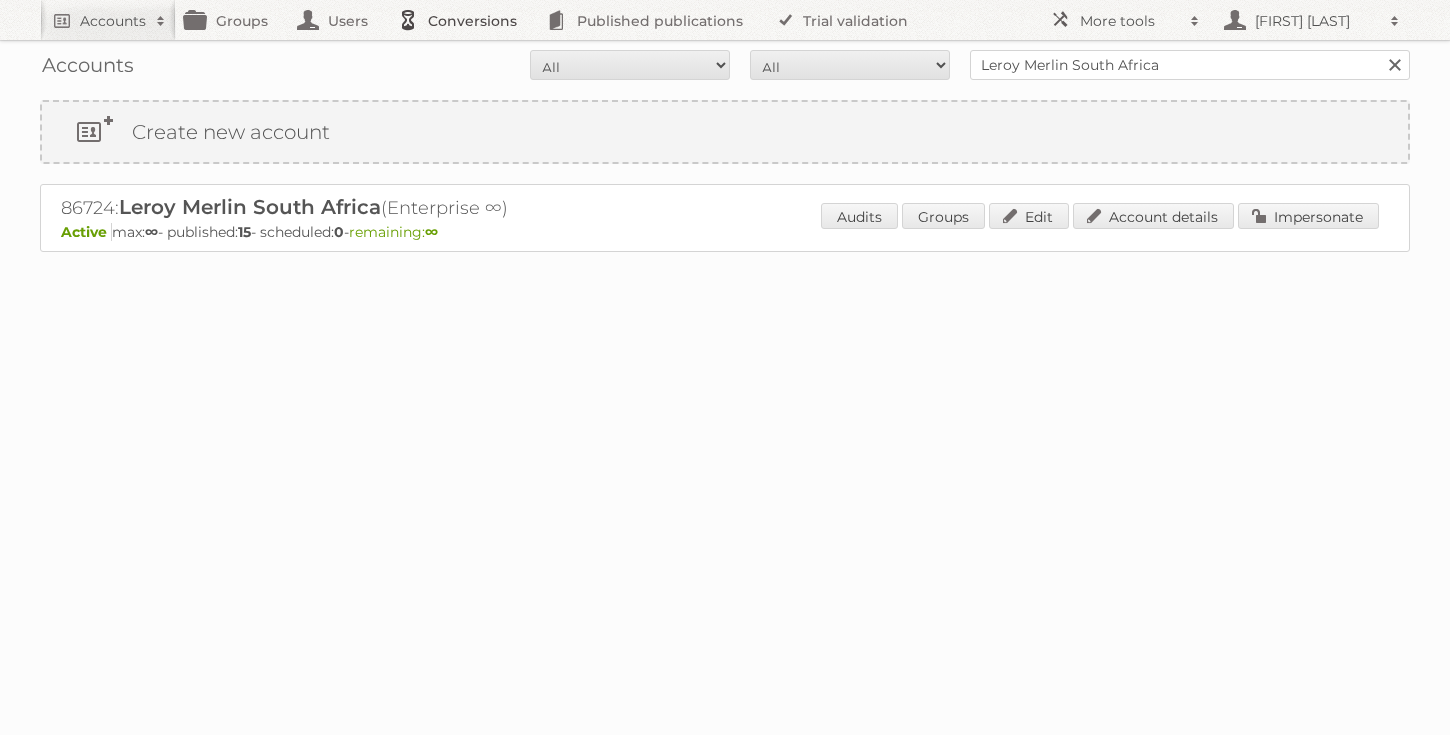 click on "Conversions" at bounding box center (462, 20) 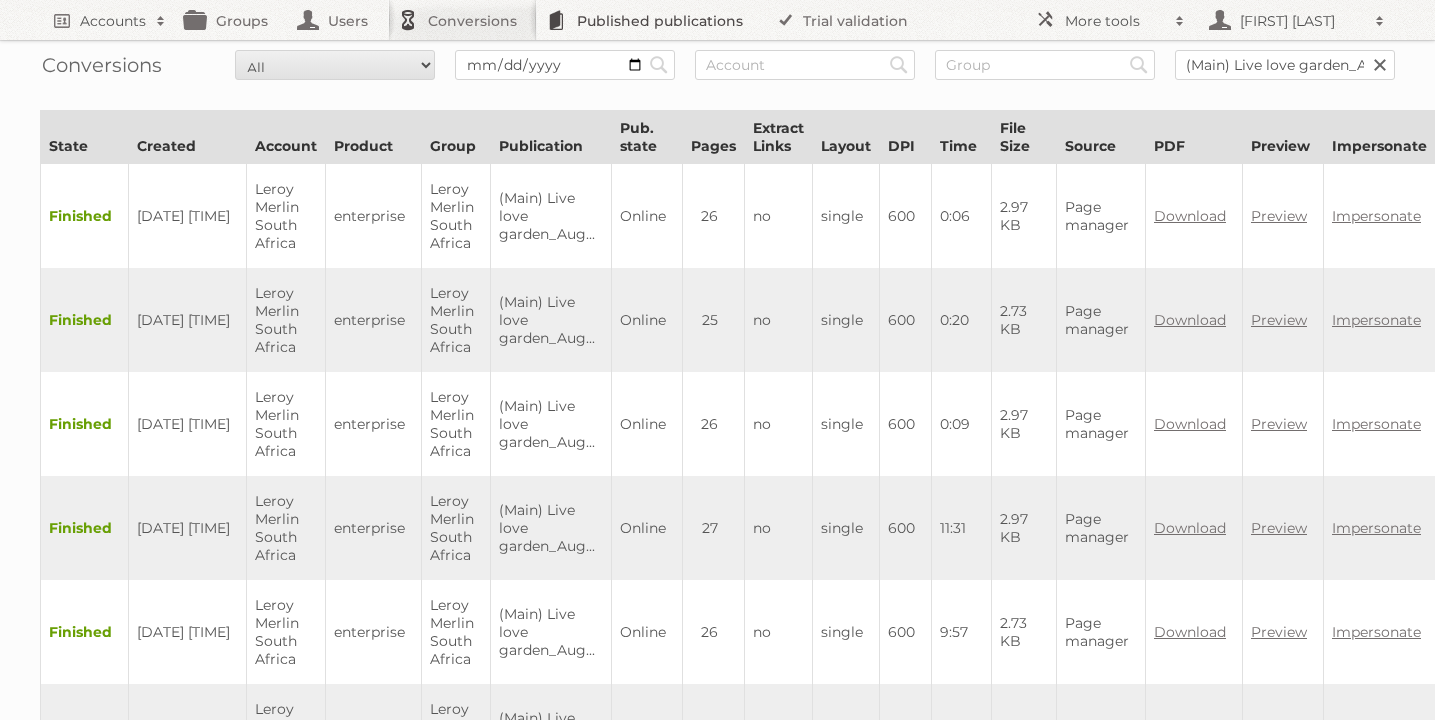scroll, scrollTop: 0, scrollLeft: 0, axis: both 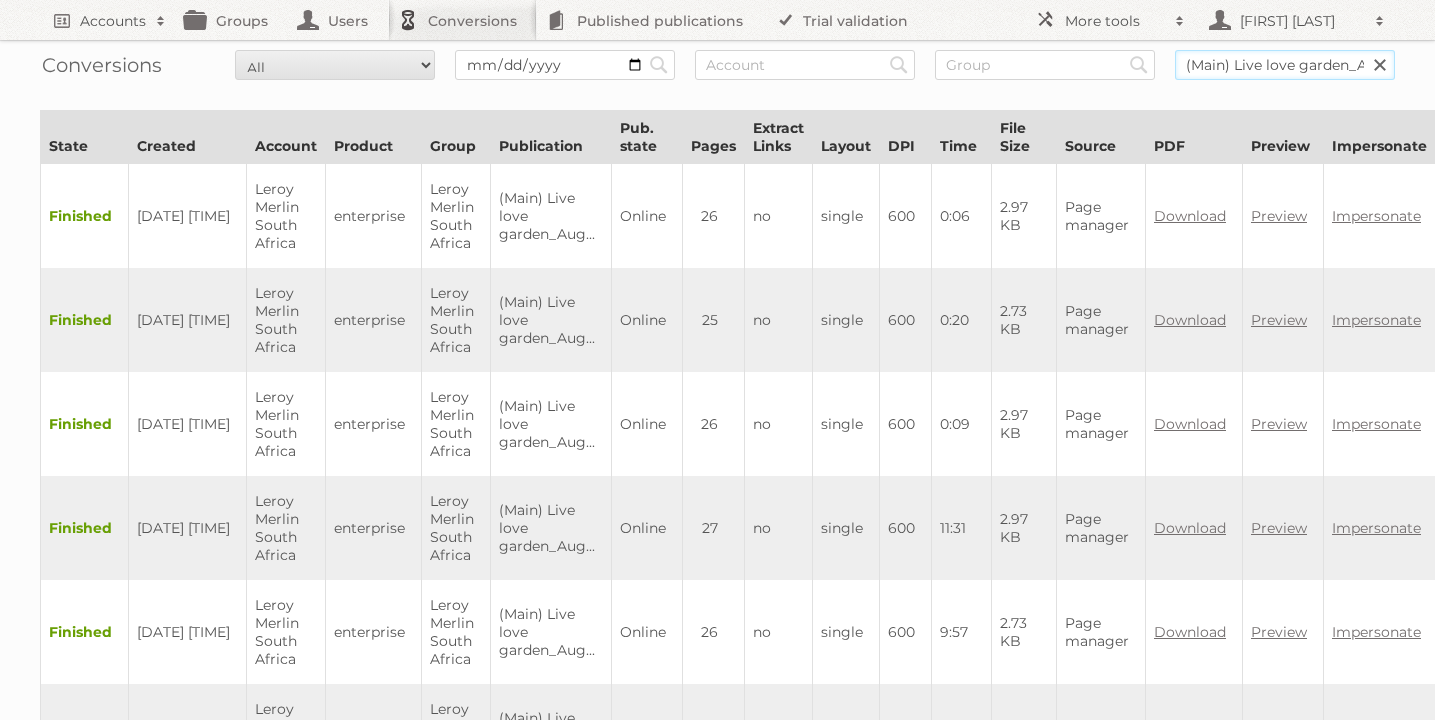 click on "(Main) Live love garden_Aug - Oct" at bounding box center (1285, 65) 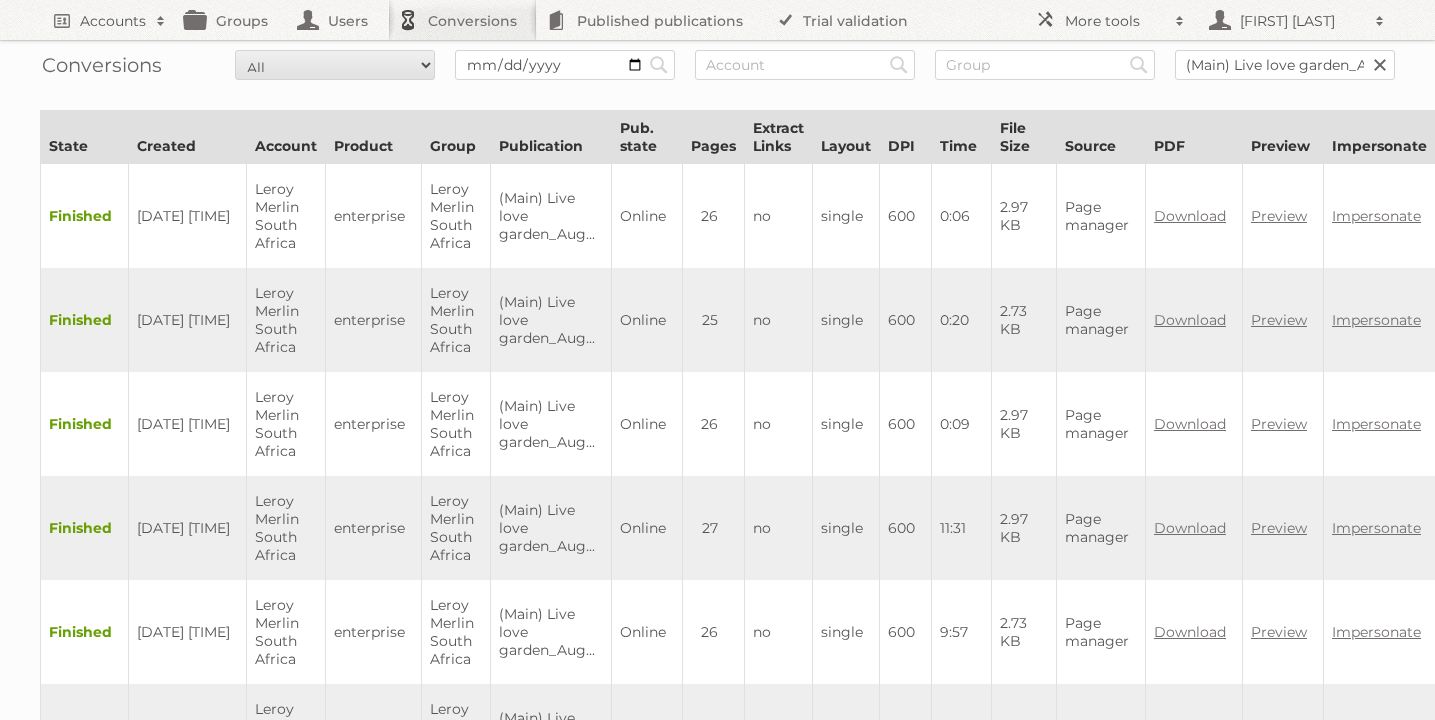 drag, startPoint x: 518, startPoint y: 232, endPoint x: 479, endPoint y: 182, distance: 63.411354 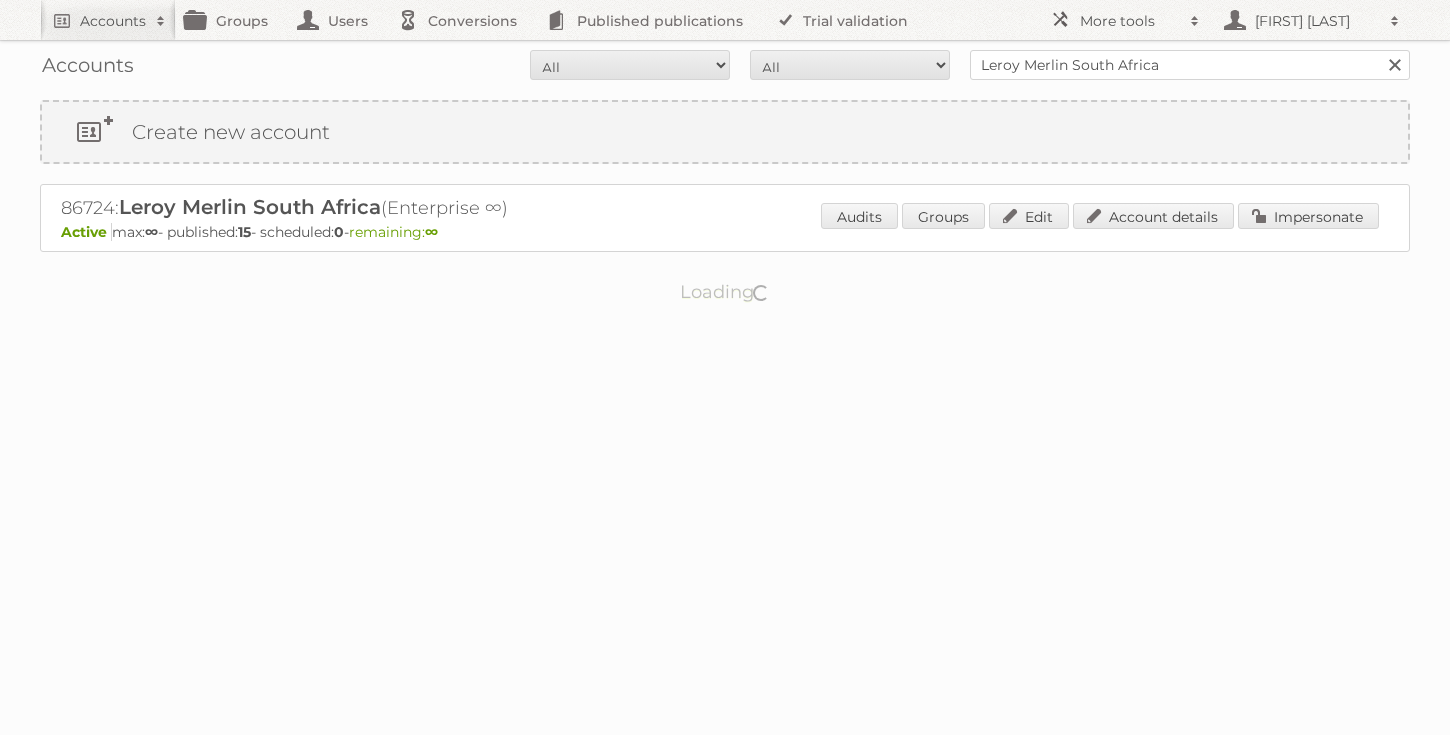 scroll, scrollTop: 0, scrollLeft: 0, axis: both 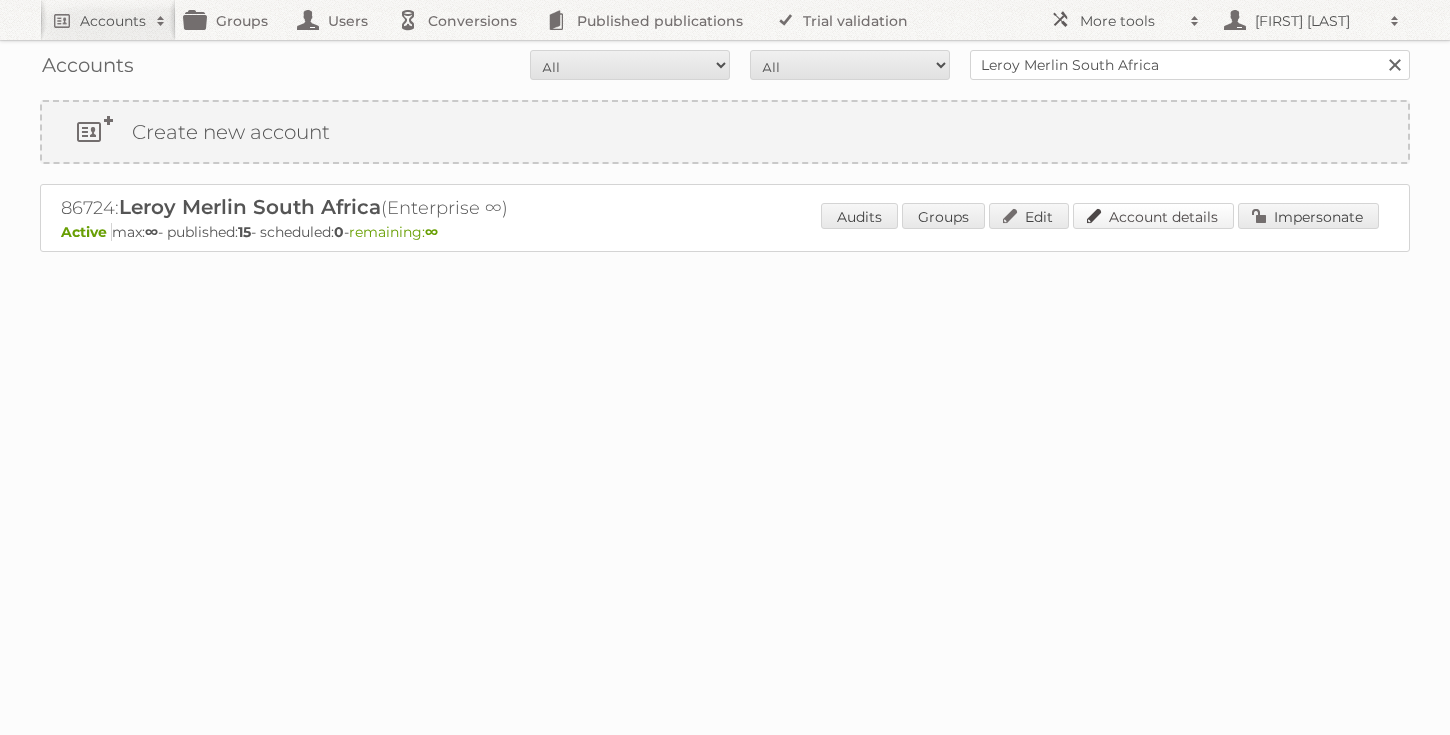 click on "Account details" at bounding box center (1153, 216) 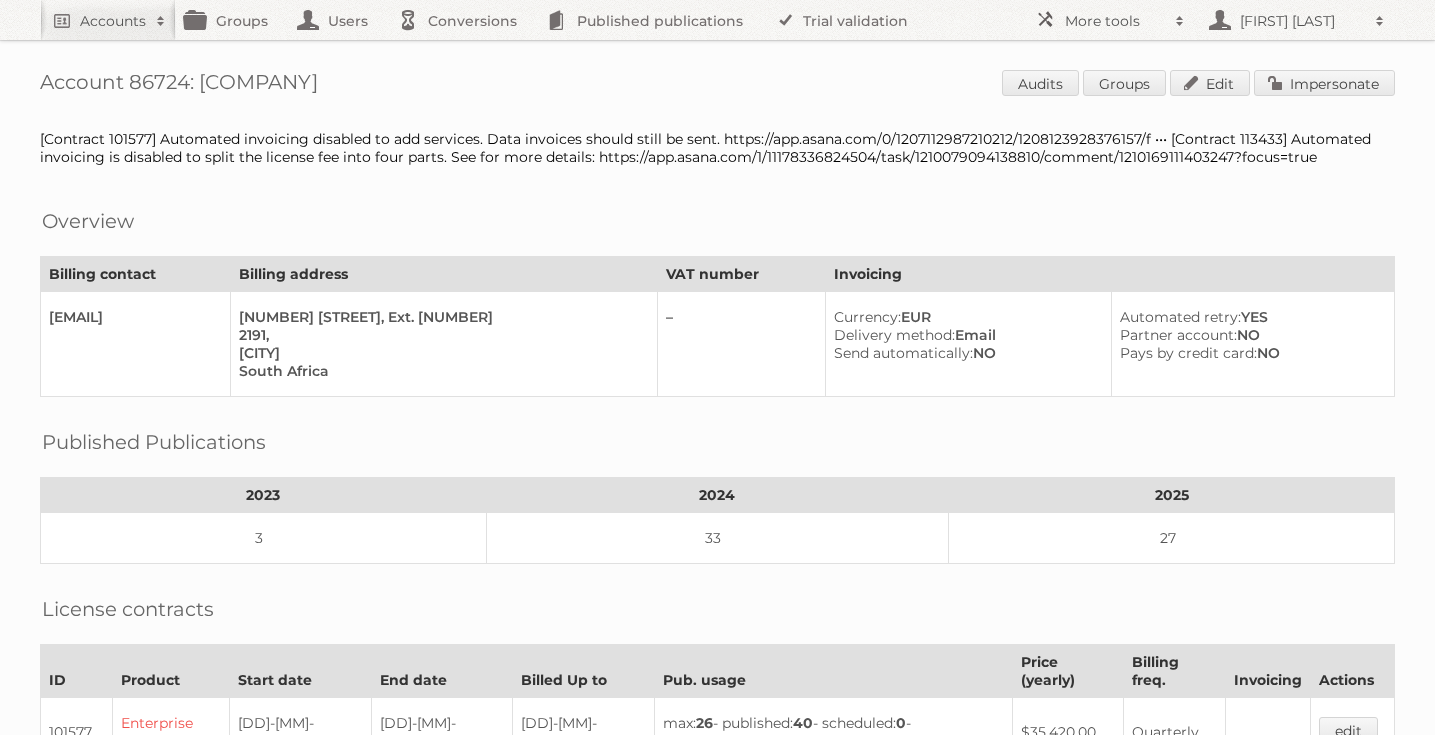 scroll, scrollTop: 0, scrollLeft: 0, axis: both 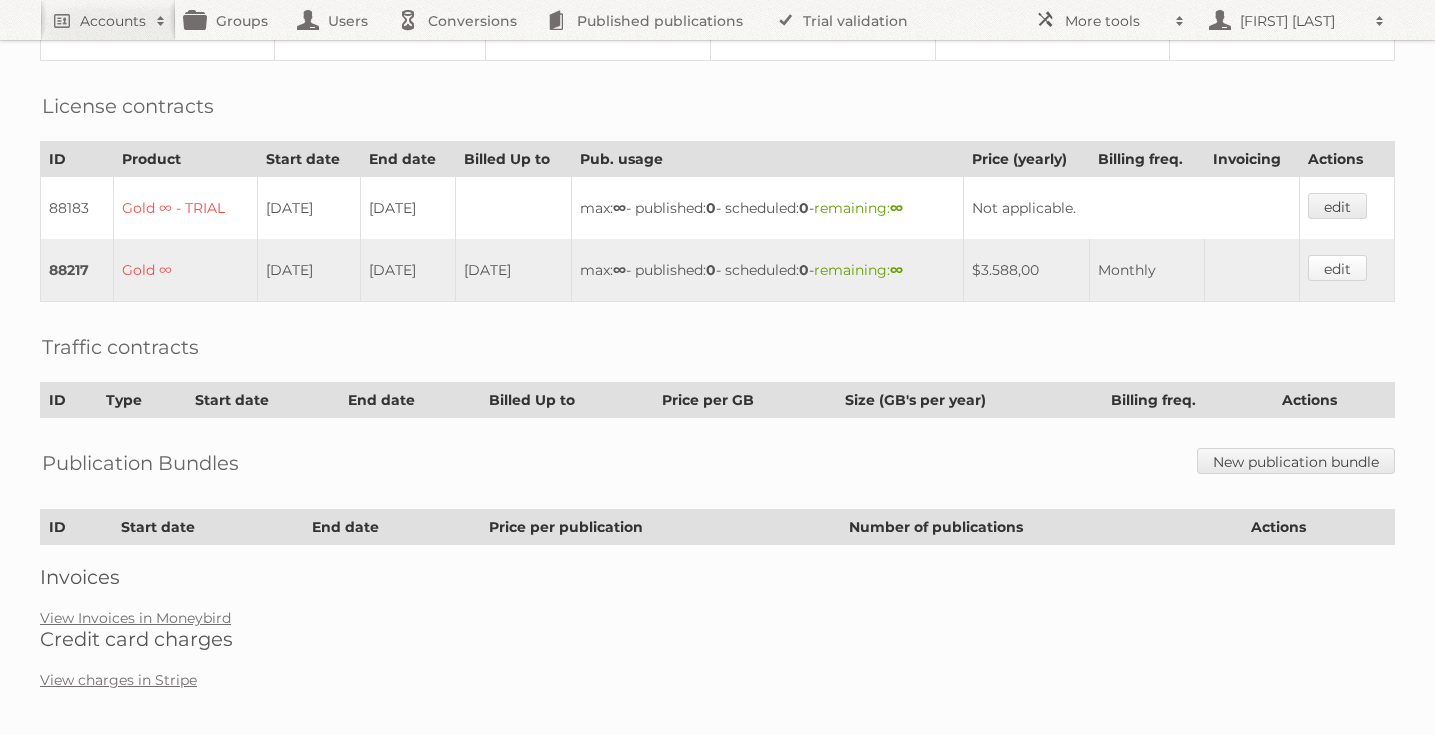 click on "edit" at bounding box center (1337, 268) 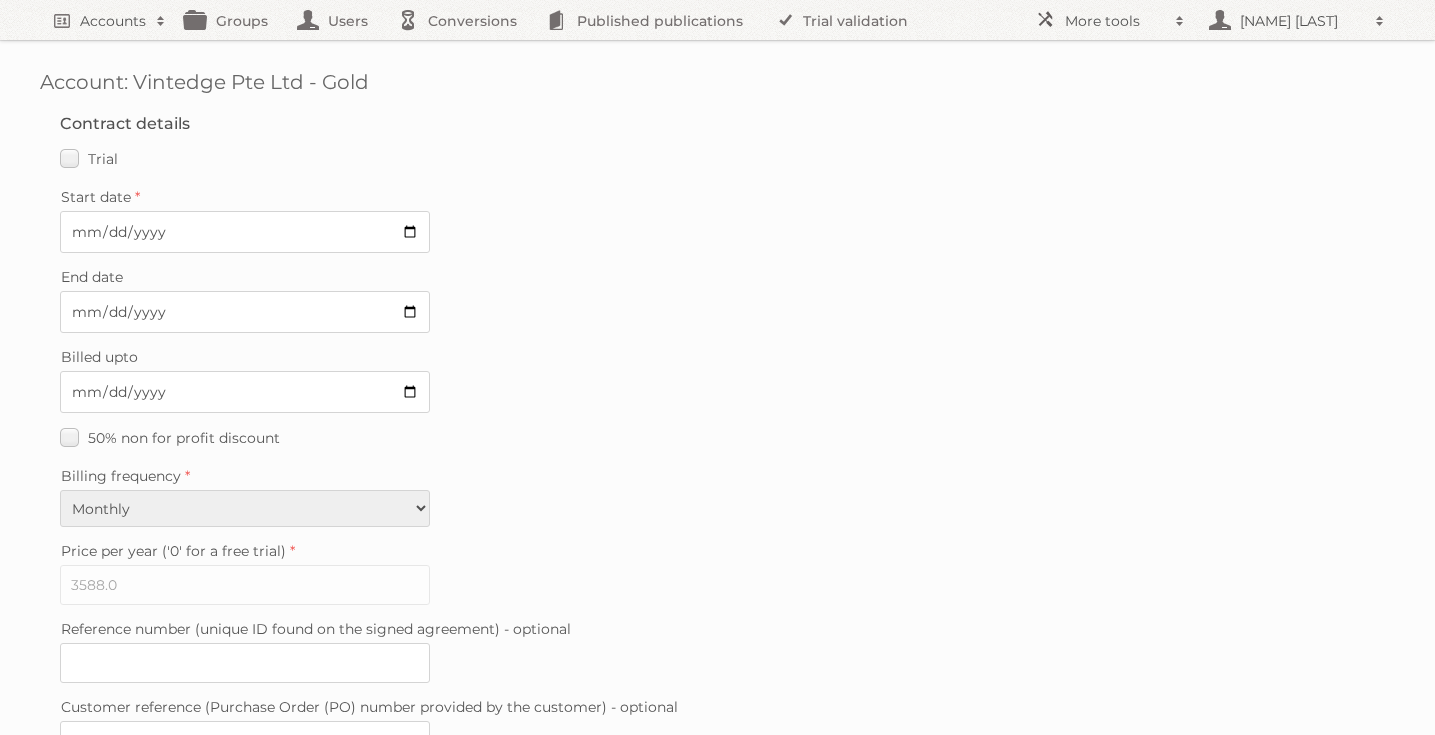 scroll, scrollTop: 543, scrollLeft: 0, axis: vertical 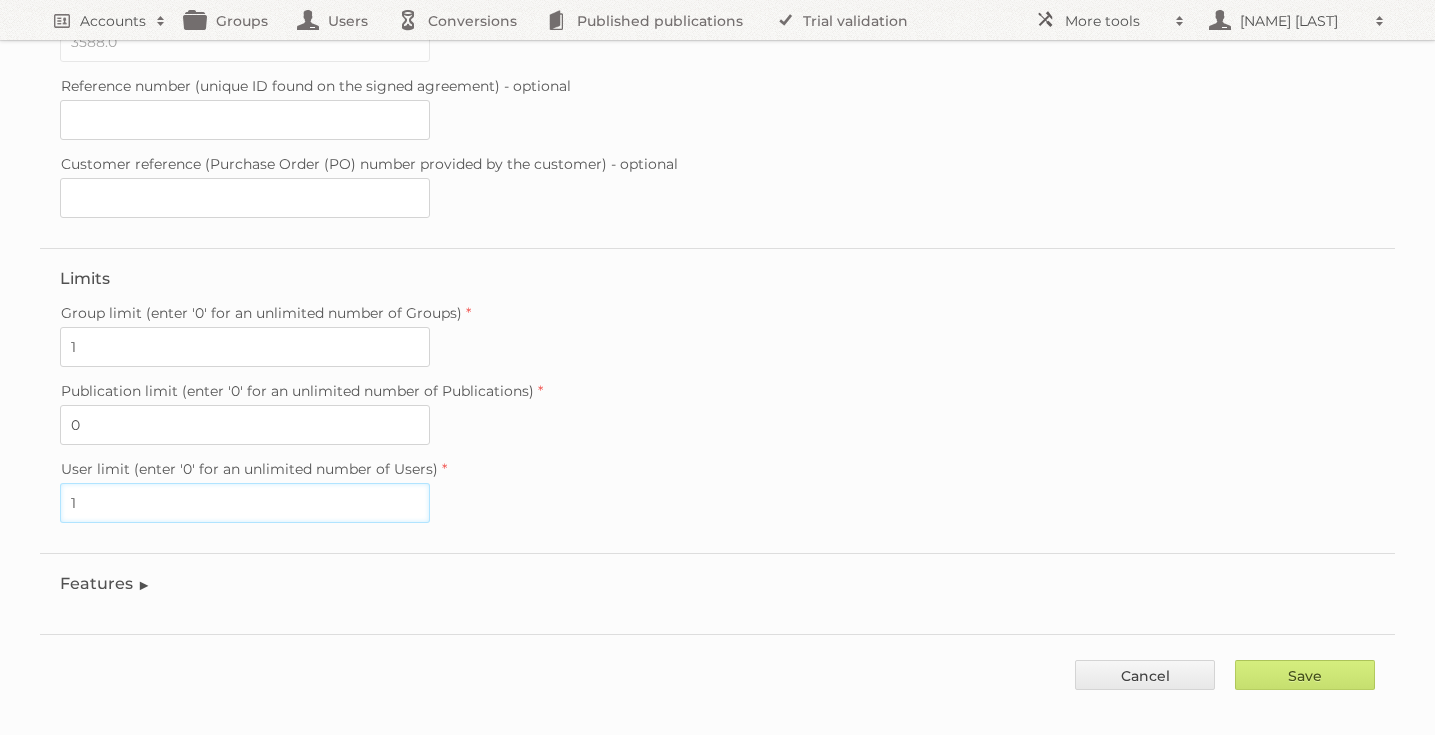 click on "1" at bounding box center [245, 503] 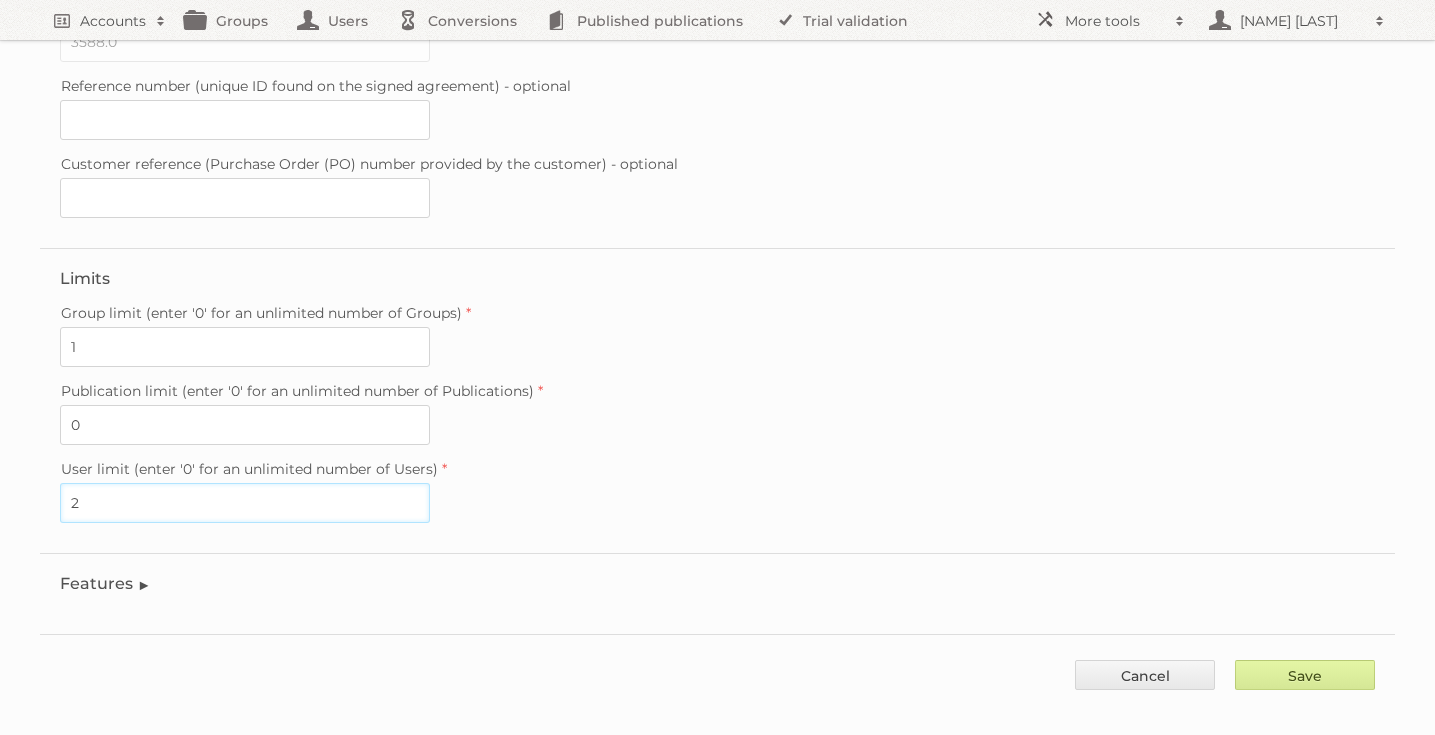 type on "2" 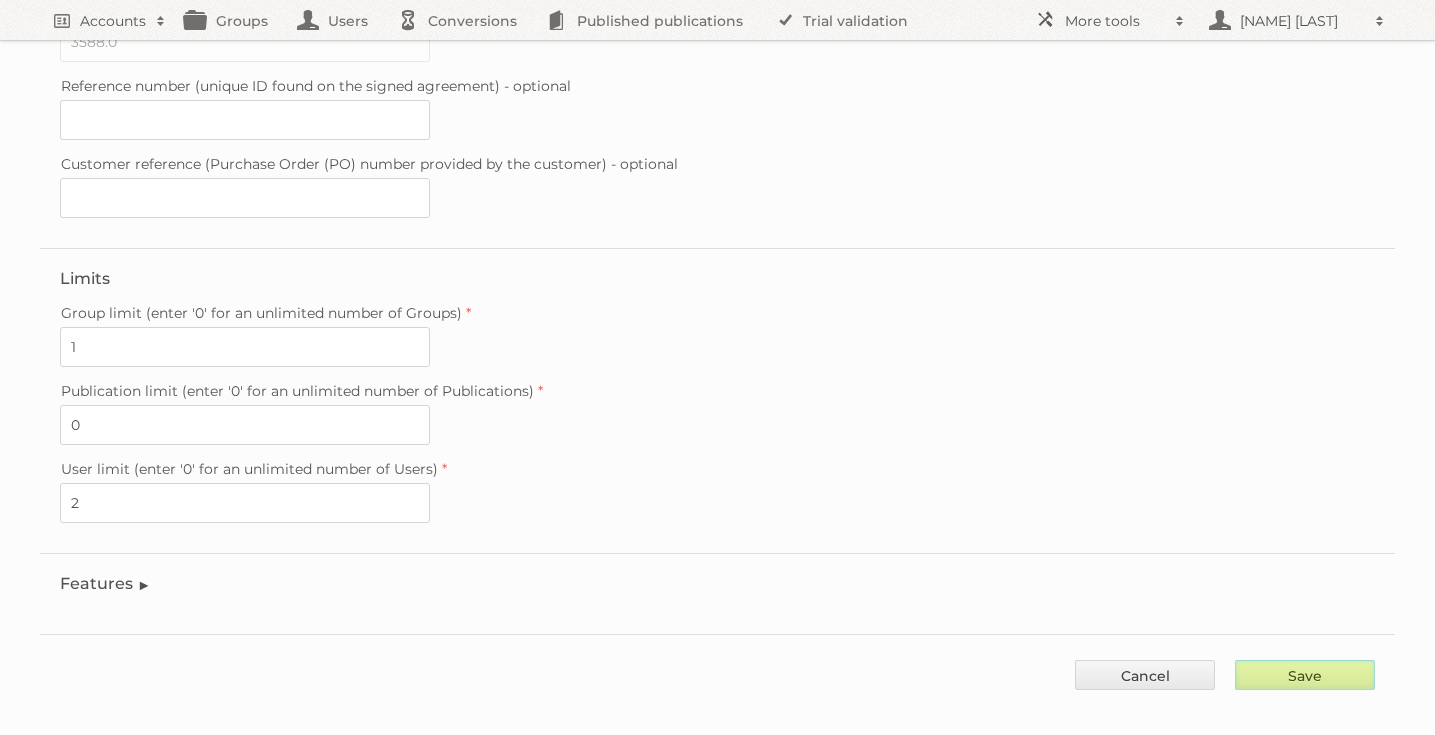 click on "Save" at bounding box center (1305, 675) 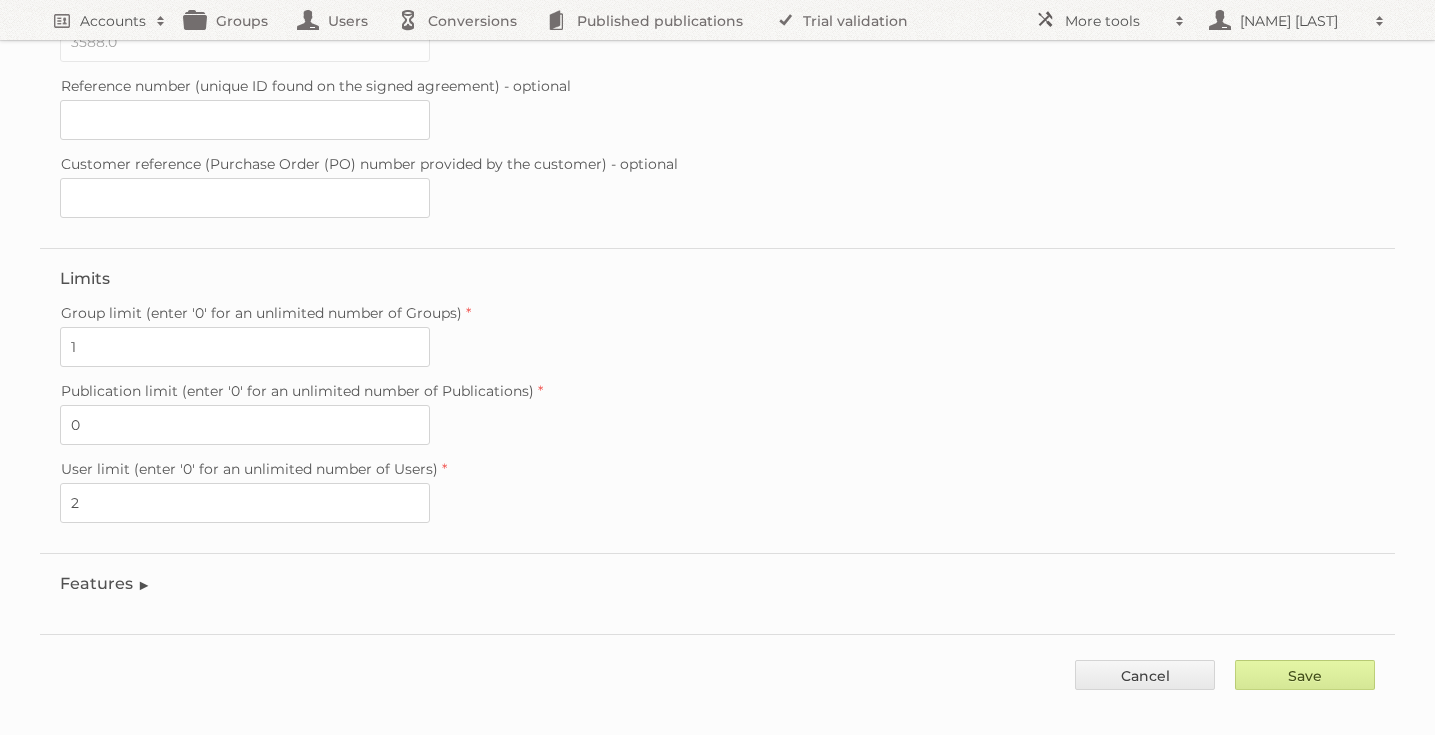 type on "..." 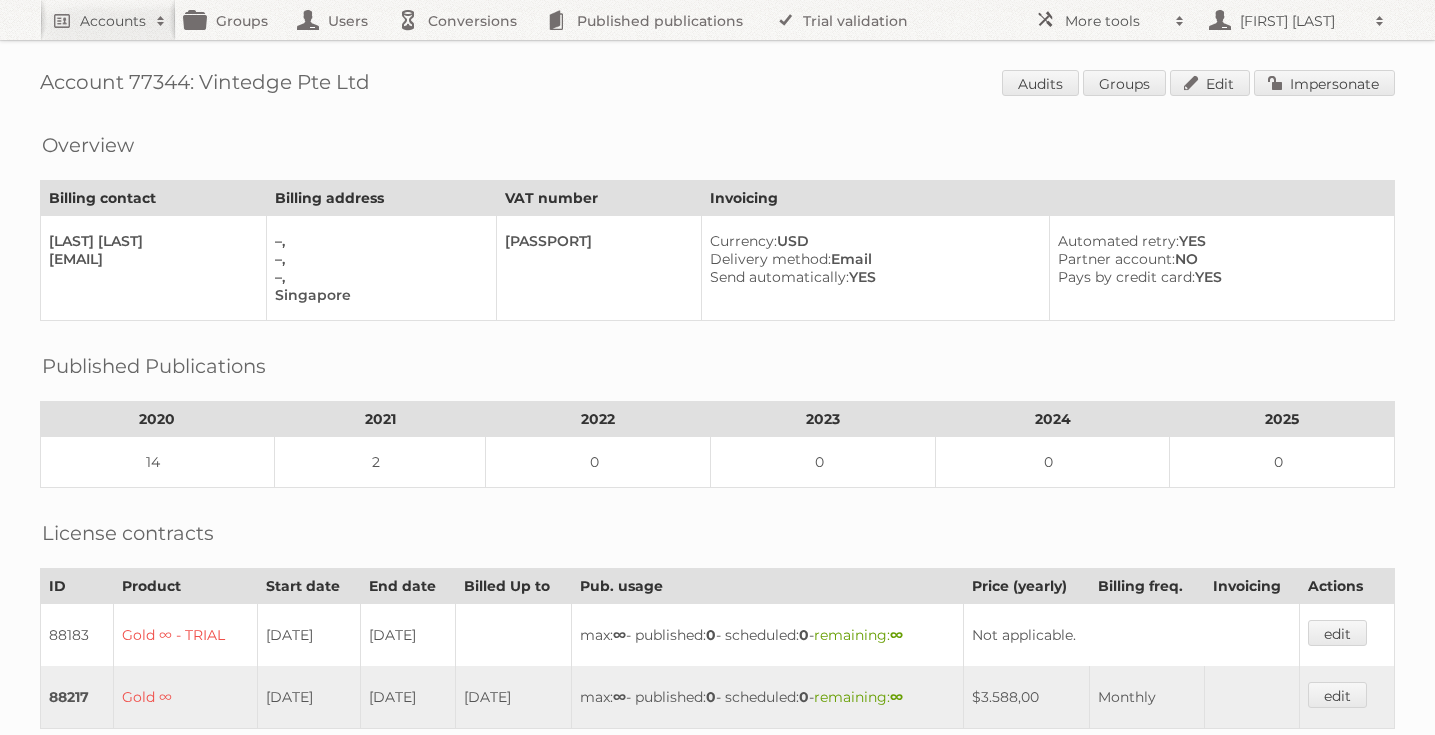 scroll, scrollTop: 0, scrollLeft: 0, axis: both 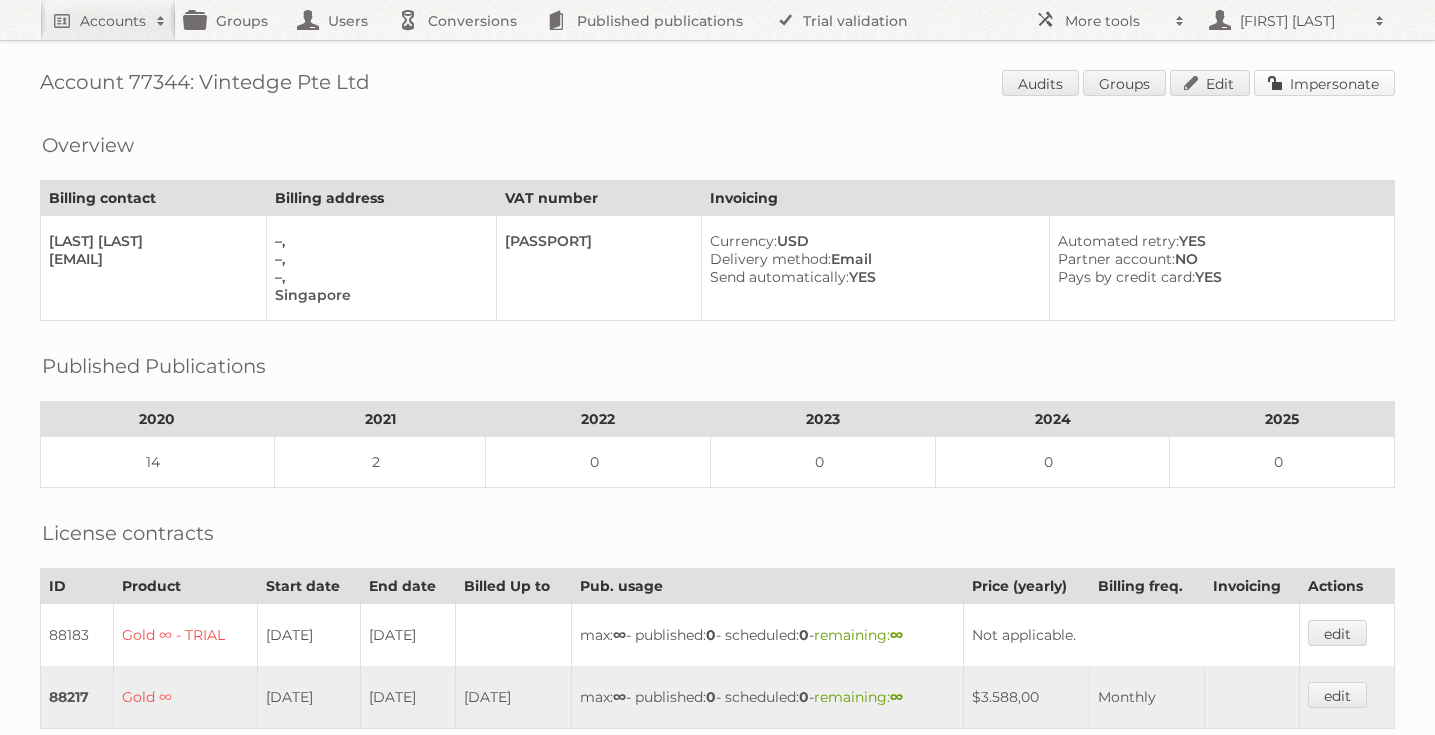 click on "Impersonate" at bounding box center [1324, 83] 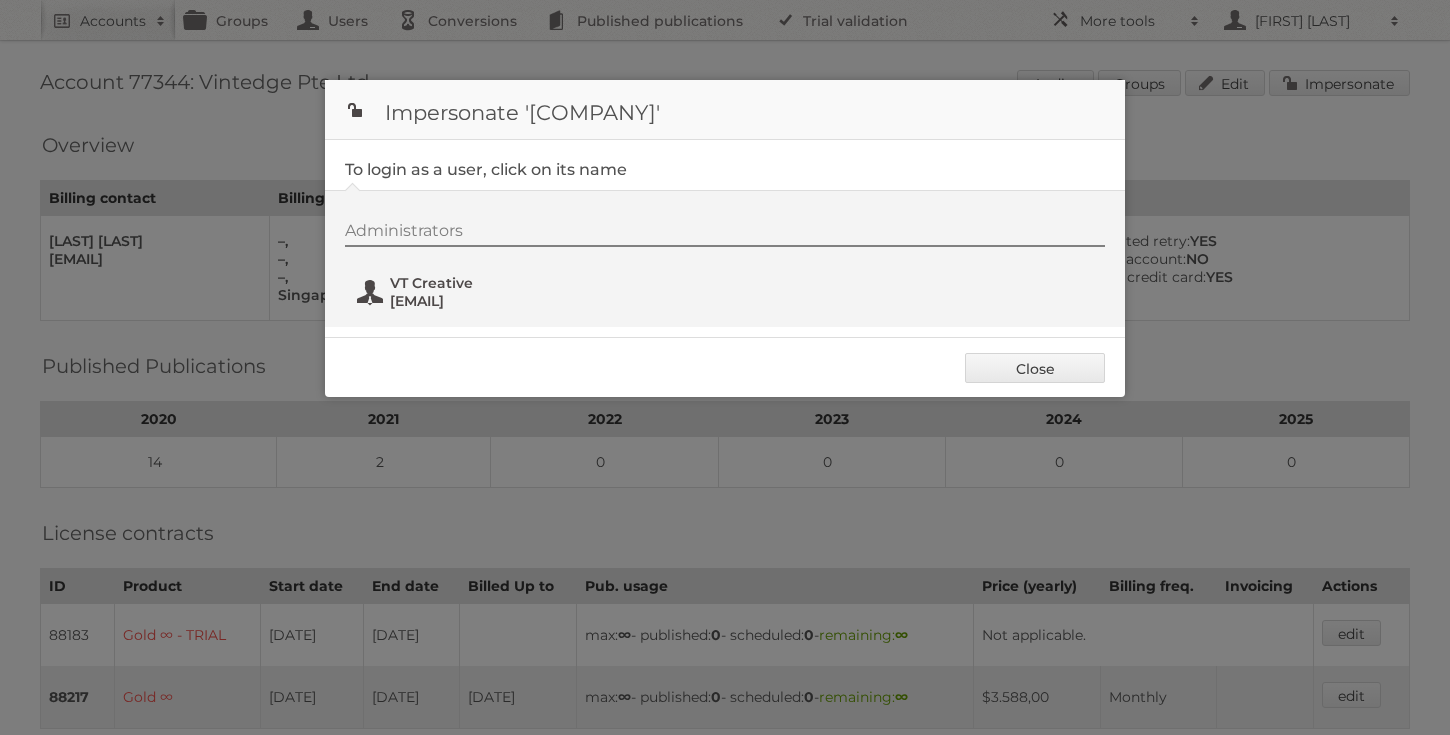 click on "purchaser@vintedge.com" at bounding box center [487, 301] 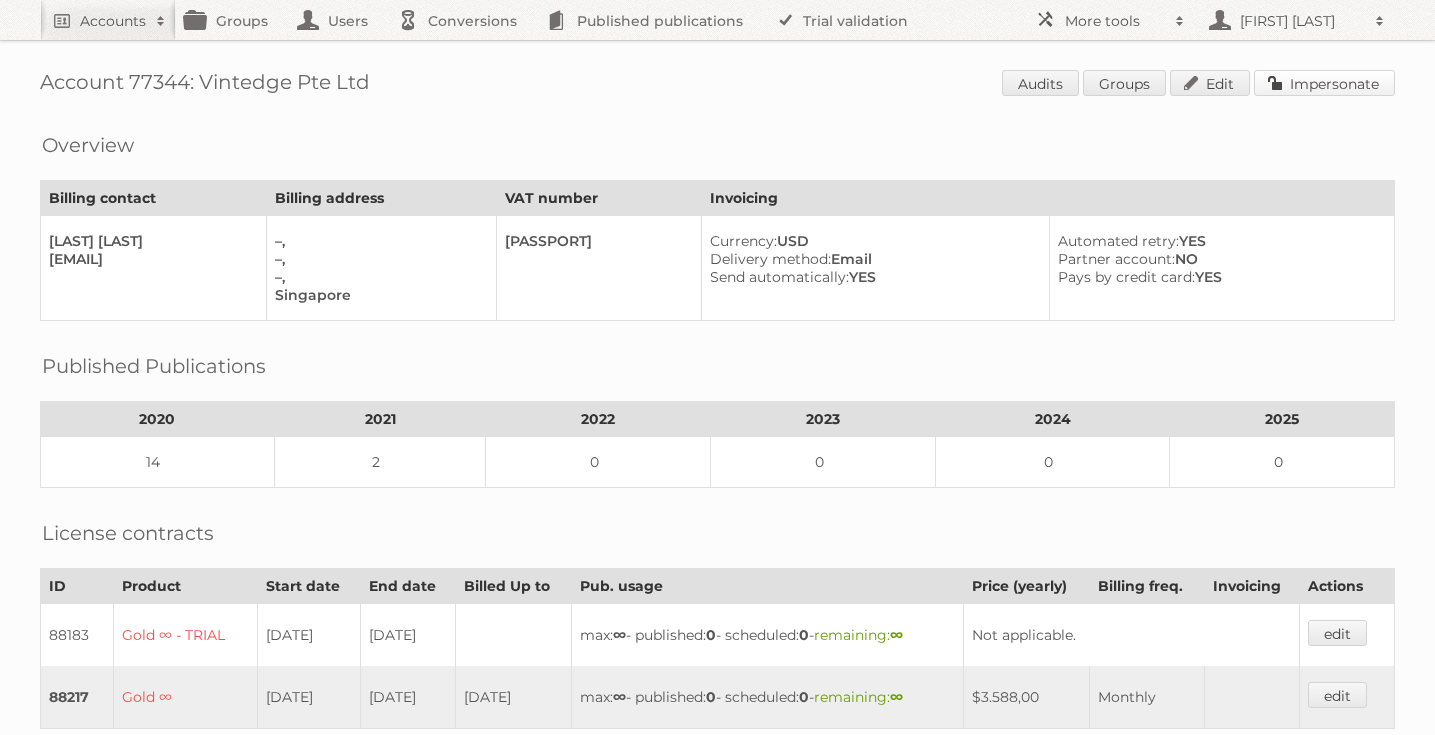 click on "Impersonate" at bounding box center (1324, 83) 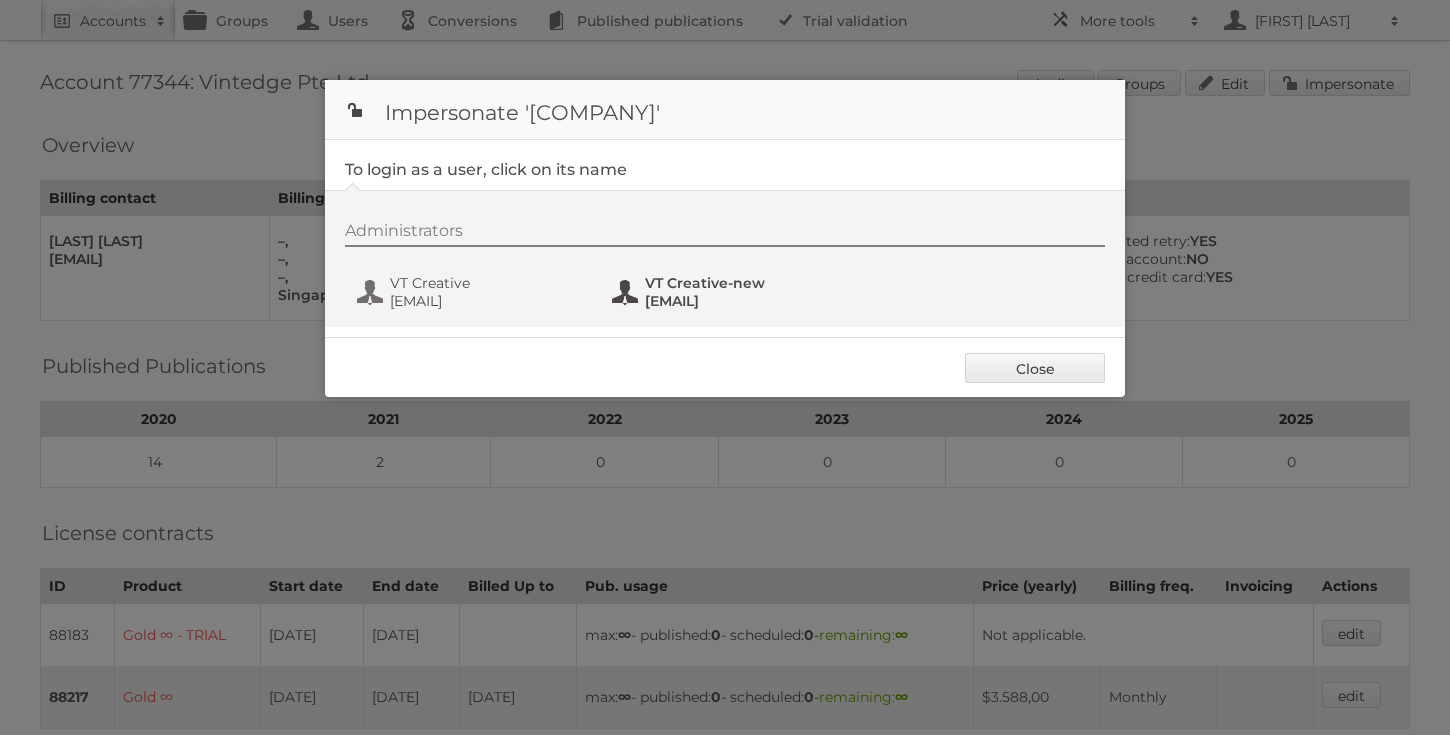 click on "not_purchaser@vintedge.com" at bounding box center (742, 301) 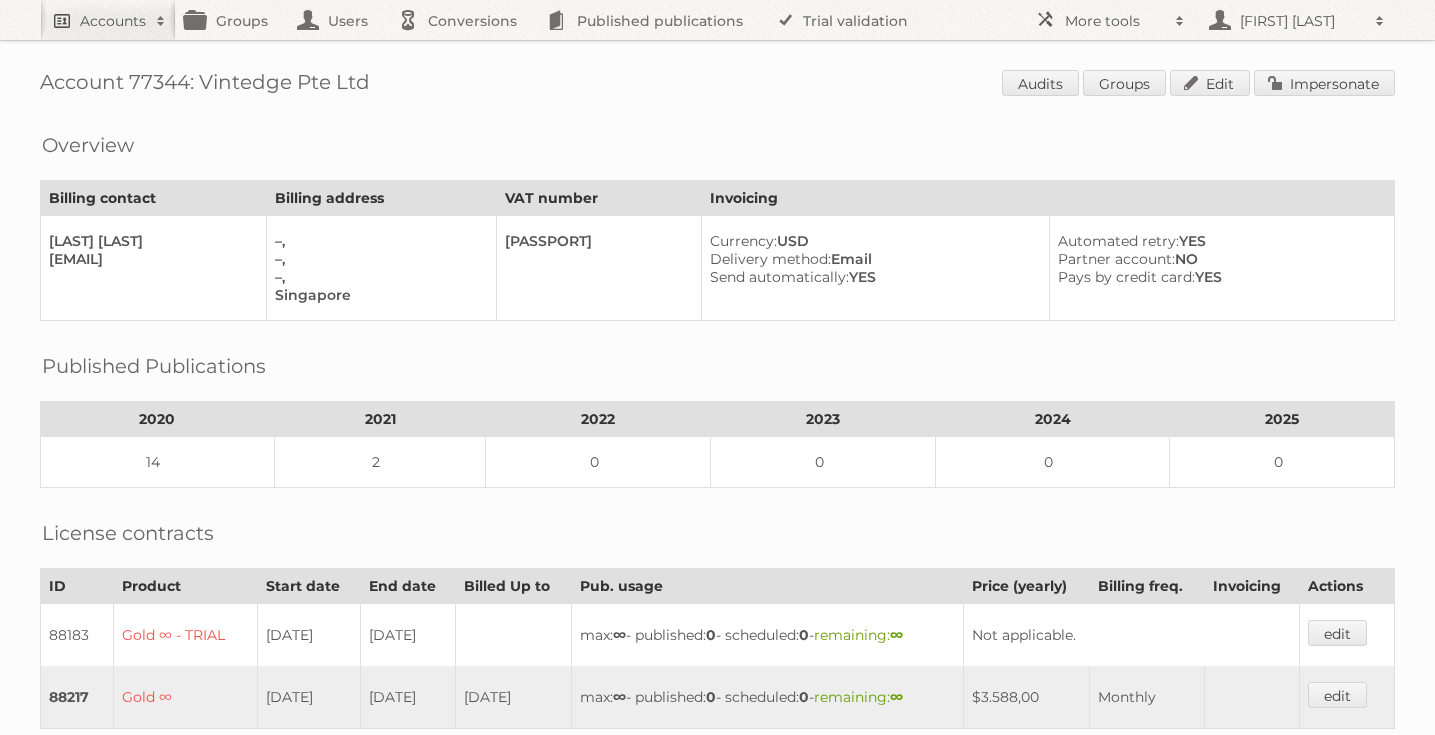 click on "Accounts" at bounding box center [108, 20] 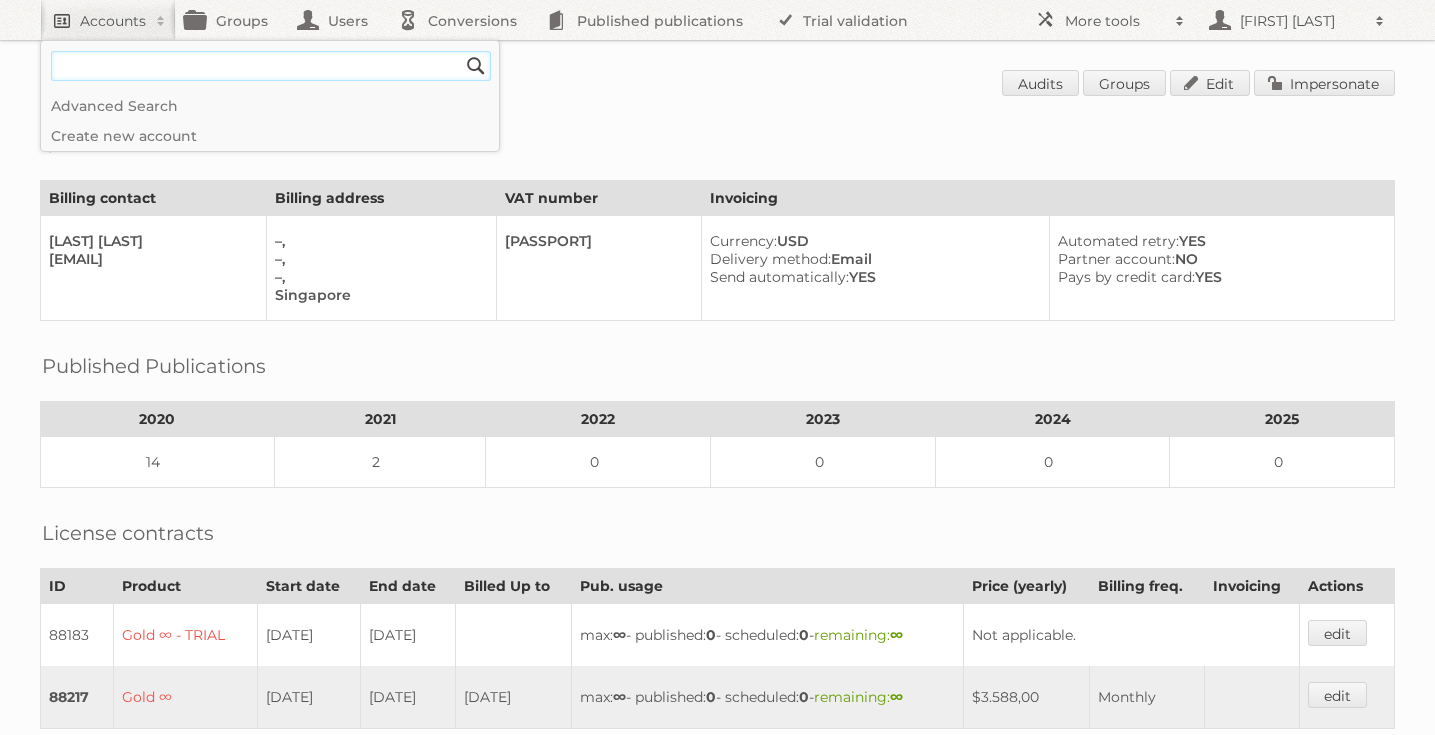 paste on "[USERNAME]@[DOMAIN].com" 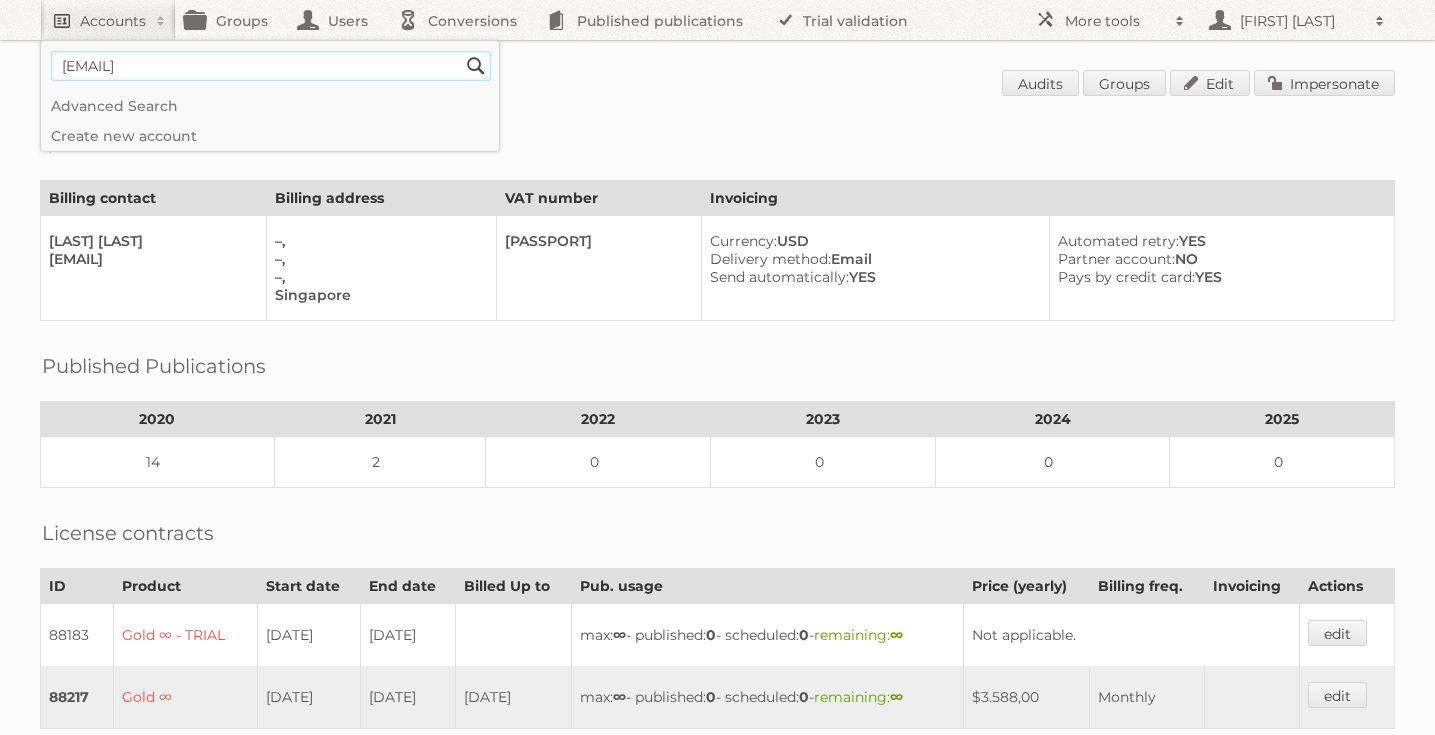 type on "[USERNAME]@[DOMAIN].com" 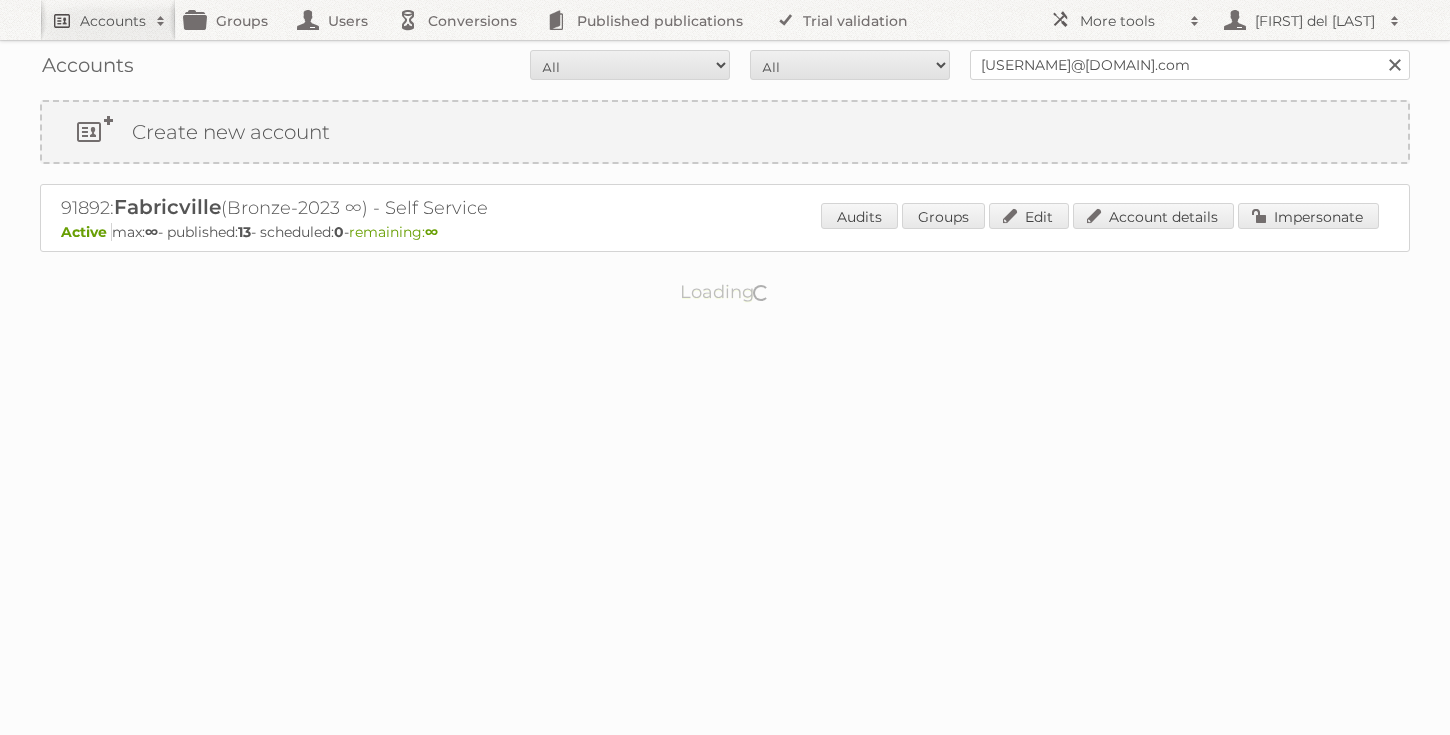 scroll, scrollTop: 0, scrollLeft: 0, axis: both 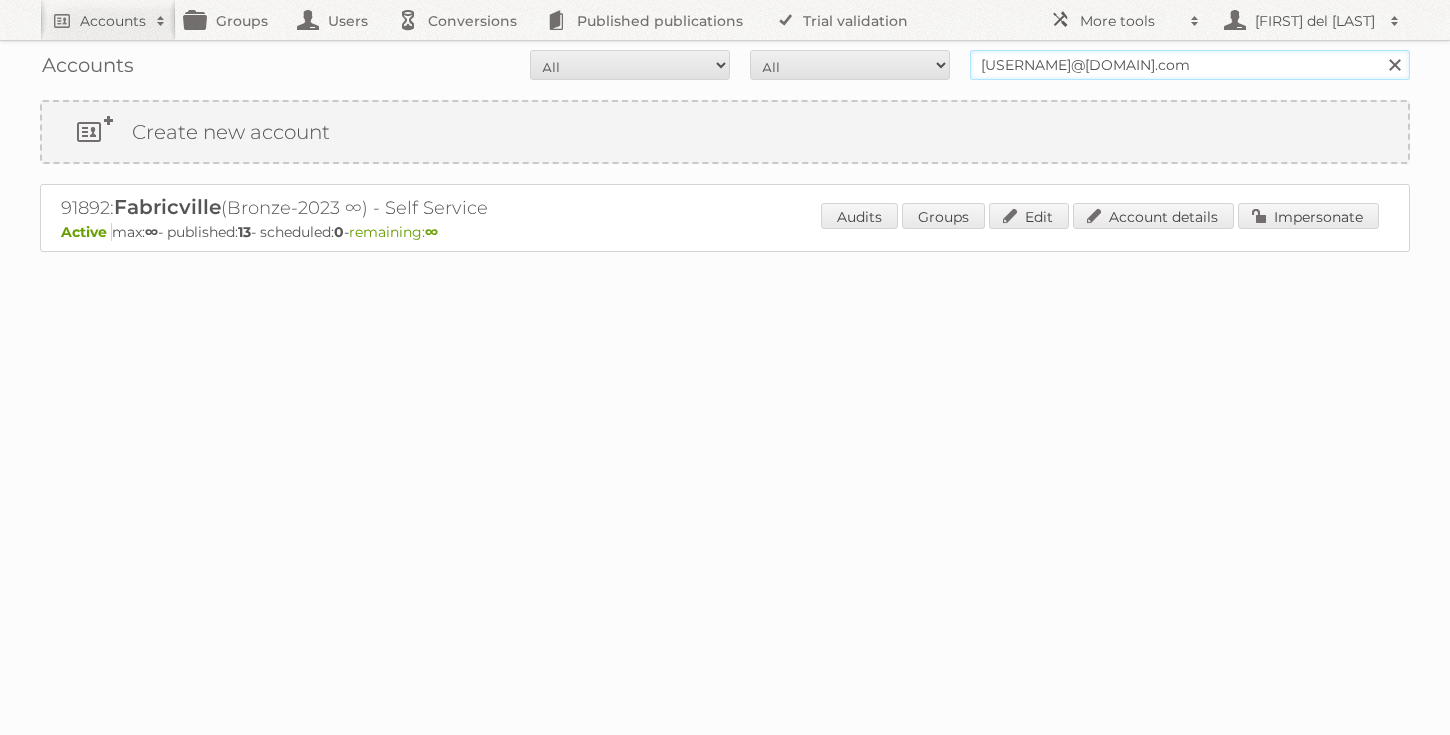 click on "[USERNAME]@[DOMAIN].com" at bounding box center [1190, 65] 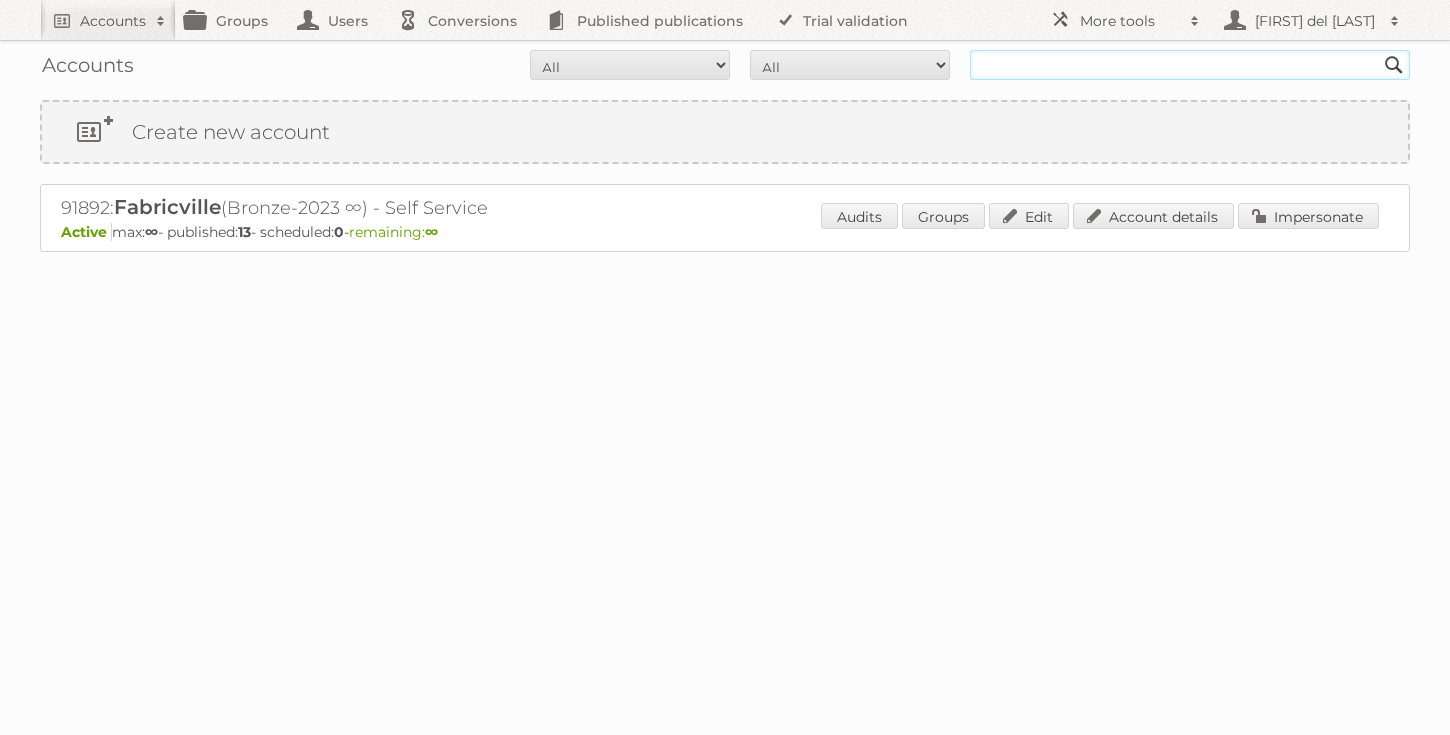 paste on "[USERNAME]@[DOMAIN].com" 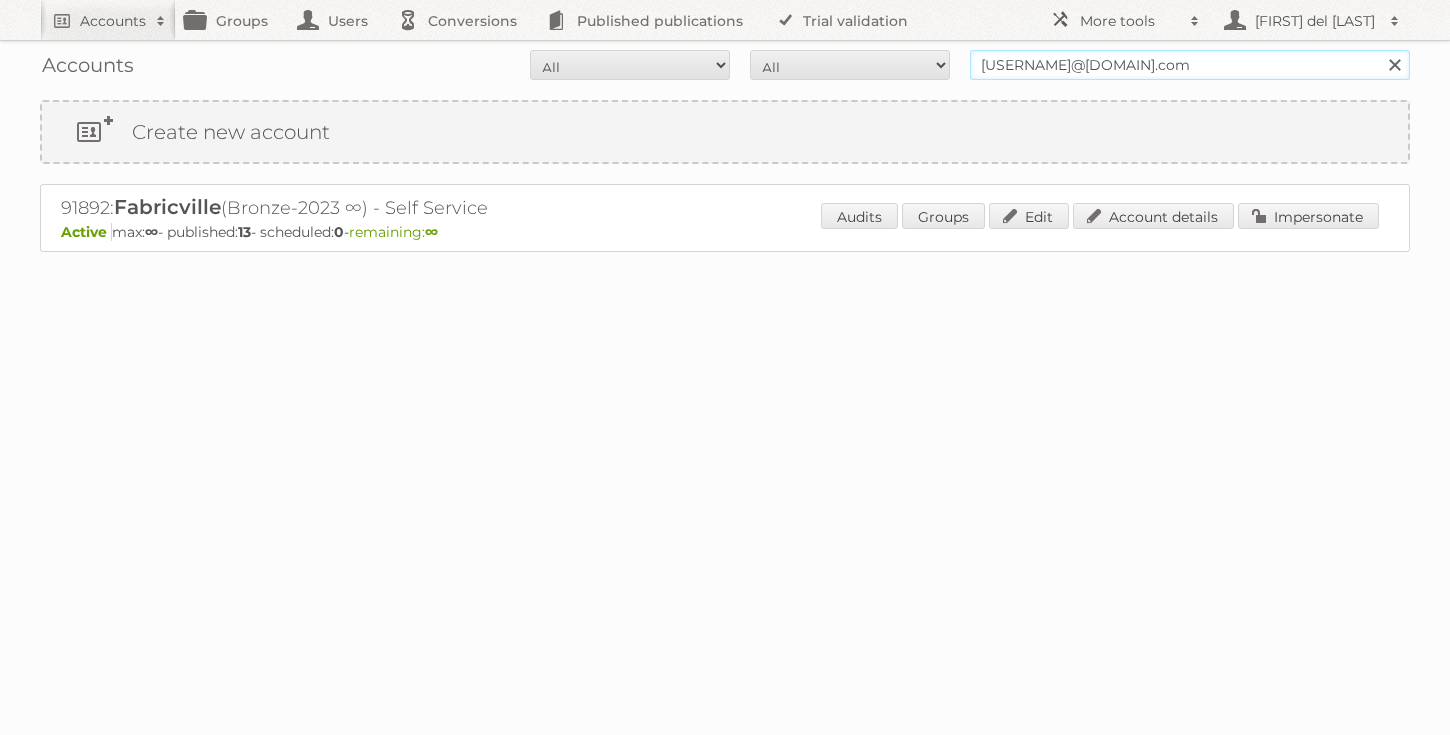click on "Search" at bounding box center (1394, 65) 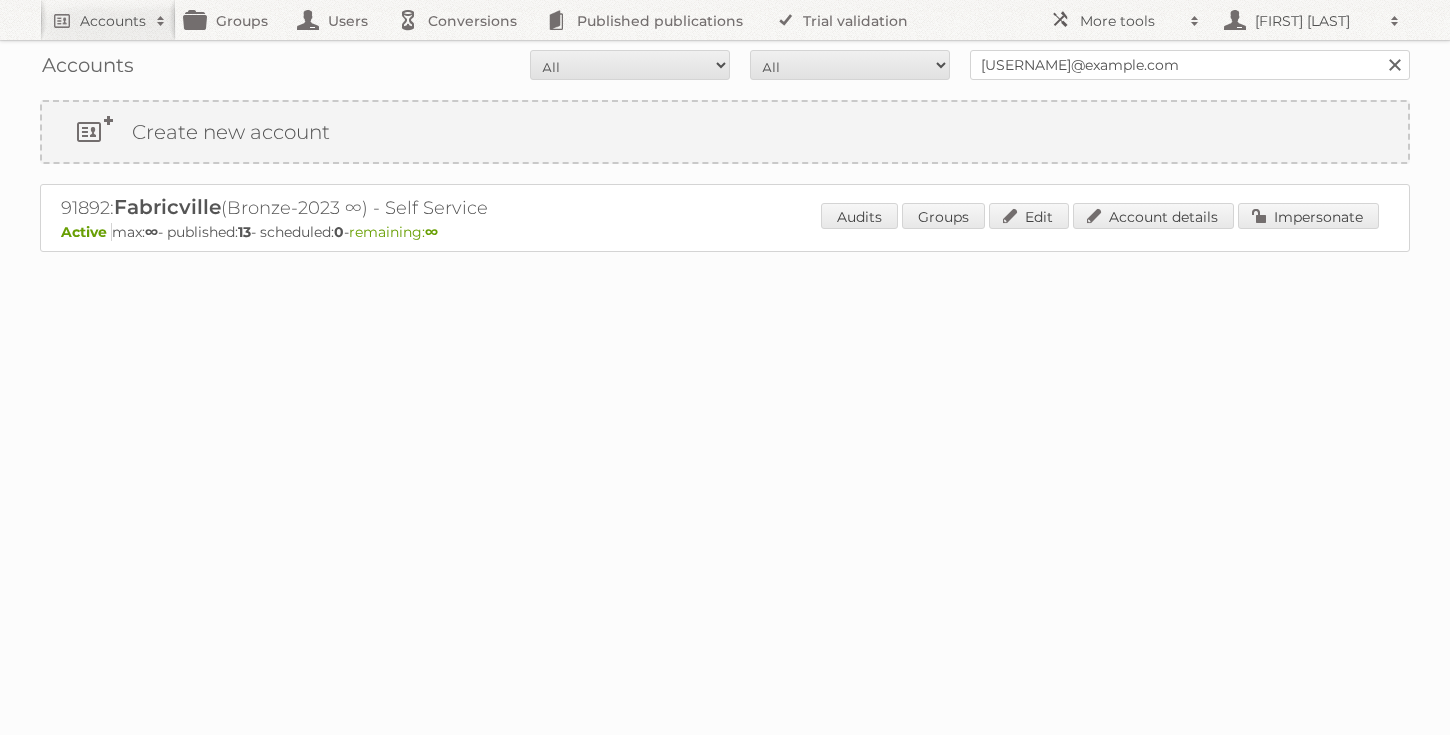 scroll, scrollTop: 0, scrollLeft: 0, axis: both 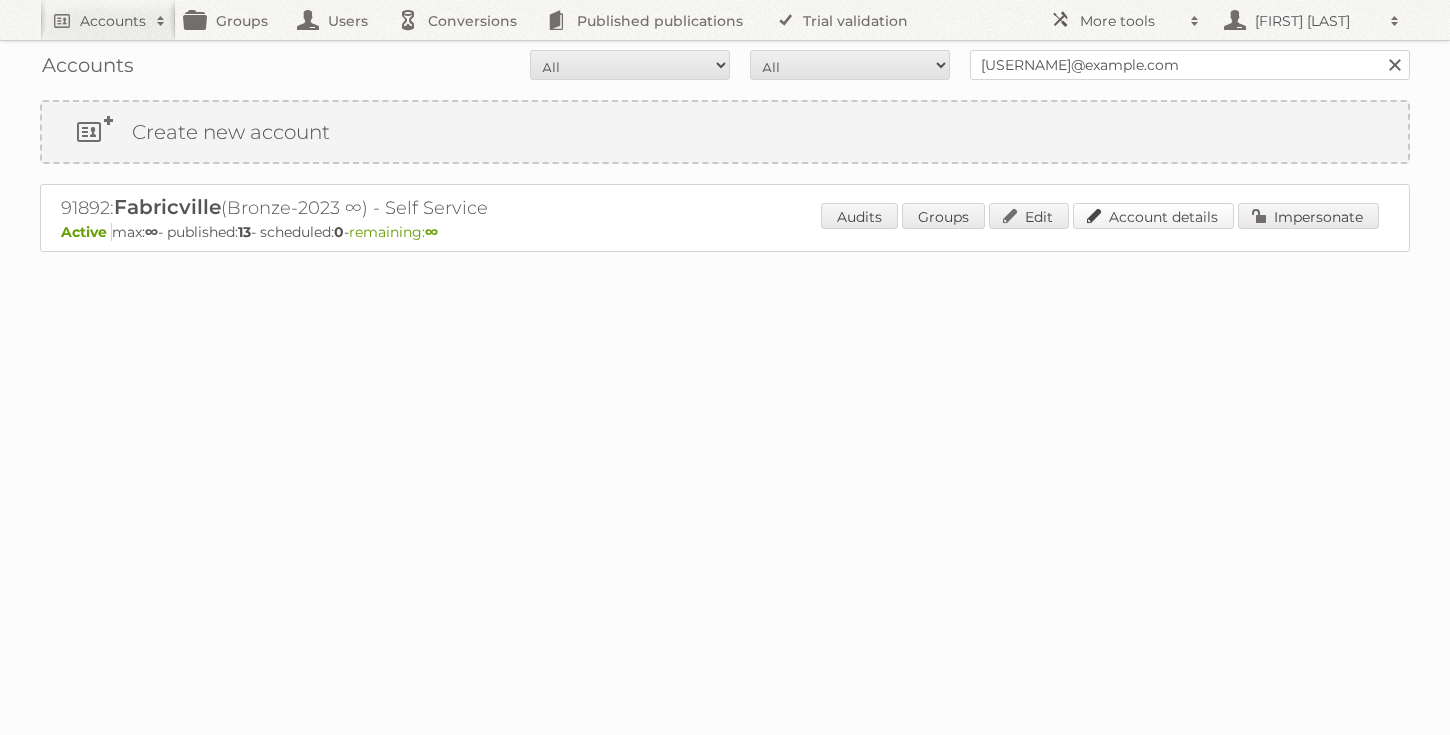 click on "Account details" at bounding box center (1153, 216) 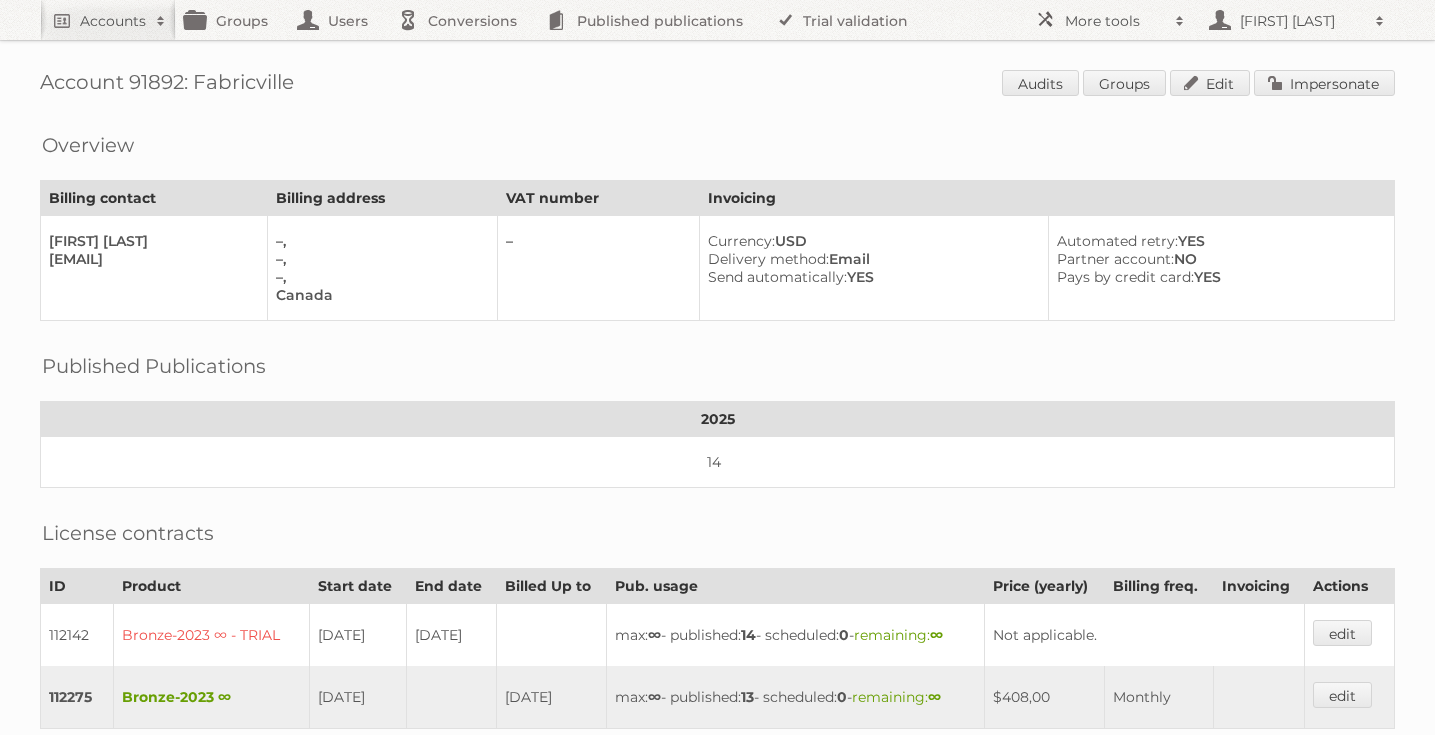 scroll, scrollTop: 427, scrollLeft: 0, axis: vertical 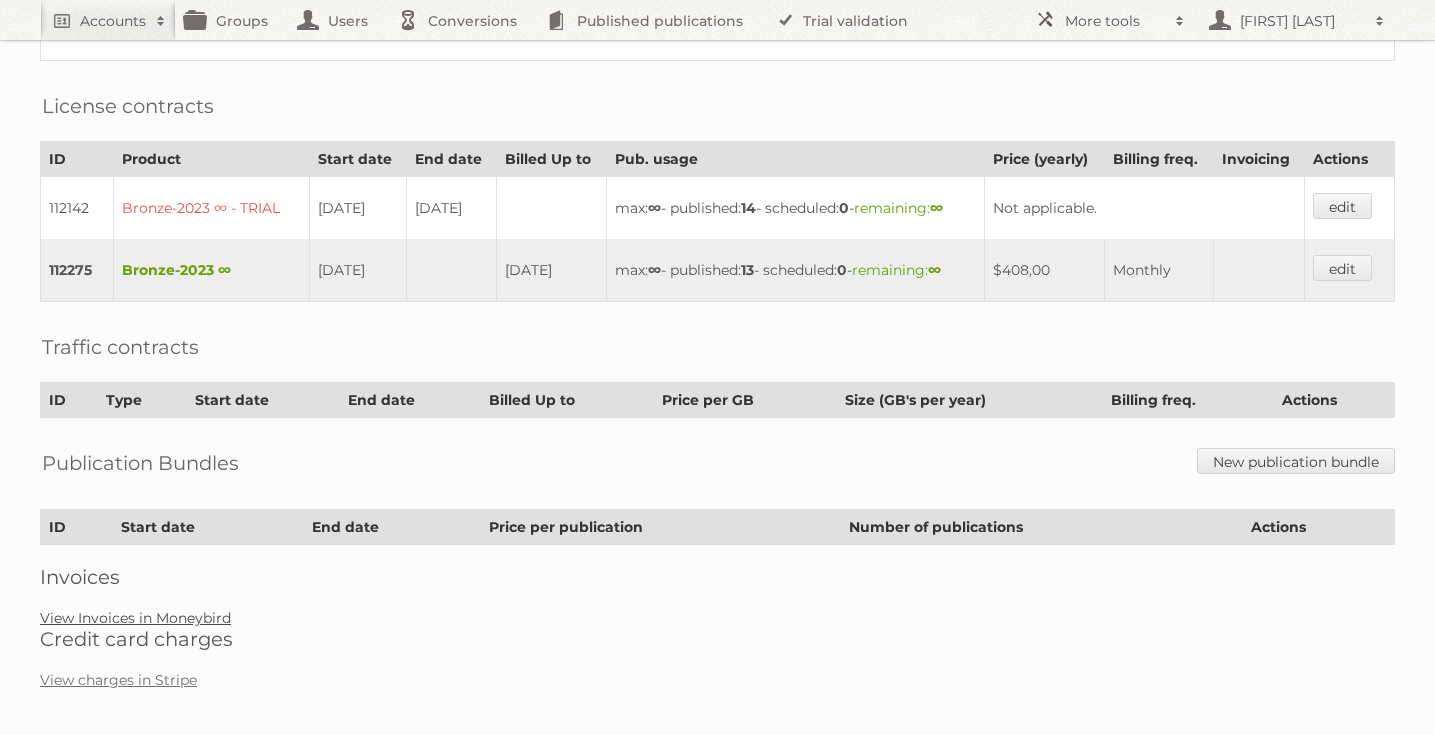 click on "View Invoices in Moneybird" at bounding box center [135, 618] 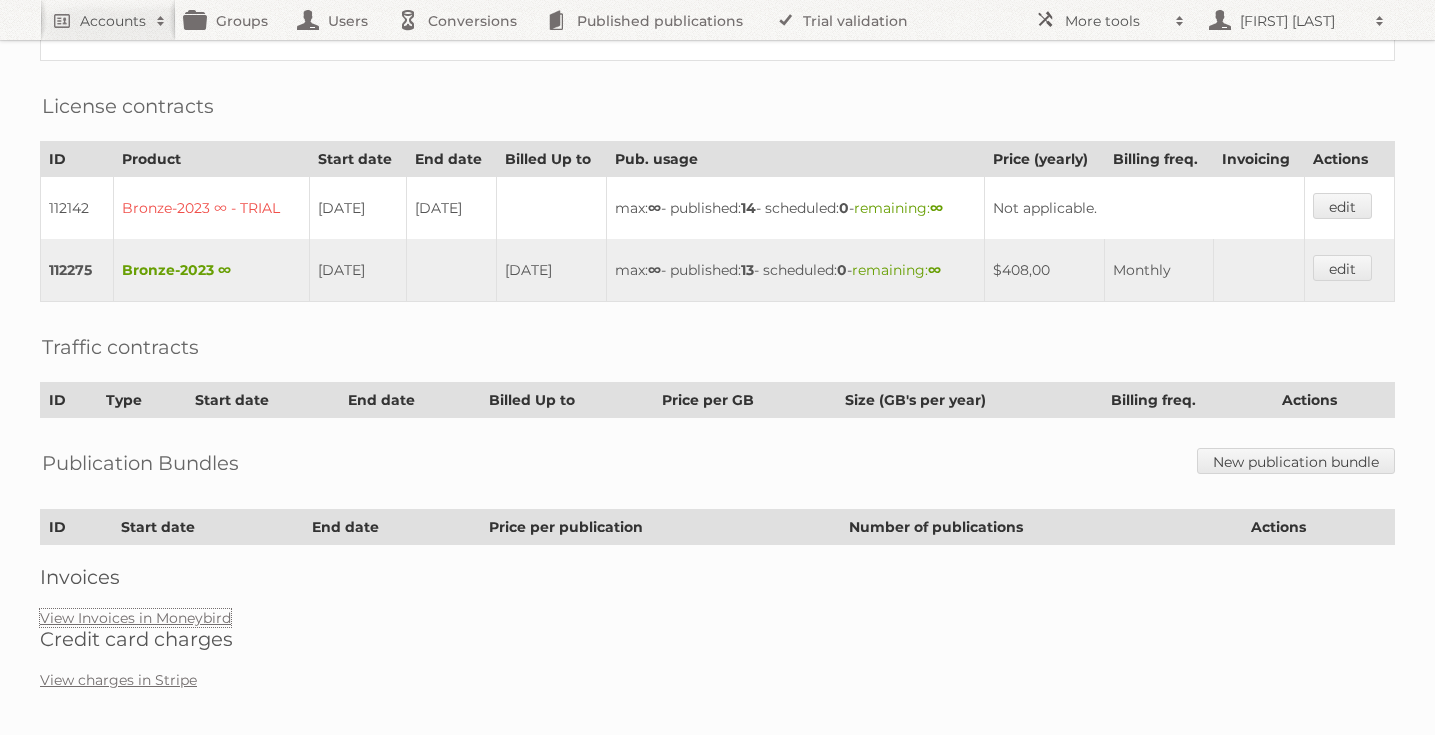 scroll, scrollTop: 156, scrollLeft: 0, axis: vertical 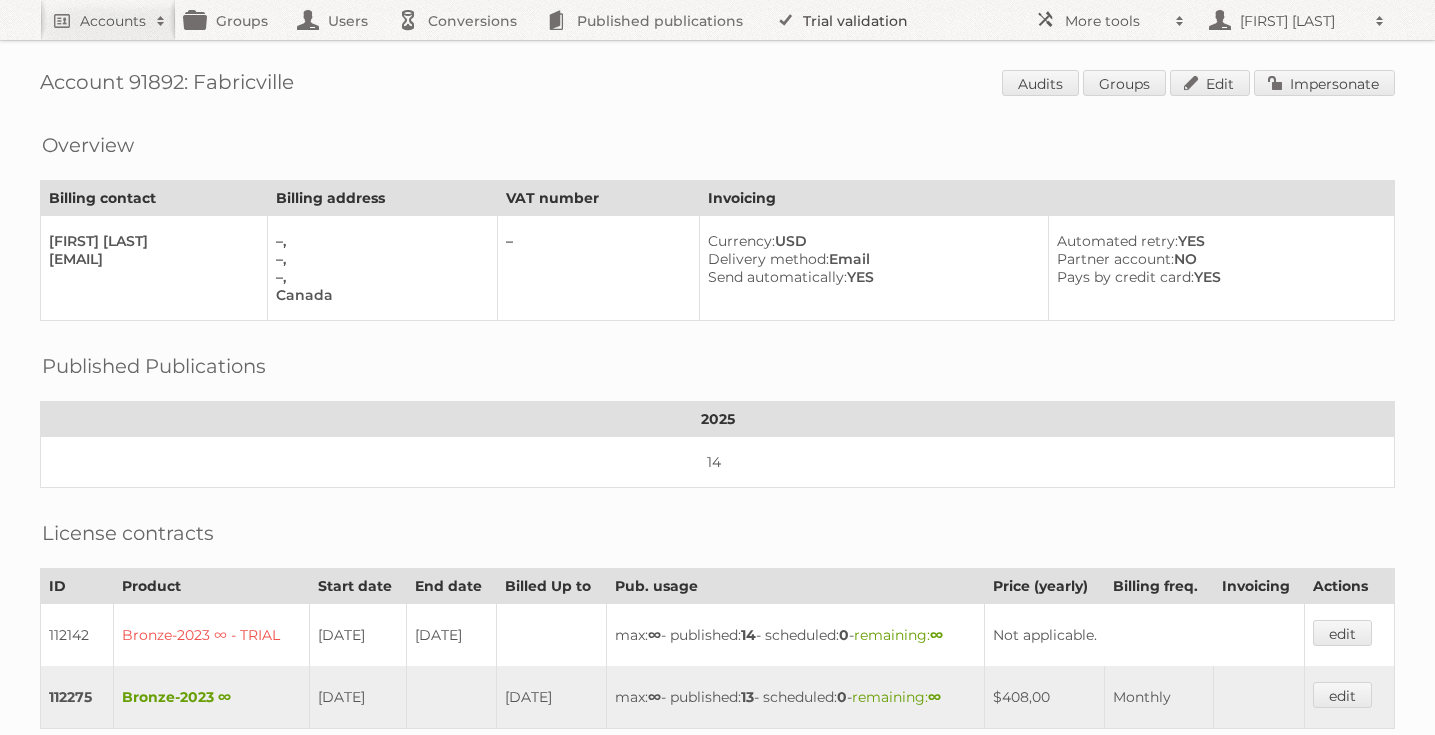 click on "Trial validation" at bounding box center [845, 20] 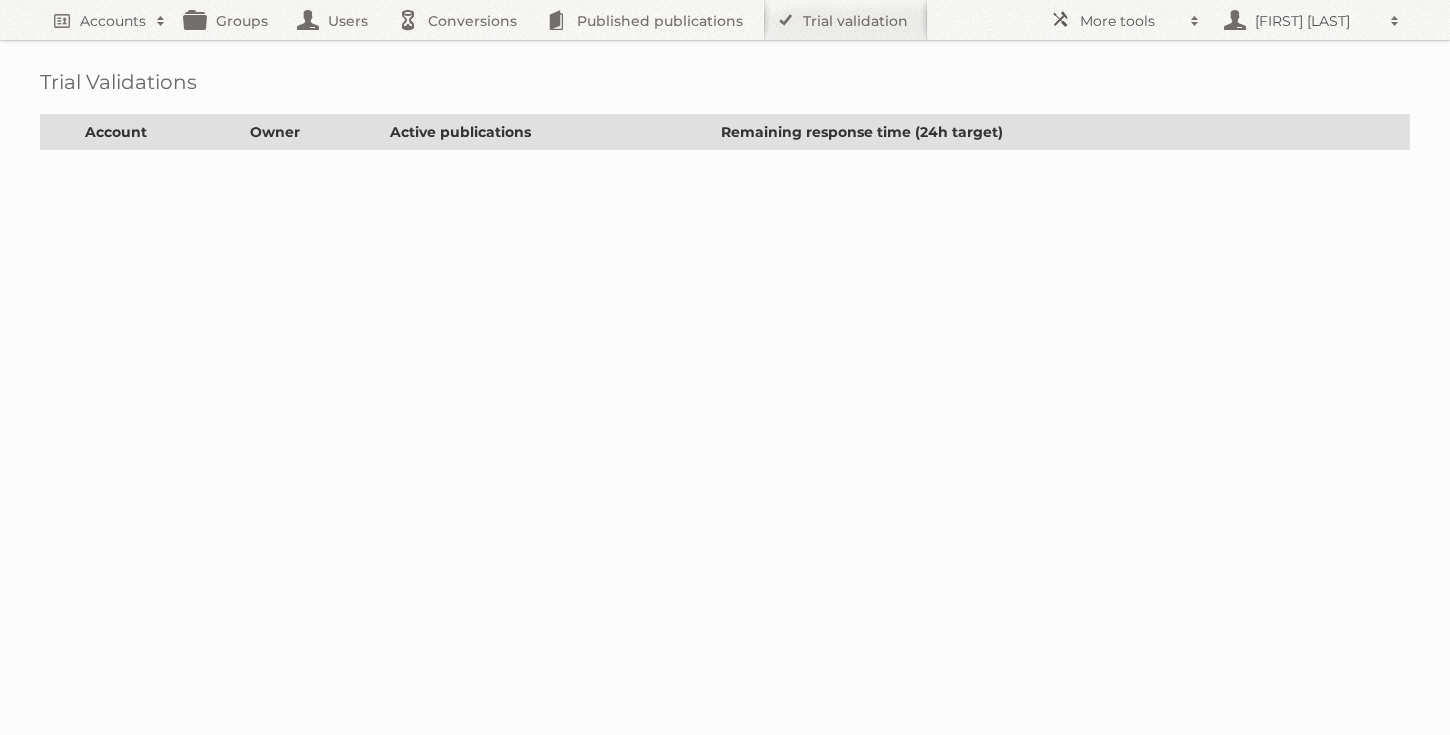 scroll, scrollTop: 0, scrollLeft: 0, axis: both 